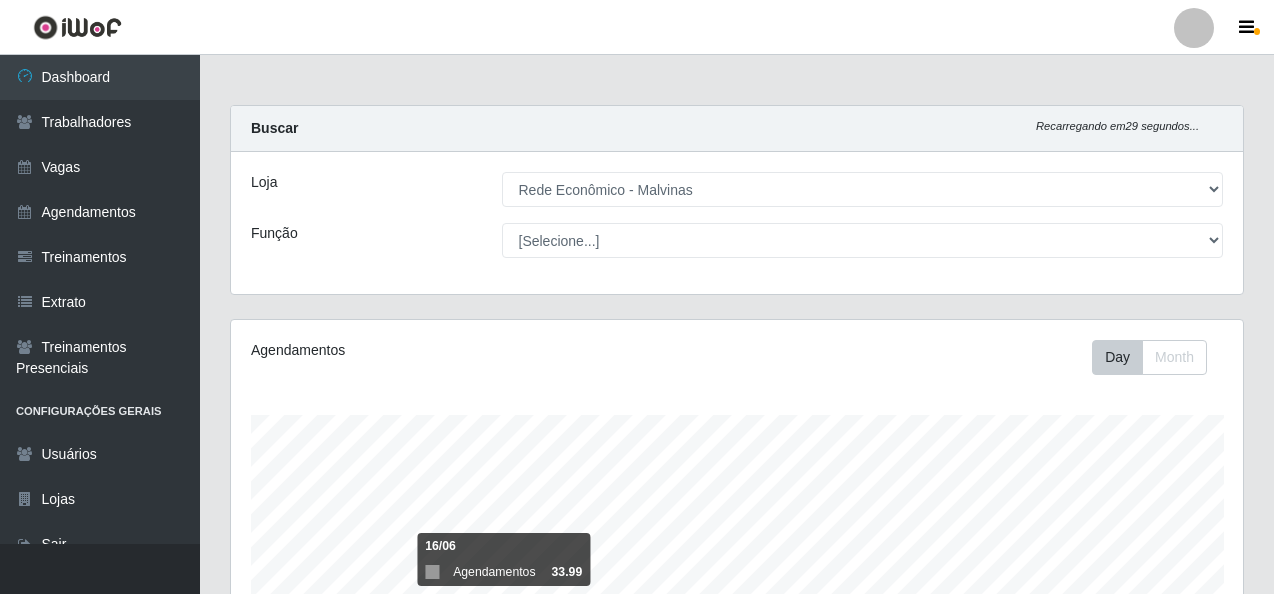 select on "194" 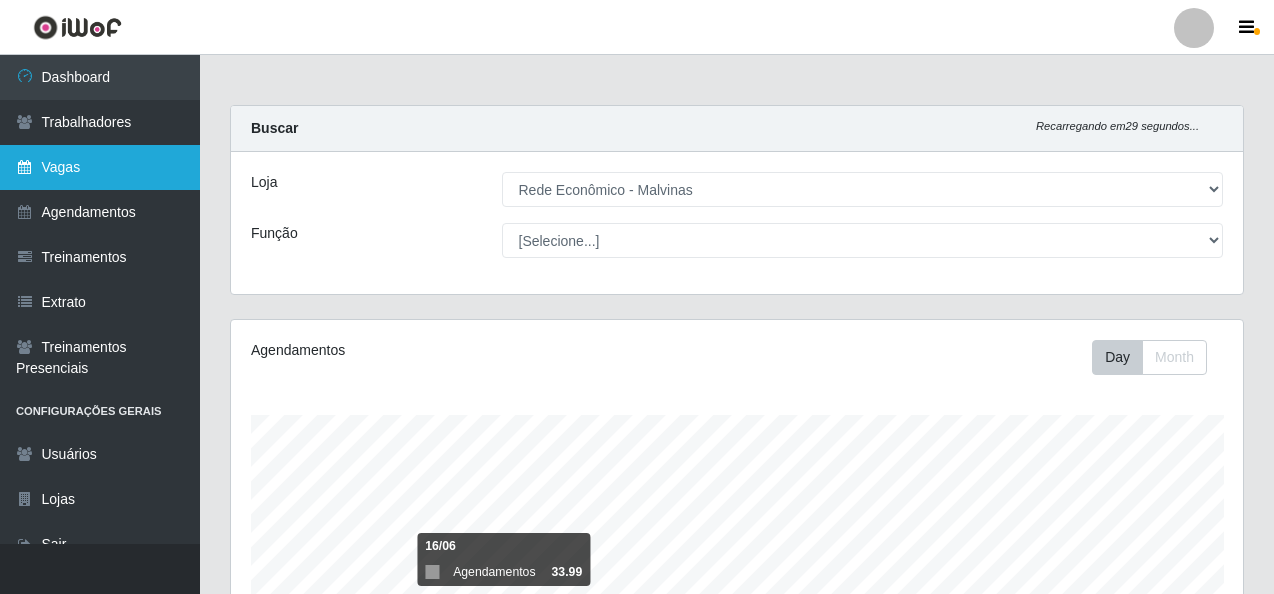 scroll, scrollTop: 475, scrollLeft: 0, axis: vertical 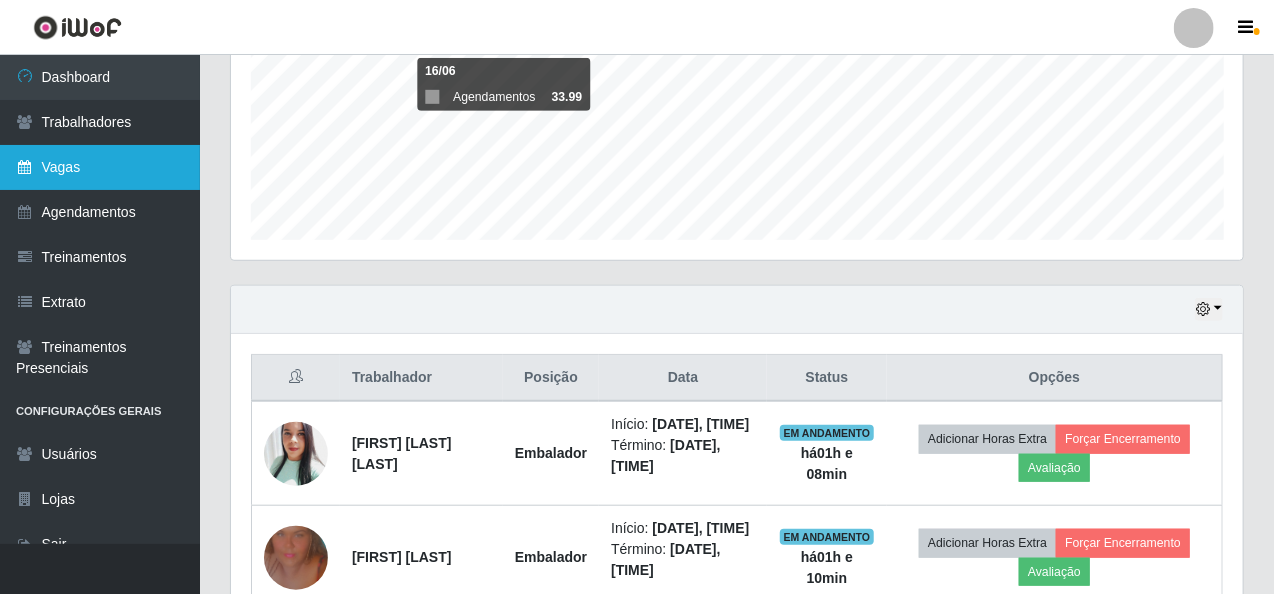 click on "Vagas" at bounding box center (100, 167) 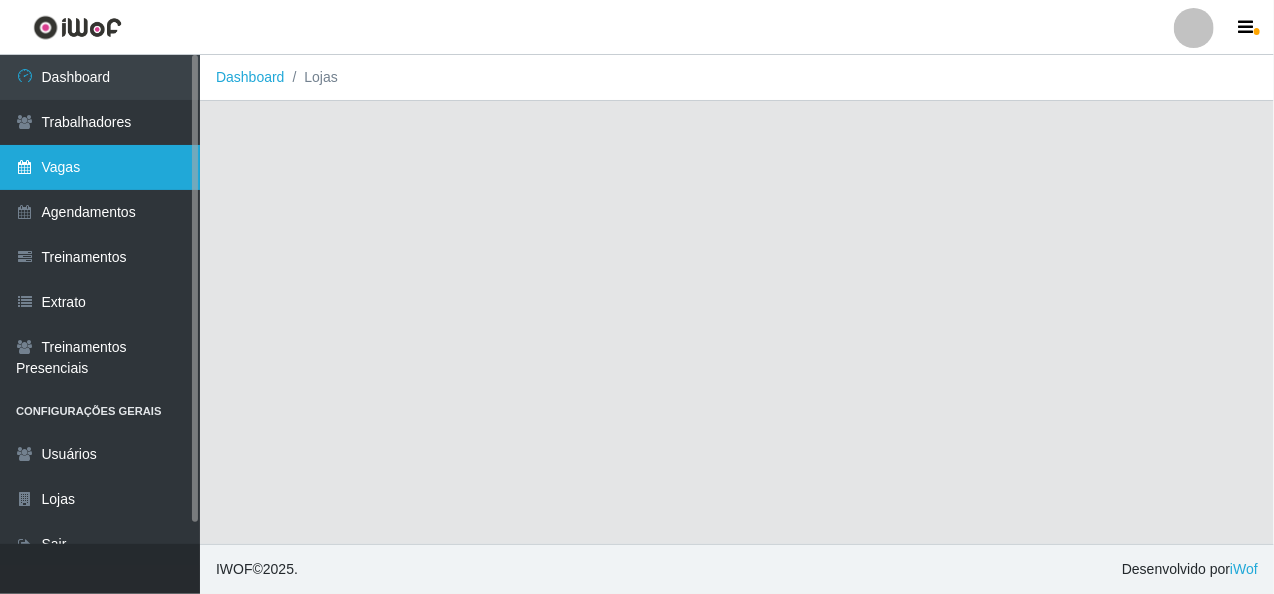 scroll, scrollTop: 0, scrollLeft: 0, axis: both 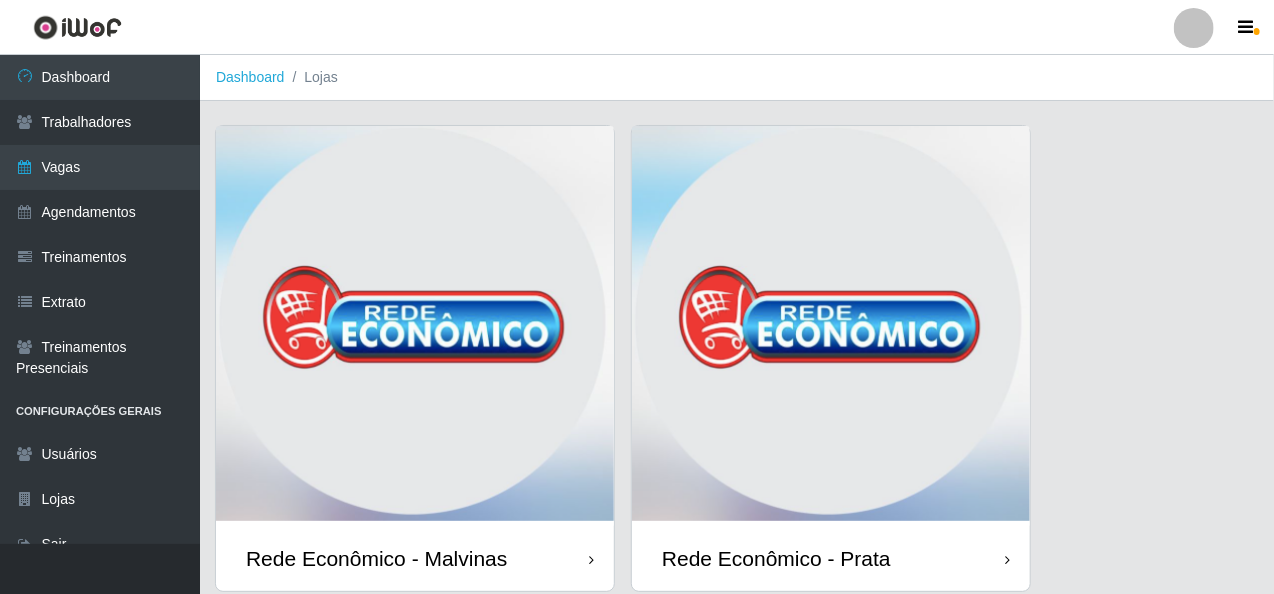 click at bounding box center (415, 326) 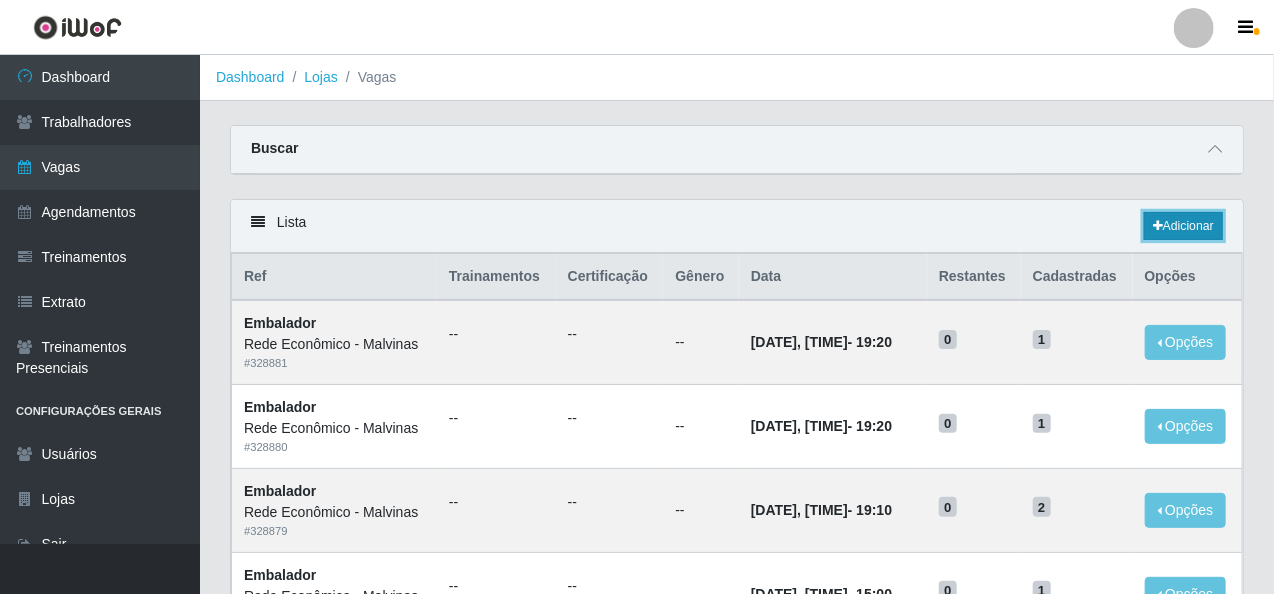 click on "Adicionar" at bounding box center (1183, 226) 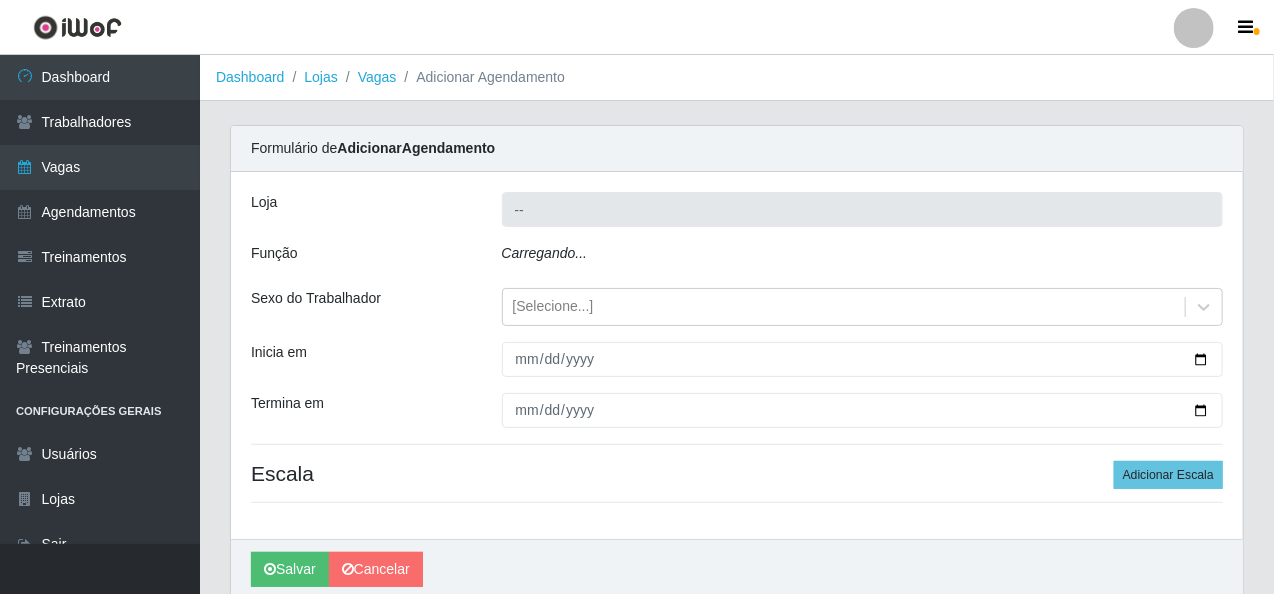 type on "Rede Econômico - Malvinas" 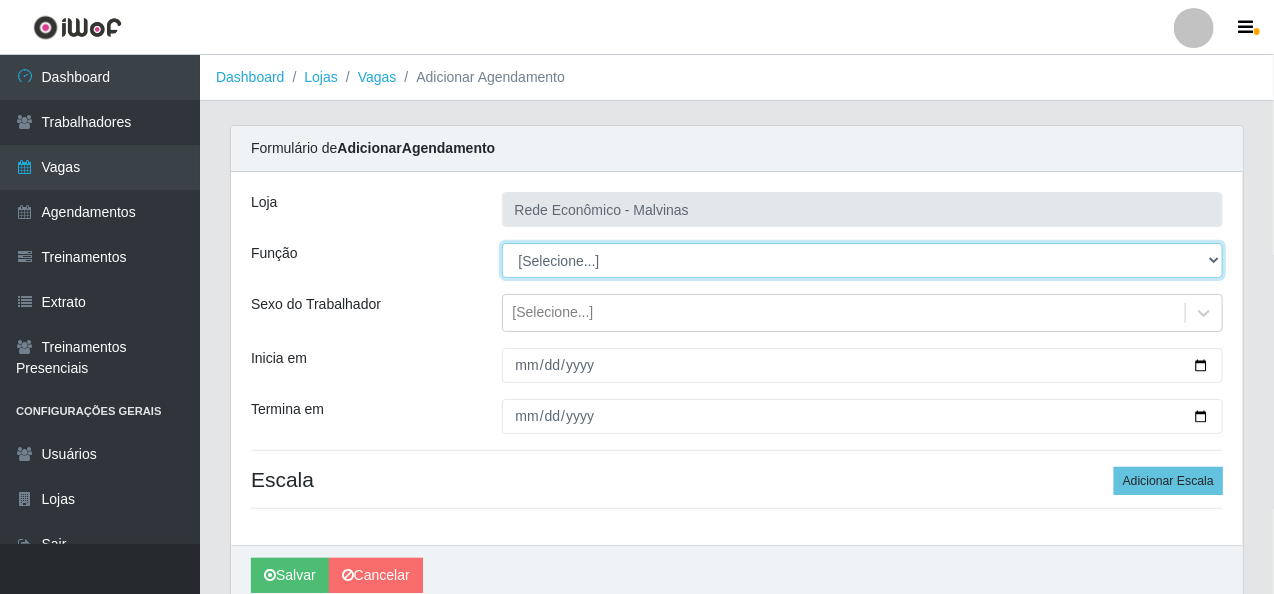 click on "[Selecione...] Embalador Embalador + Embalador ++ Operador de Caixa Operador de Caixa + Operador de Caixa ++ Repositor  Repositor + Repositor ++" at bounding box center (863, 260) 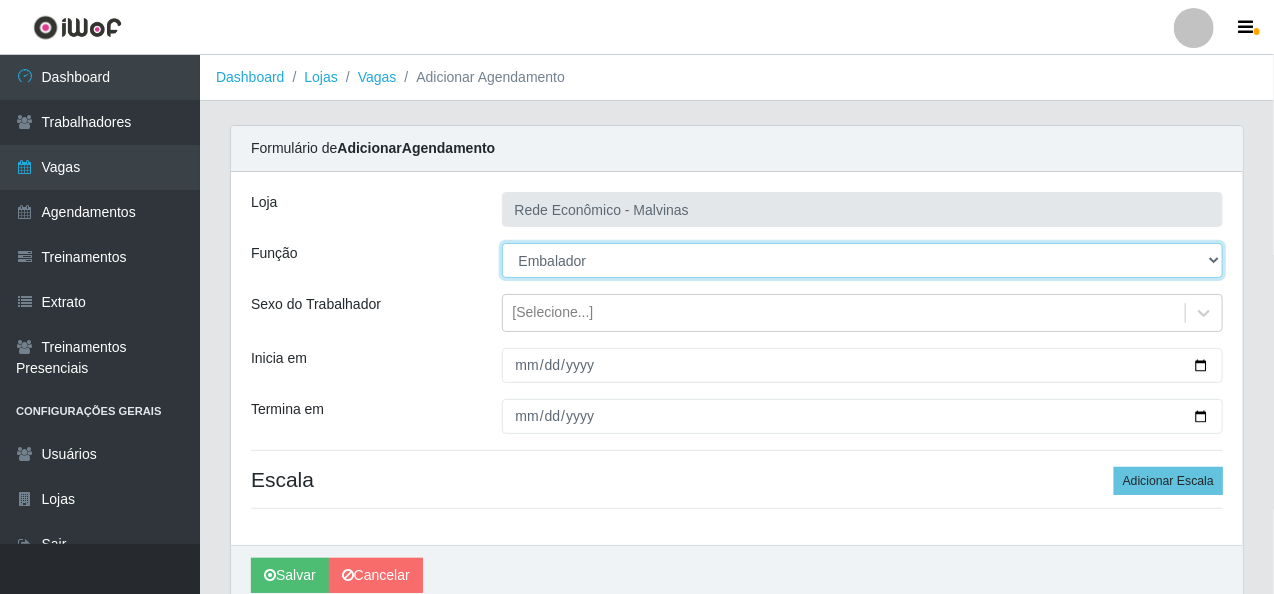 click on "[Selecione...] Embalador Embalador + Embalador ++ Operador de Caixa Operador de Caixa + Operador de Caixa ++ Repositor  Repositor + Repositor ++" at bounding box center (863, 260) 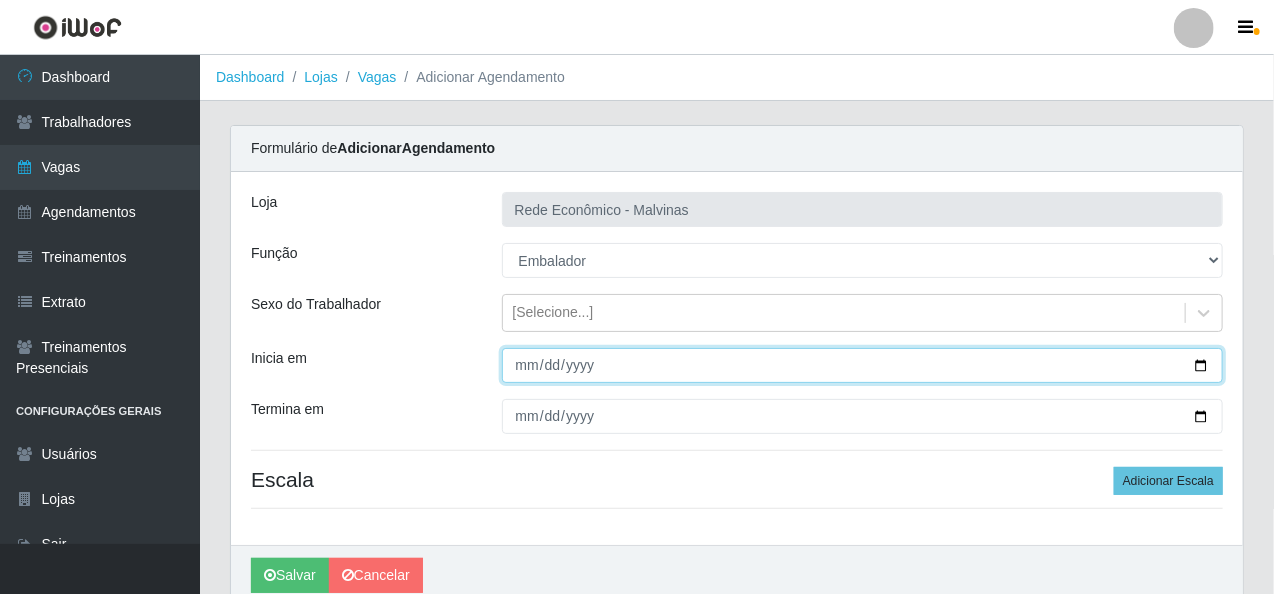 click on "Inicia em" at bounding box center [863, 365] 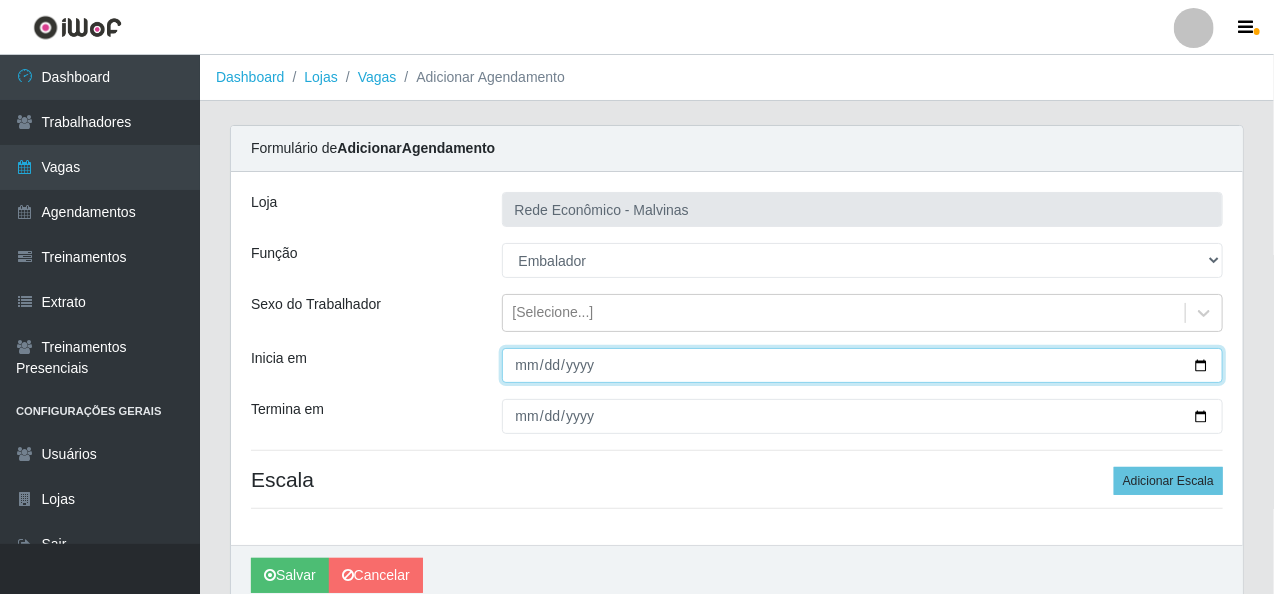 click on "Inicia em" at bounding box center [863, 365] 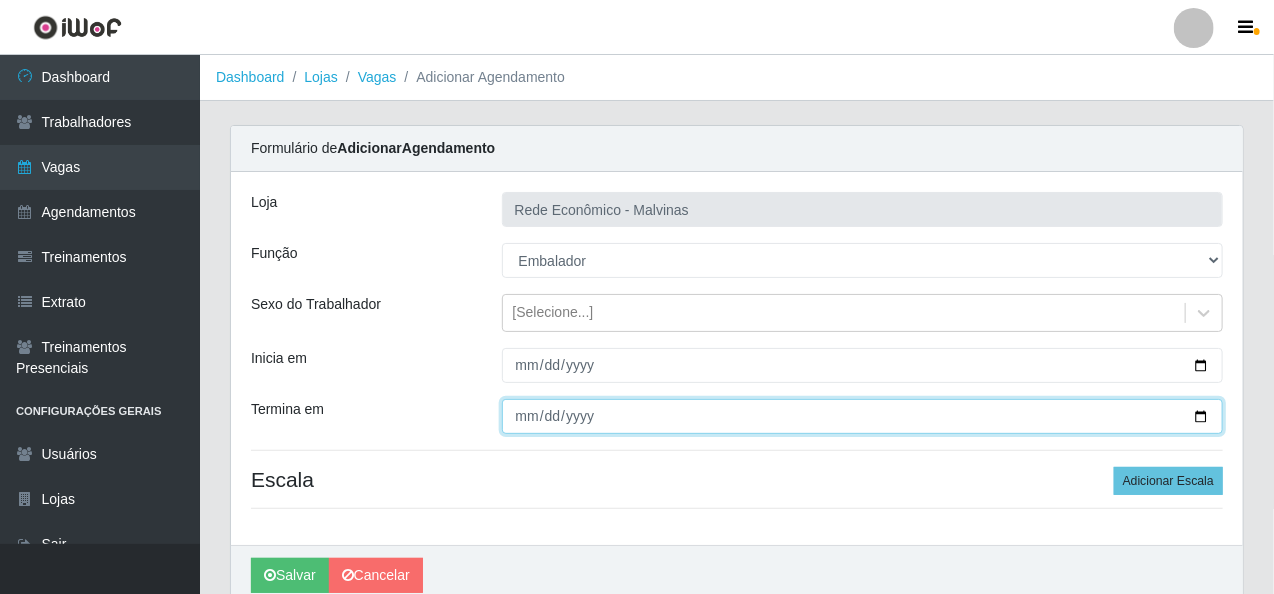 click on "Termina em" at bounding box center [863, 416] 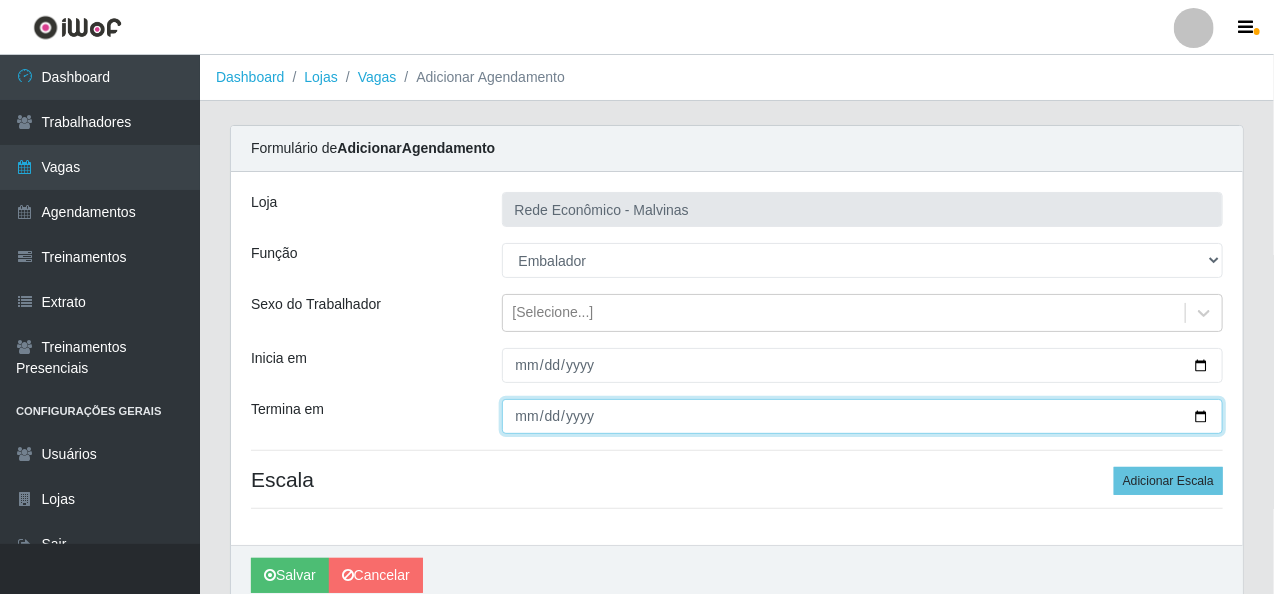 type on "[DATE]" 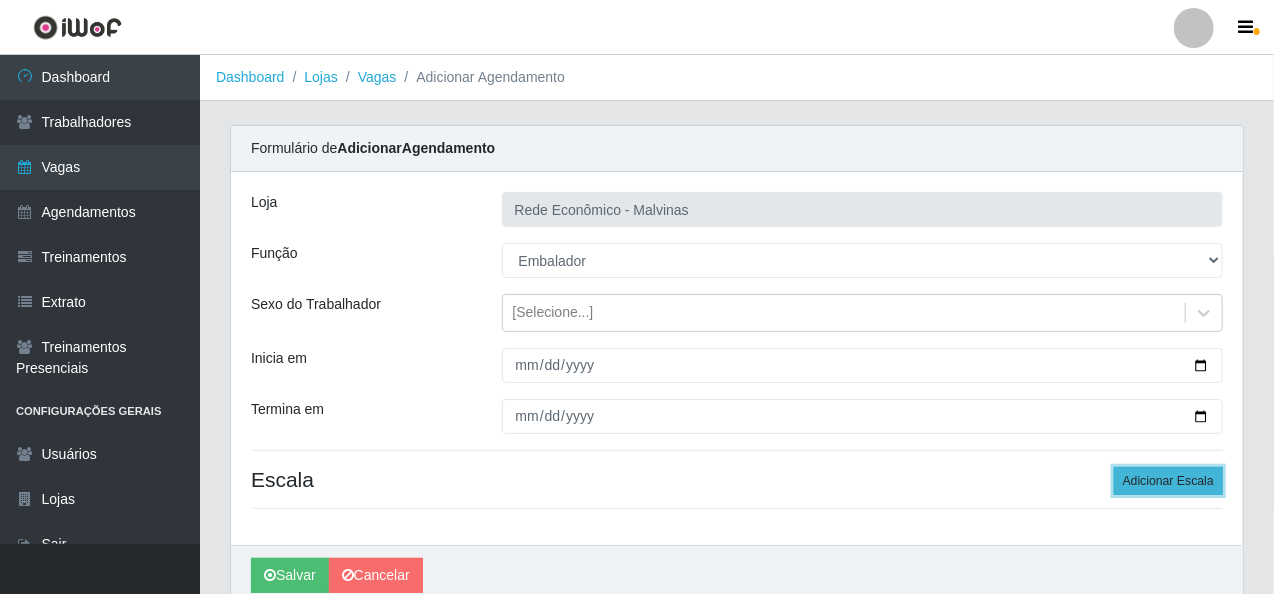 click on "Adicionar Escala" at bounding box center (1168, 481) 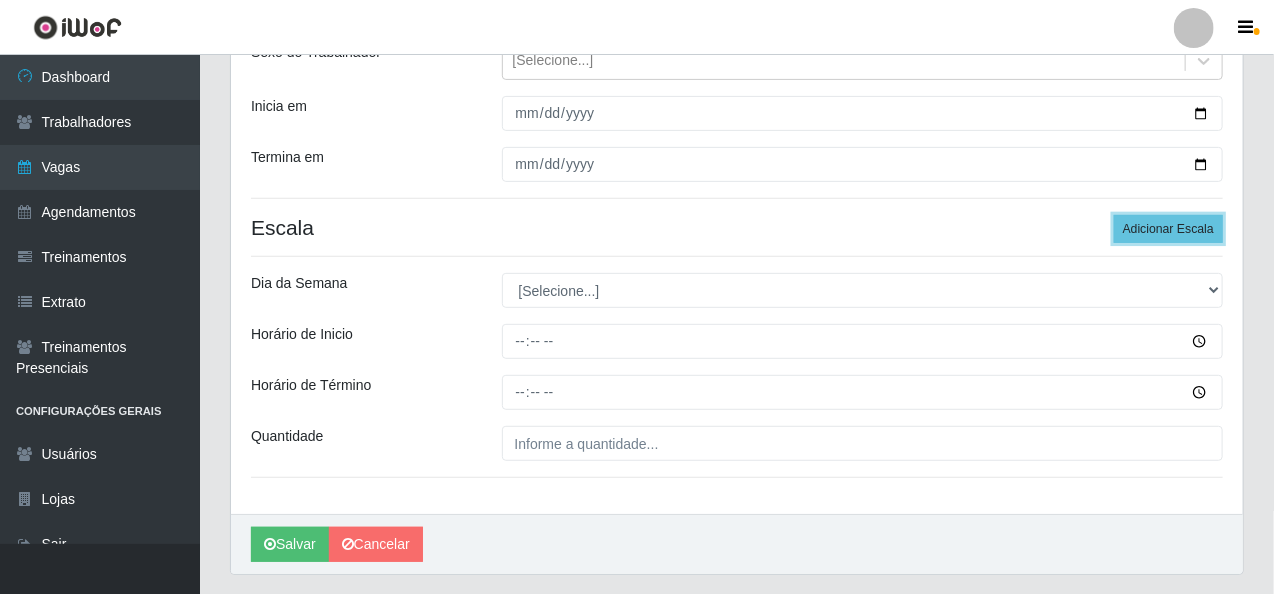 scroll, scrollTop: 300, scrollLeft: 0, axis: vertical 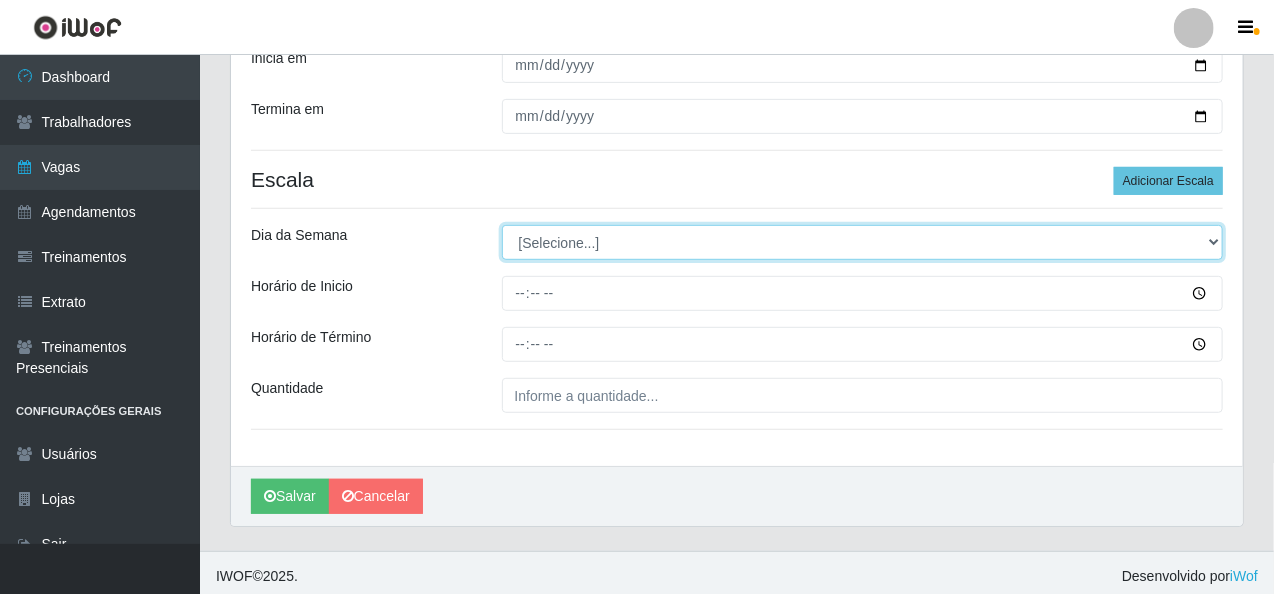 click on "[Selecione...] Segunda Terça Quarta Quinta Sexta Sábado Domingo" at bounding box center [863, 242] 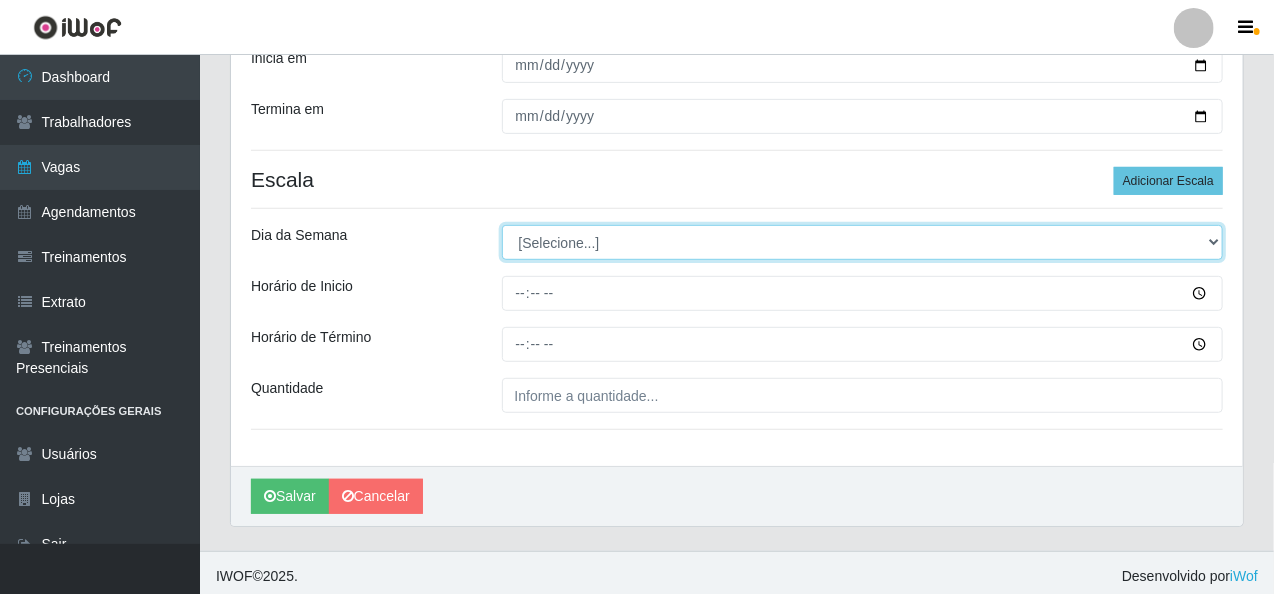 select on "3" 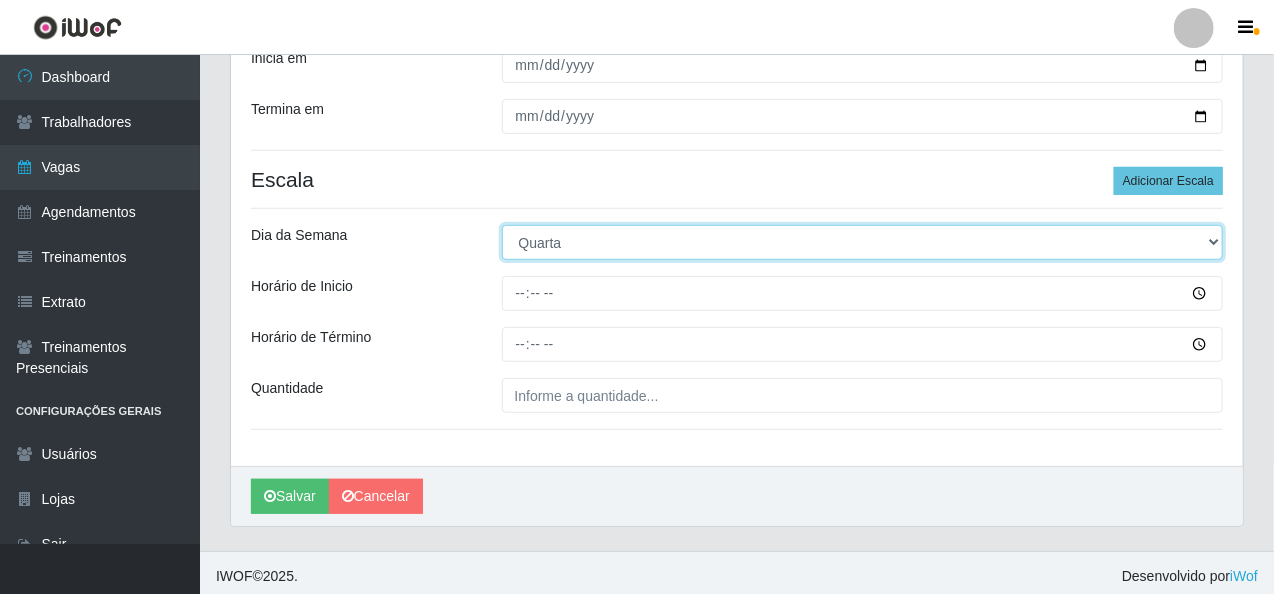 click on "[Selecione...] Segunda Terça Quarta Quinta Sexta Sábado Domingo" at bounding box center [863, 242] 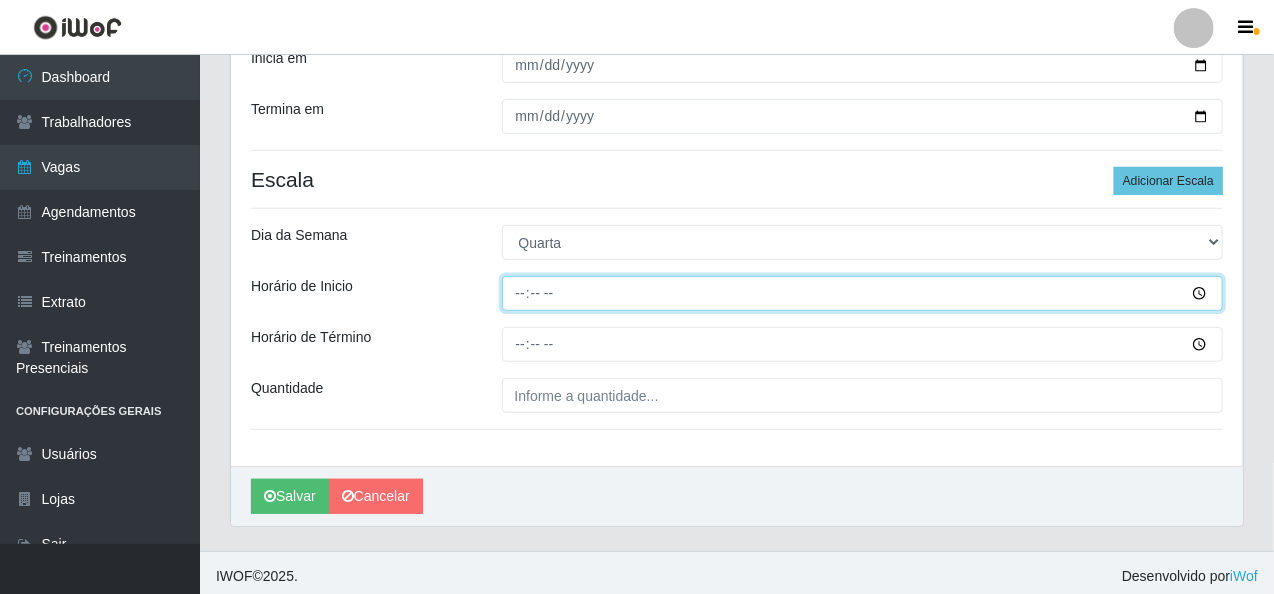 click on "Horário de Inicio" at bounding box center (863, 293) 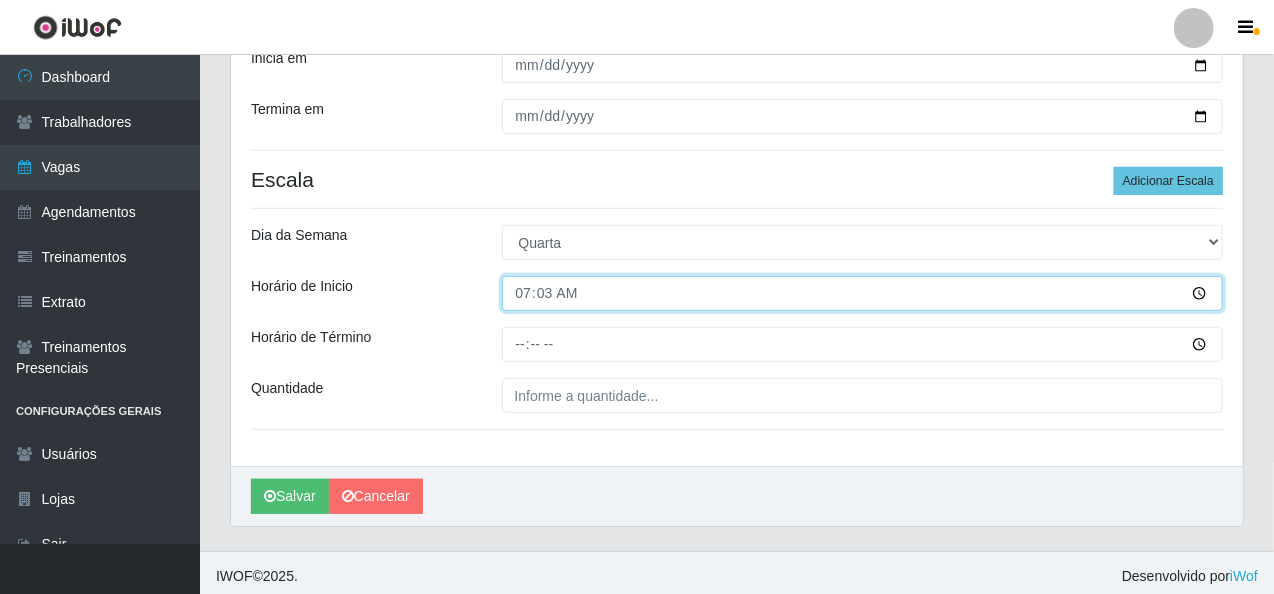 type on "07:30" 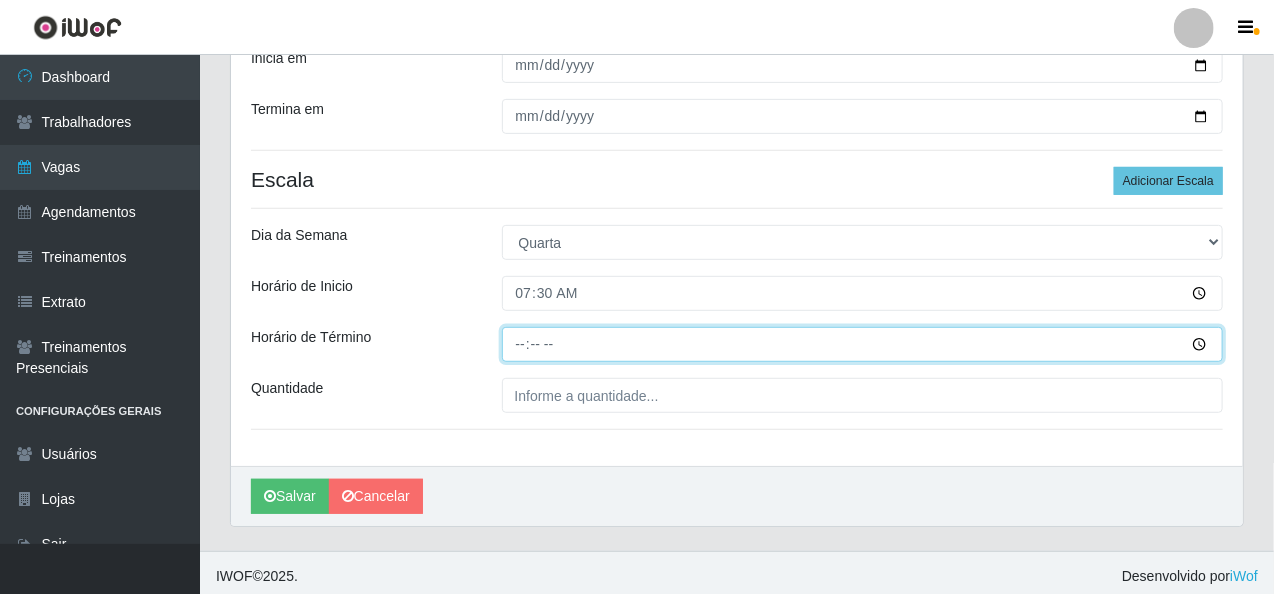click on "Horário de Término" at bounding box center (863, 344) 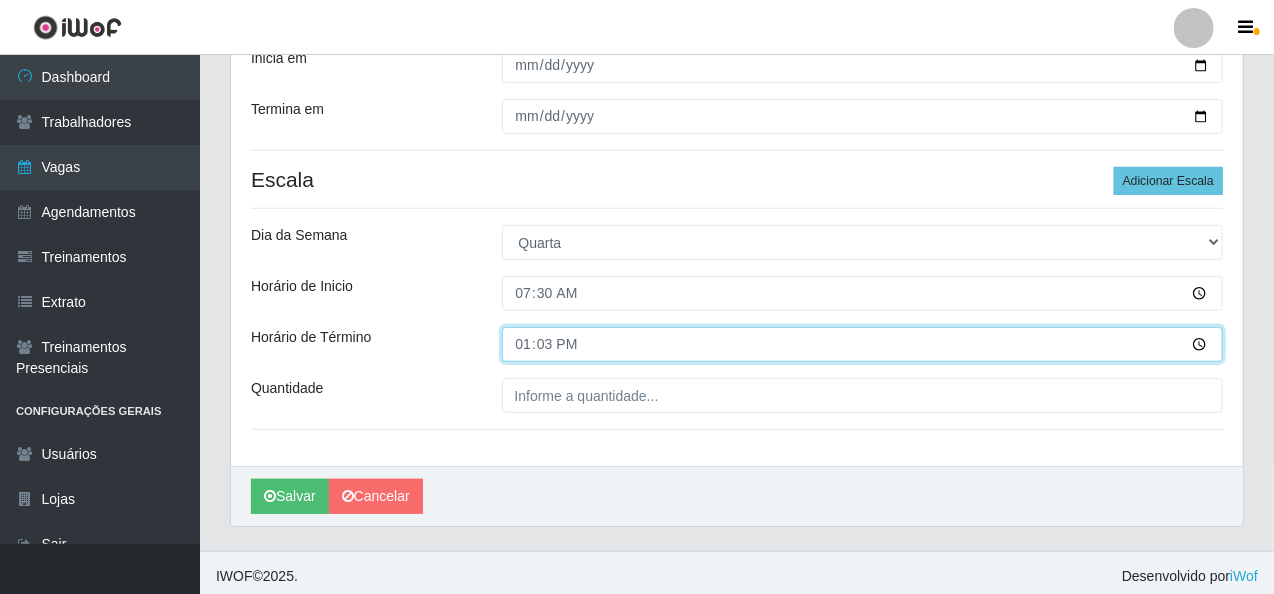 type on "13:30" 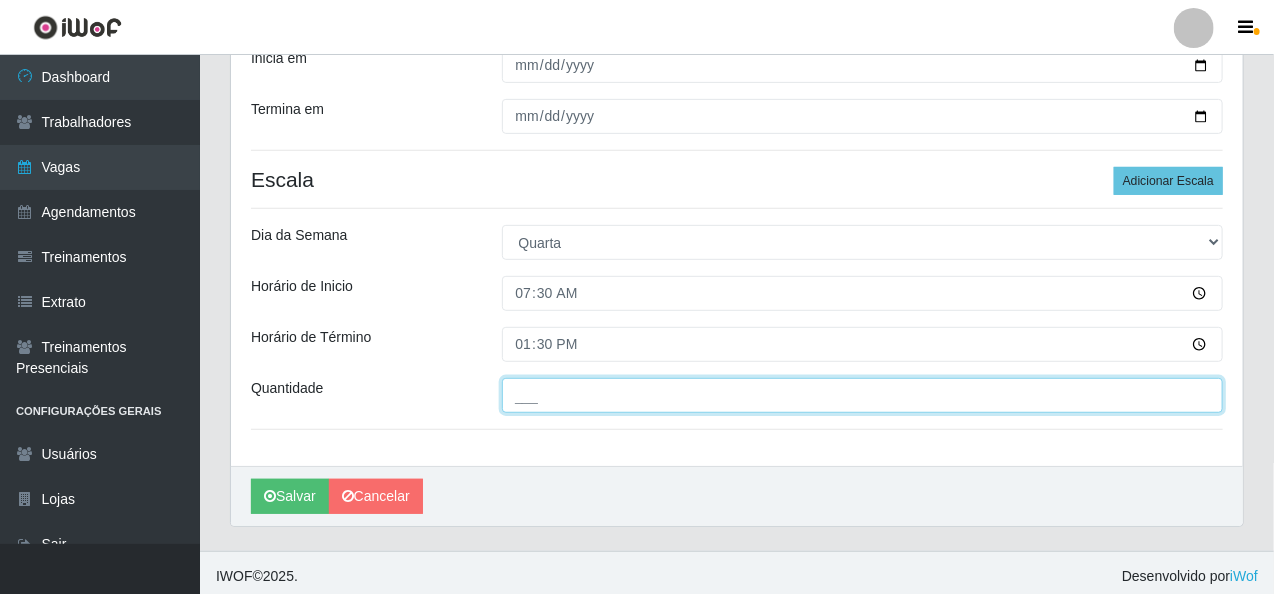 click on "___" at bounding box center (863, 395) 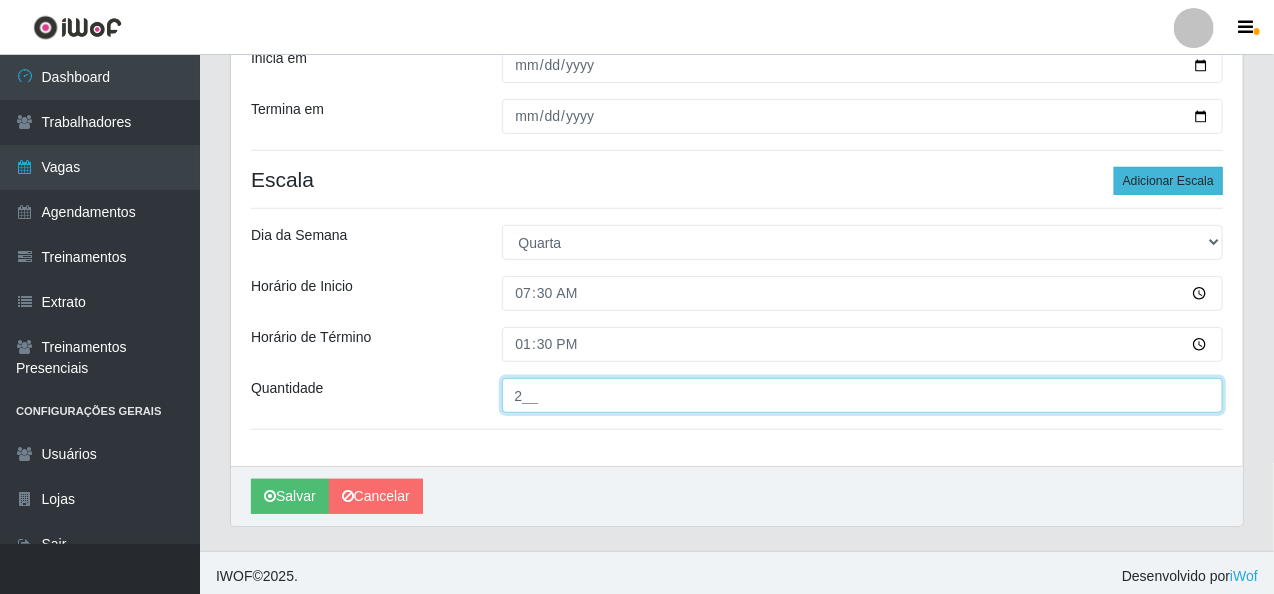type on "2__" 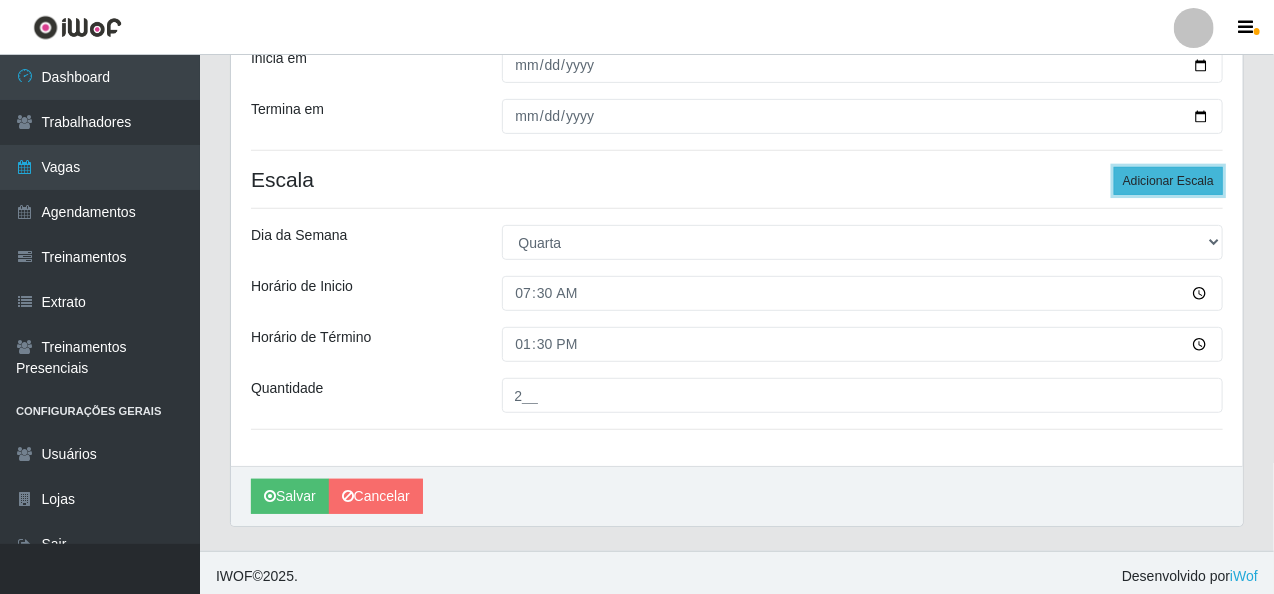 click on "Adicionar Escala" at bounding box center (1168, 181) 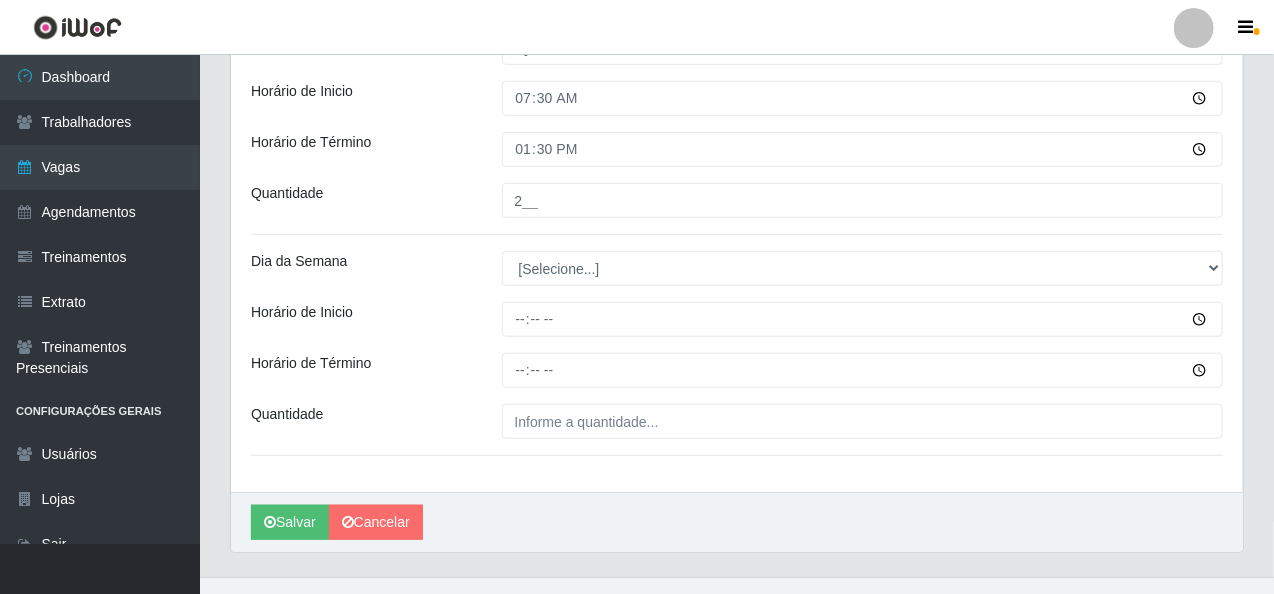 scroll, scrollTop: 500, scrollLeft: 0, axis: vertical 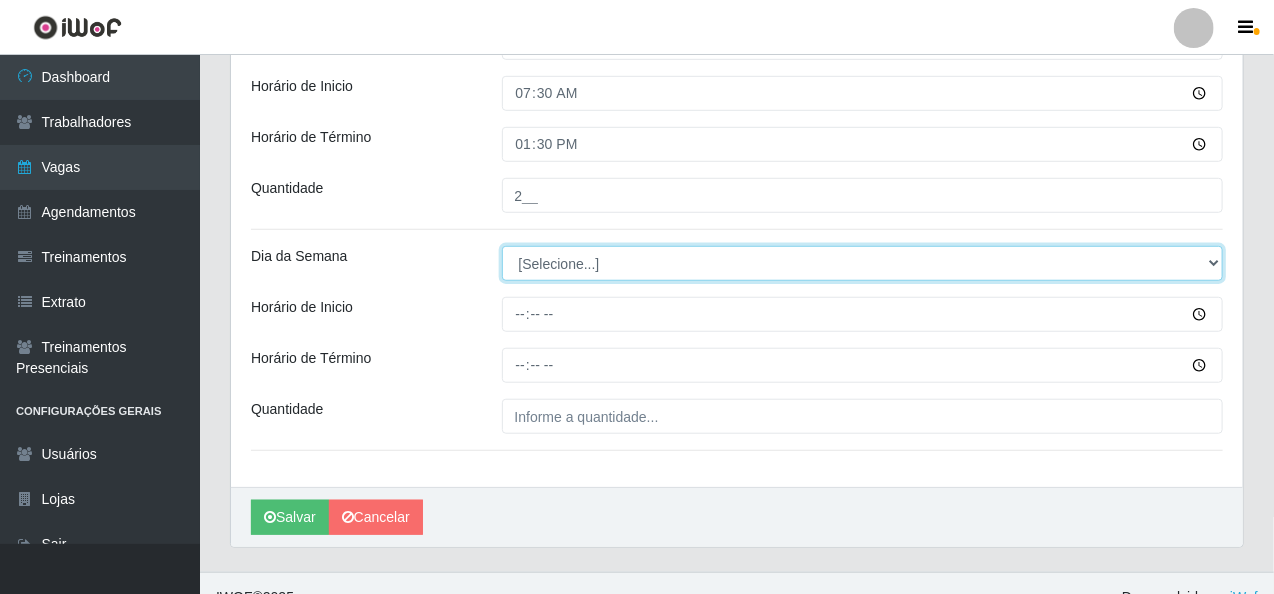 click on "[Selecione...] Segunda Terça Quarta Quinta Sexta Sábado Domingo" at bounding box center [863, 263] 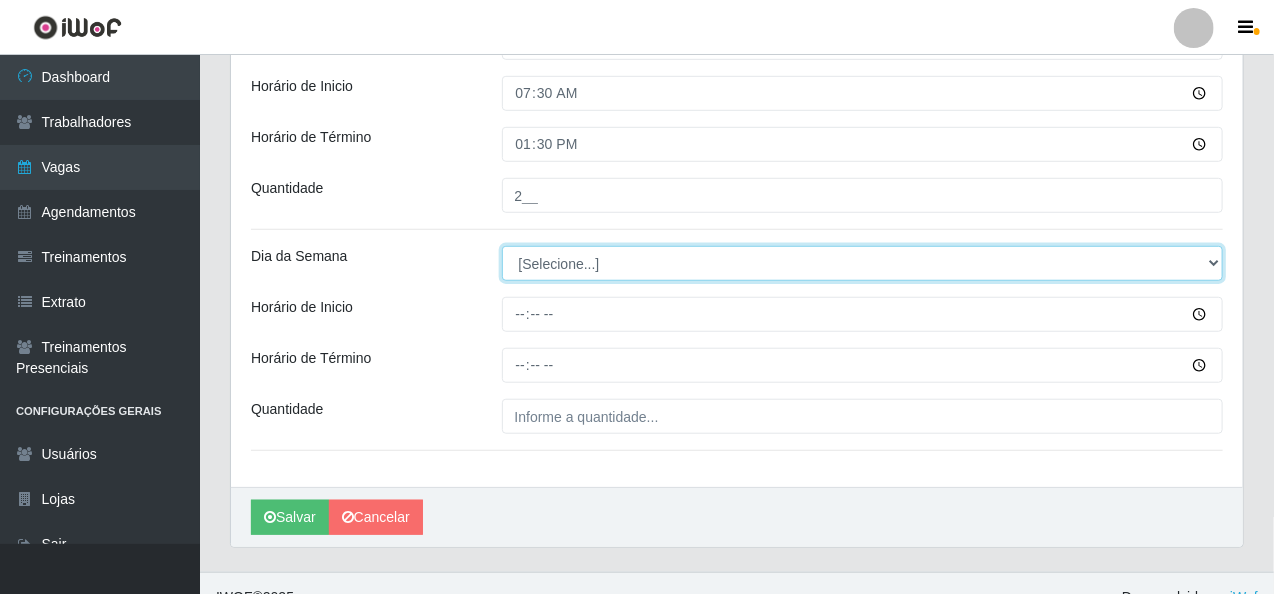 select on "3" 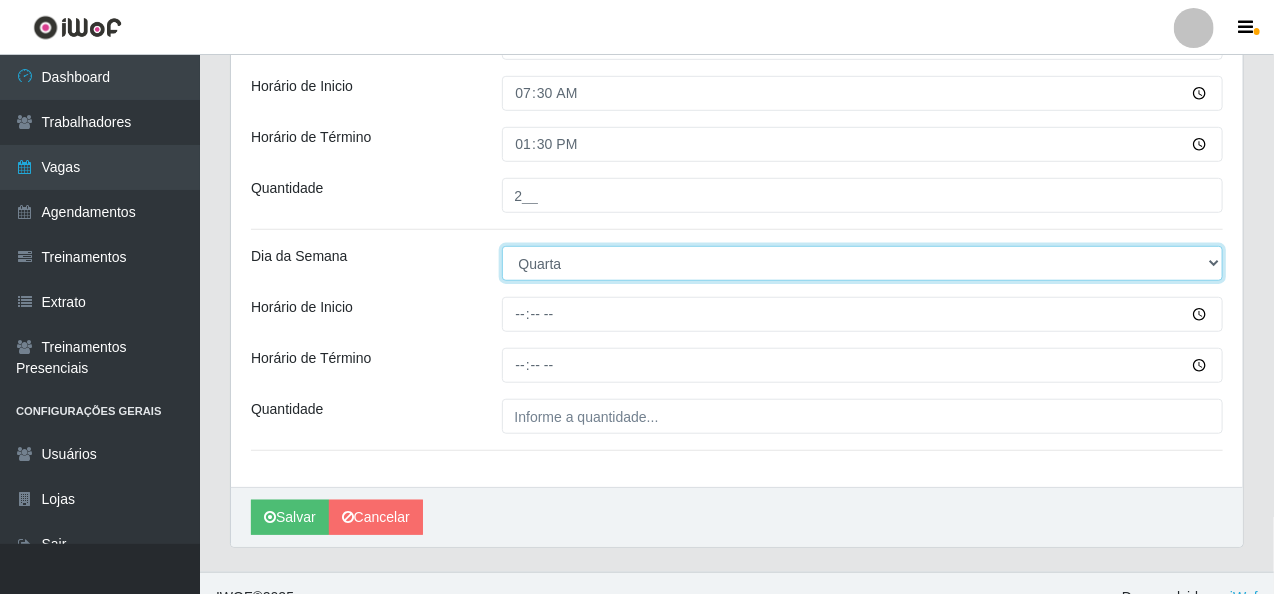 click on "[Selecione...] Segunda Terça Quarta Quinta Sexta Sábado Domingo" at bounding box center (863, 263) 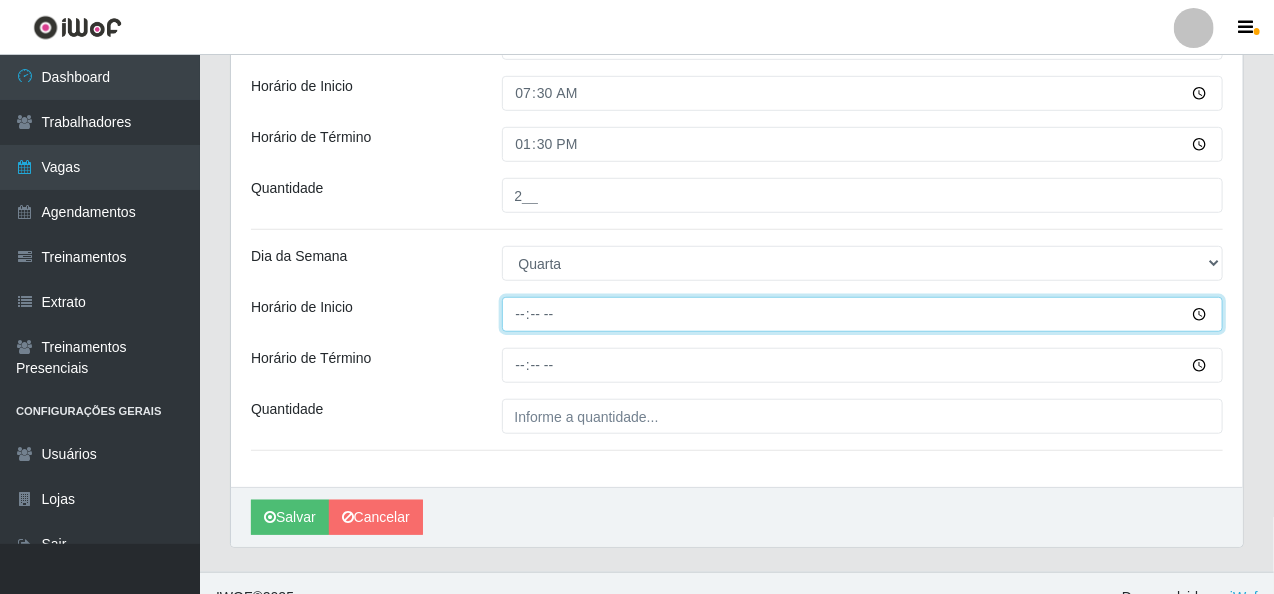 click on "Horário de Inicio" at bounding box center (863, 314) 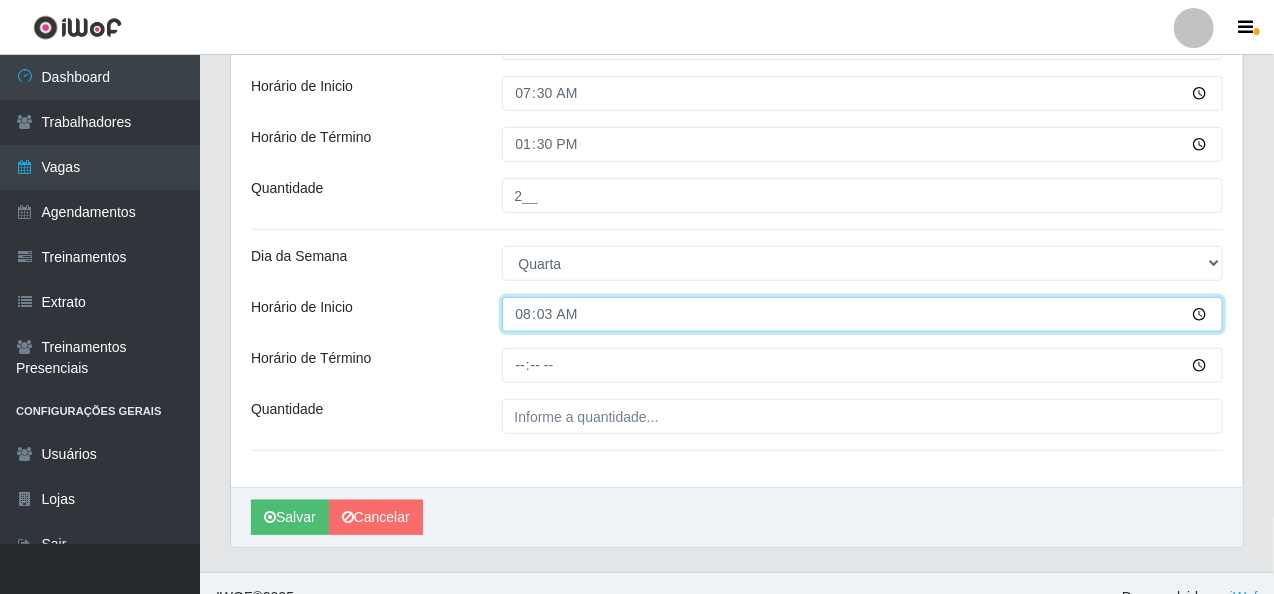 type on "08:30" 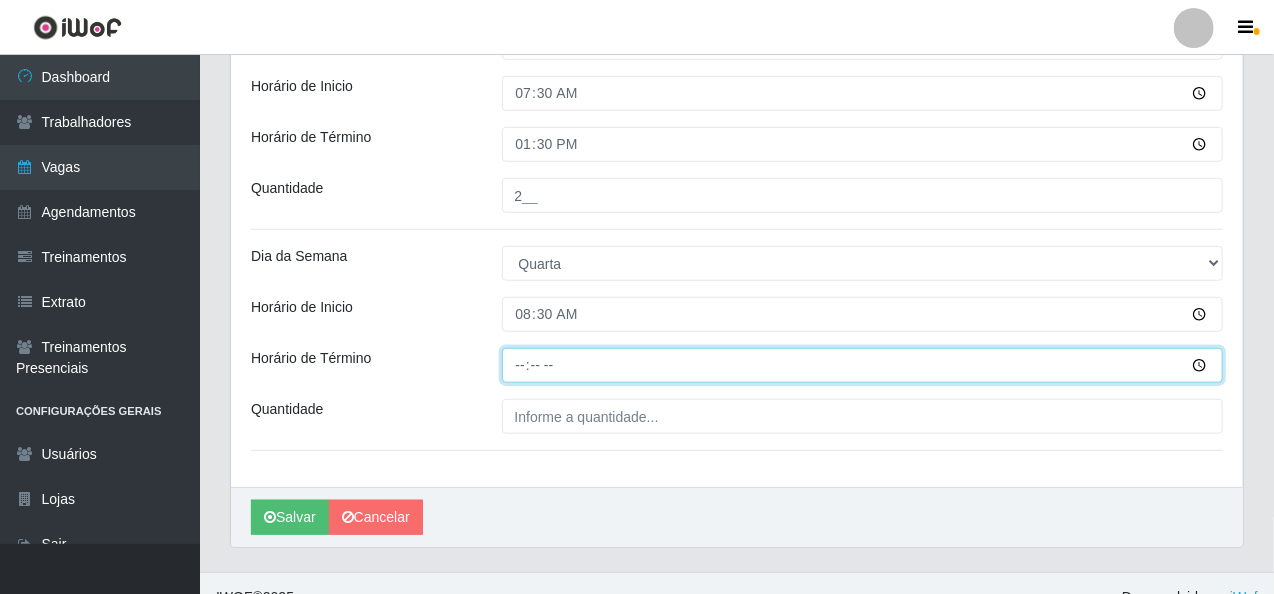 click on "Horário de Término" at bounding box center (863, 365) 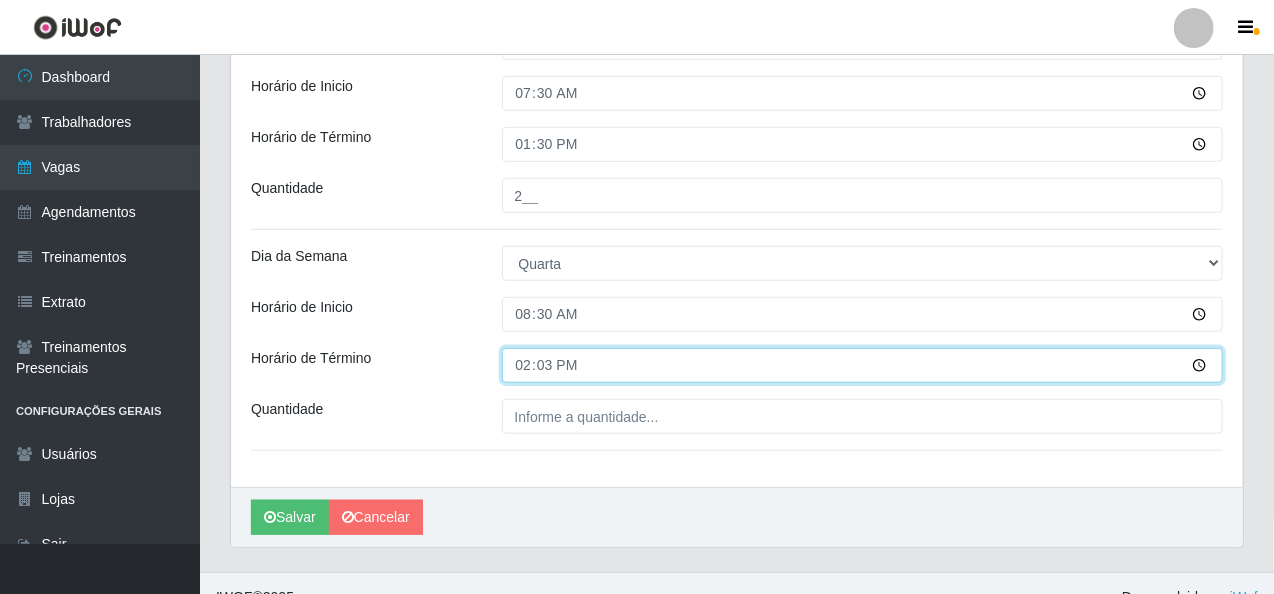 type on "14:30" 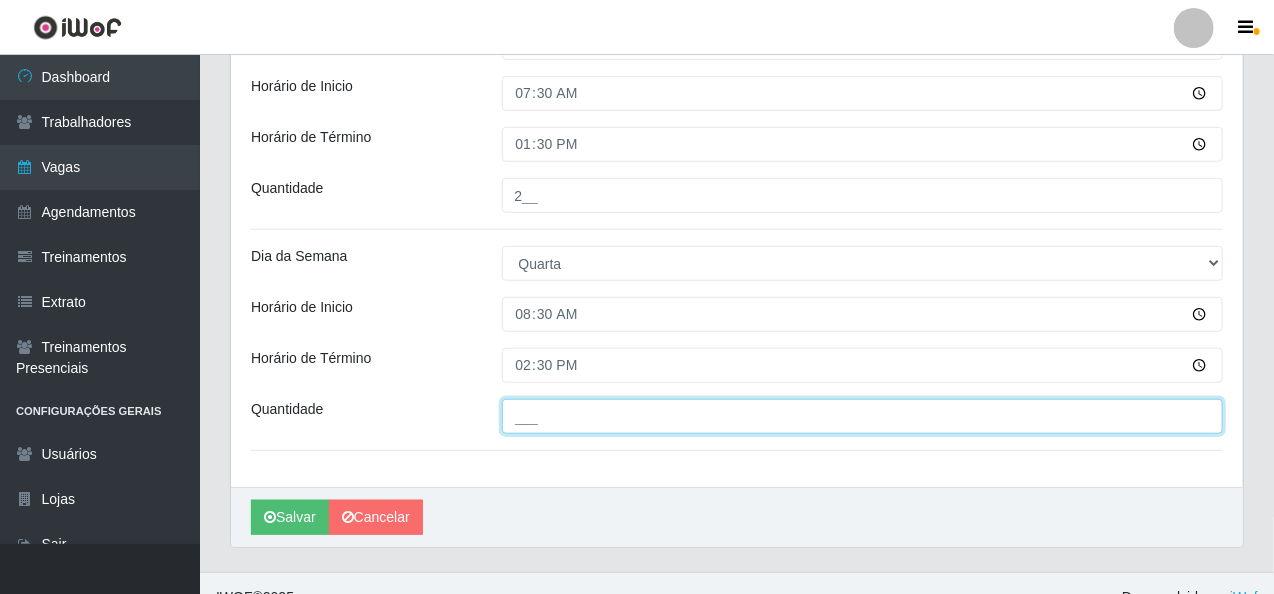 click on "___" at bounding box center (863, 416) 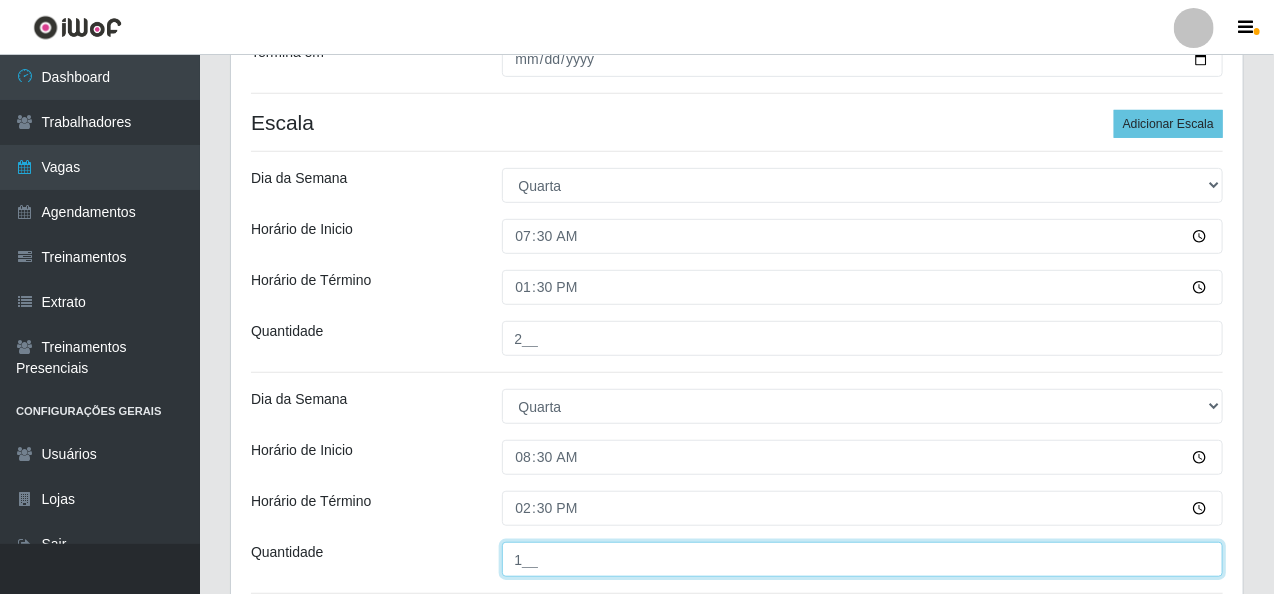 scroll, scrollTop: 200, scrollLeft: 0, axis: vertical 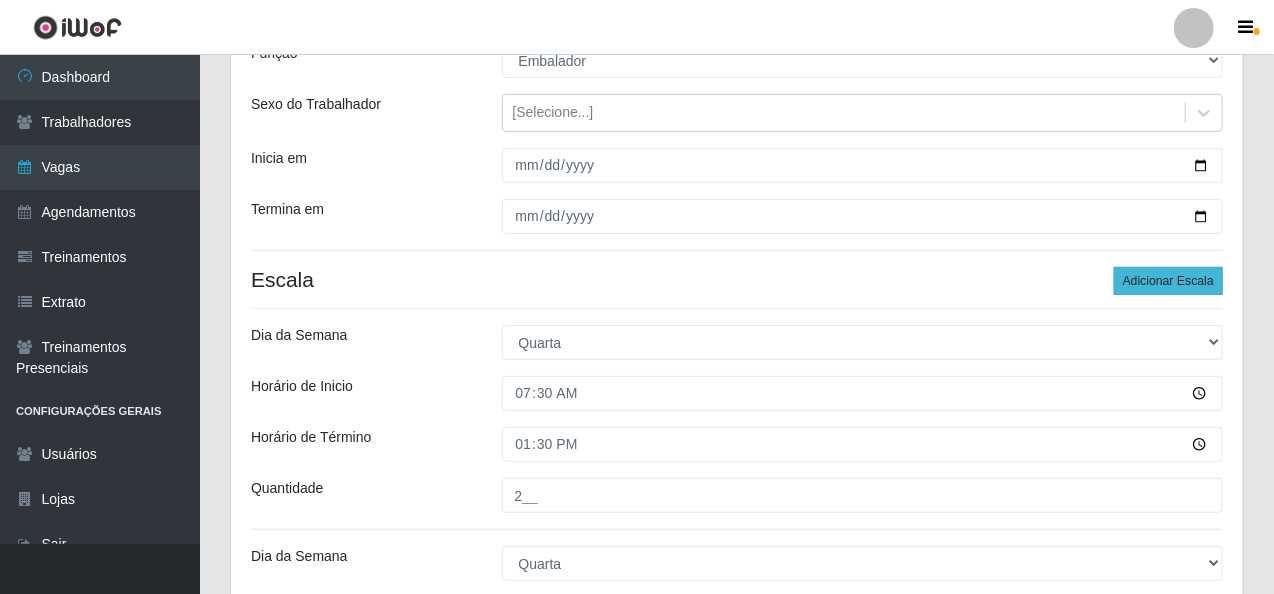type on "1__" 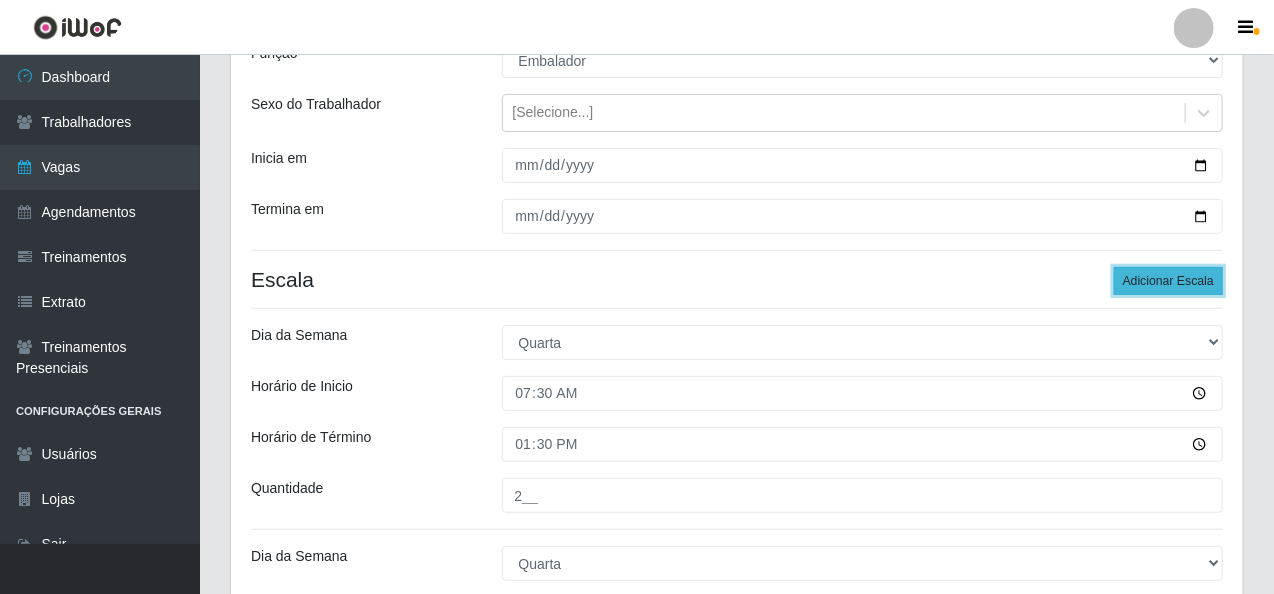 click on "Adicionar Escala" at bounding box center (1168, 281) 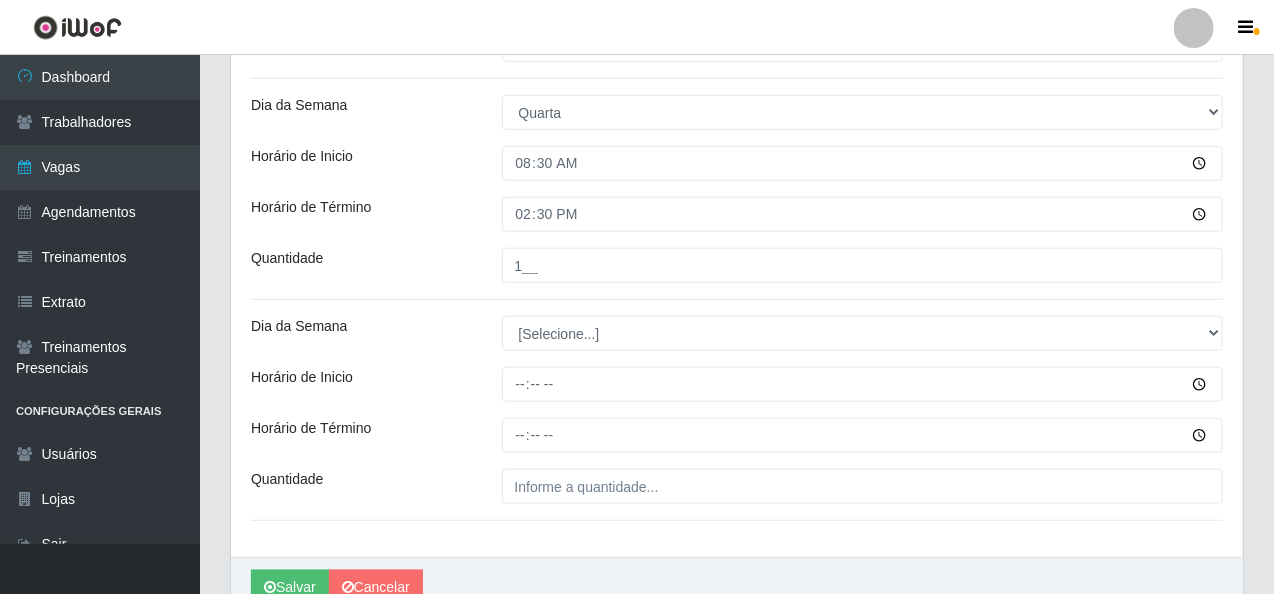scroll, scrollTop: 700, scrollLeft: 0, axis: vertical 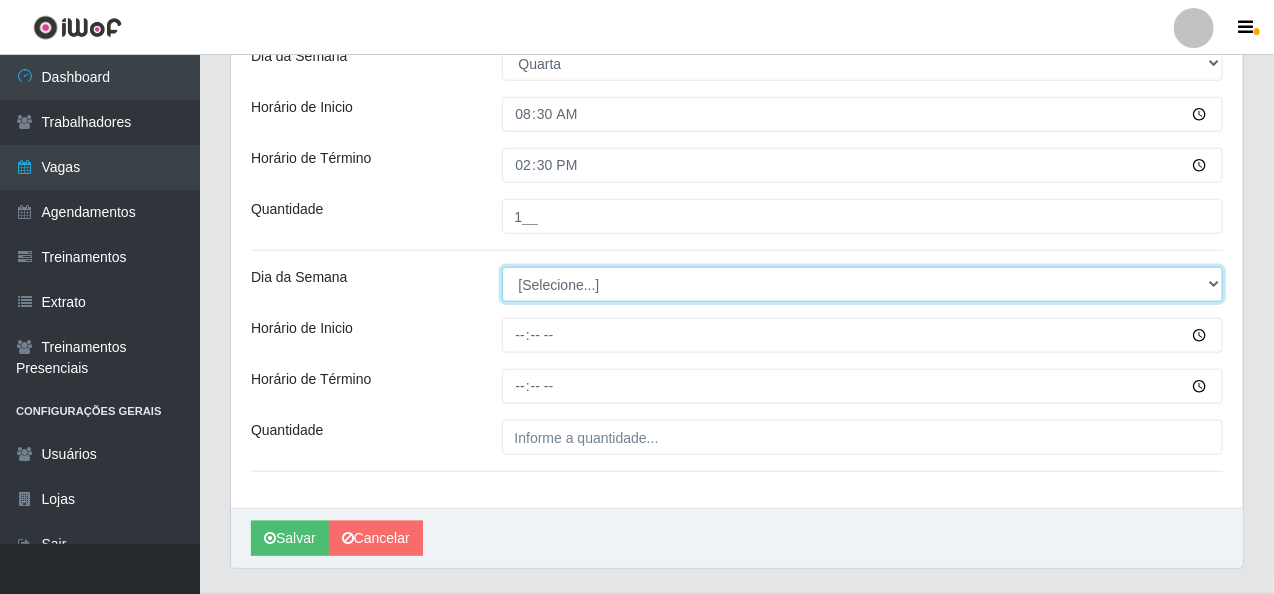 click on "[Selecione...] Segunda Terça Quarta Quinta Sexta Sábado Domingo" at bounding box center (863, 284) 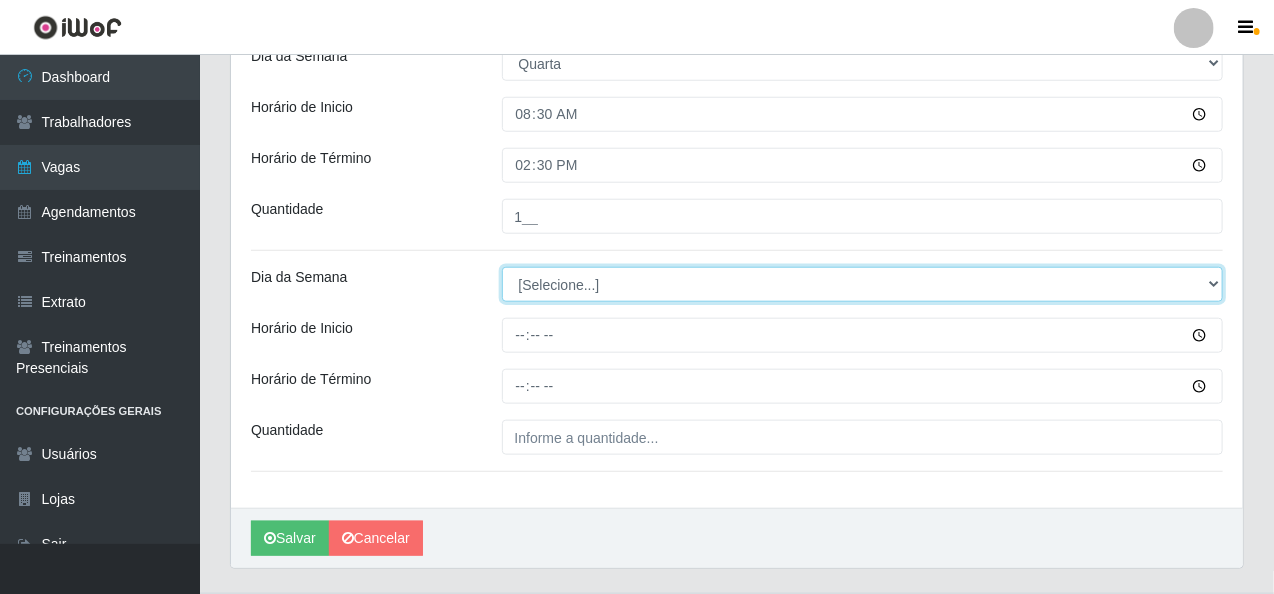 select on "3" 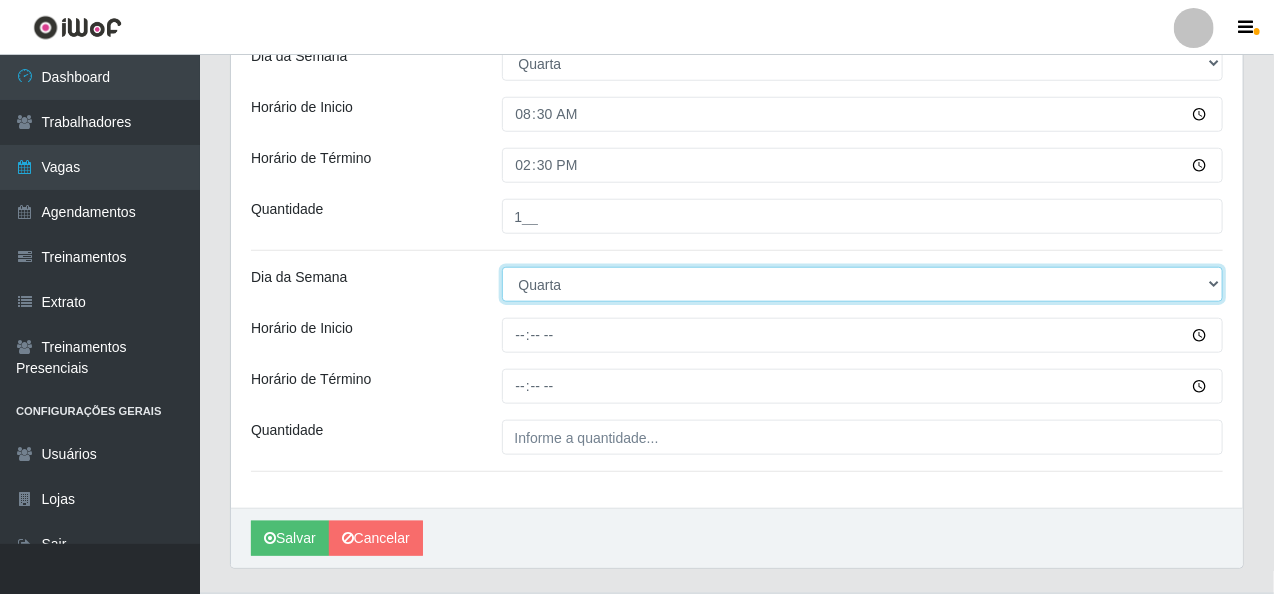 click on "[Selecione...] Segunda Terça Quarta Quinta Sexta Sábado Domingo" at bounding box center (863, 284) 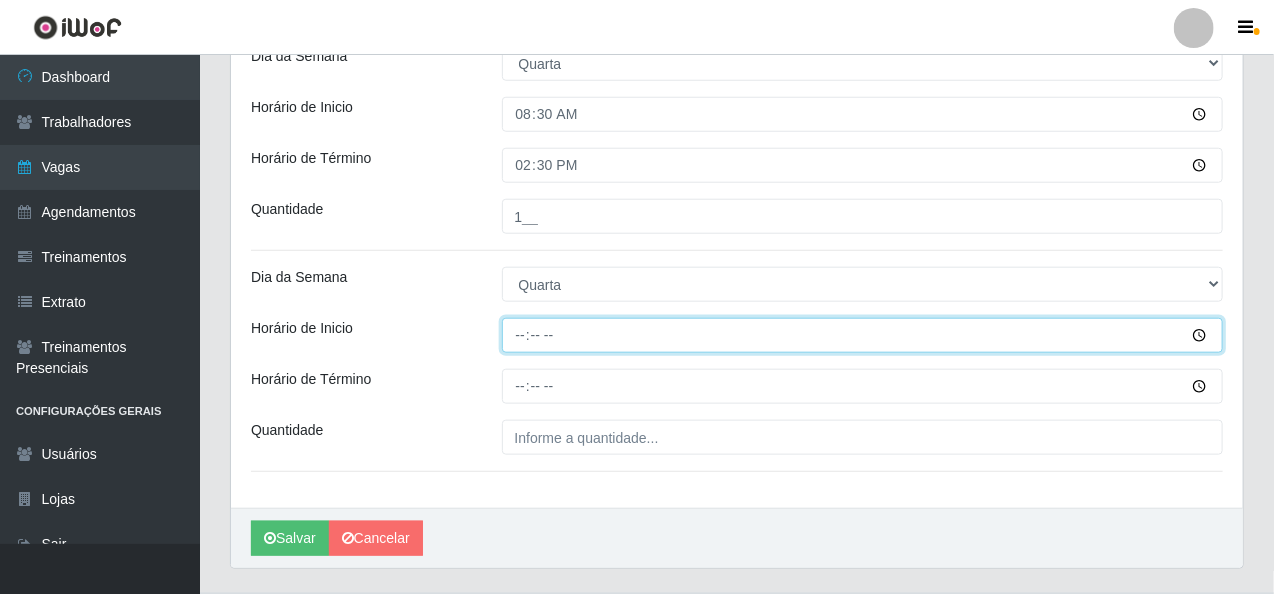 click on "Horário de Inicio" at bounding box center (863, 335) 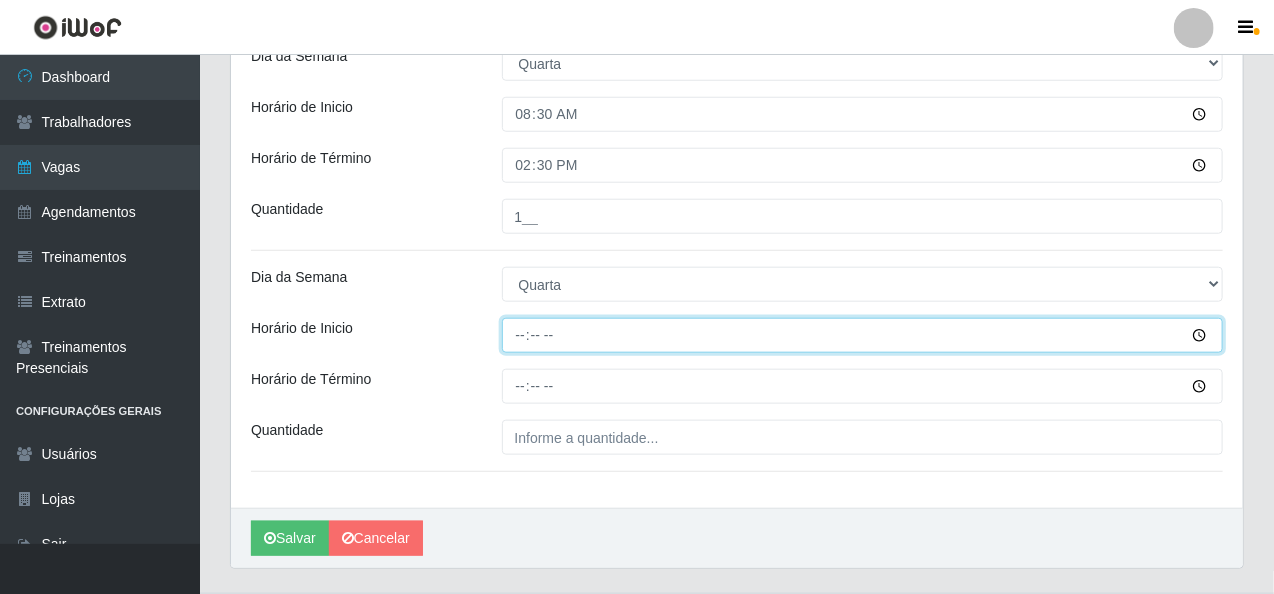 type on "14:00" 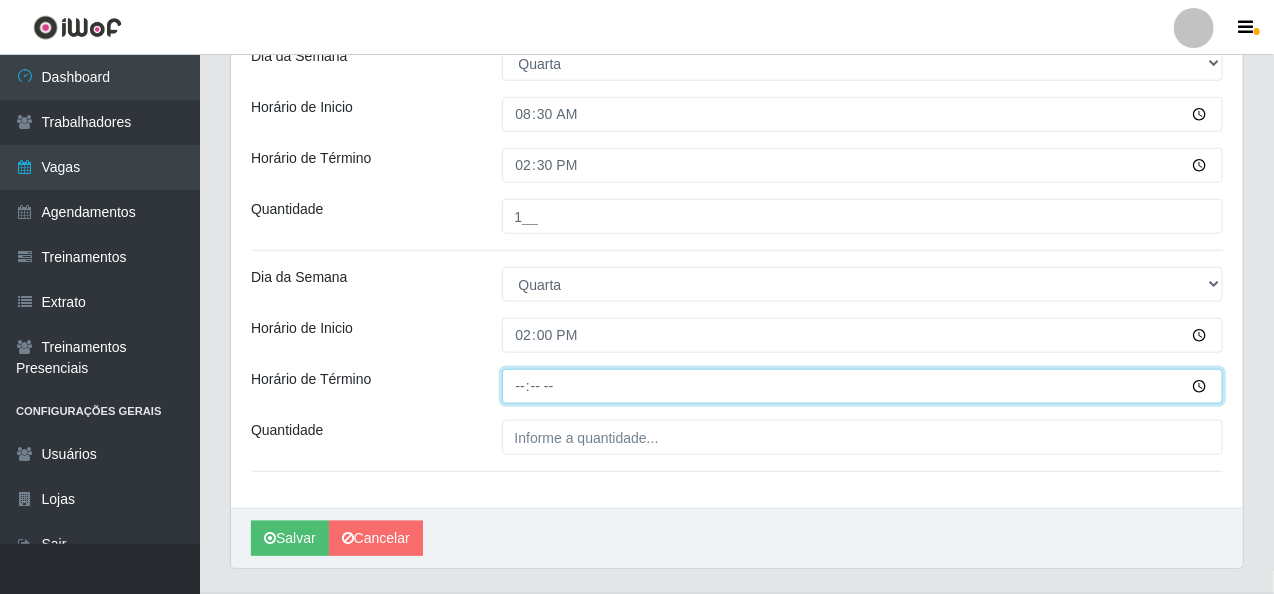 click on "Horário de Término" at bounding box center (863, 386) 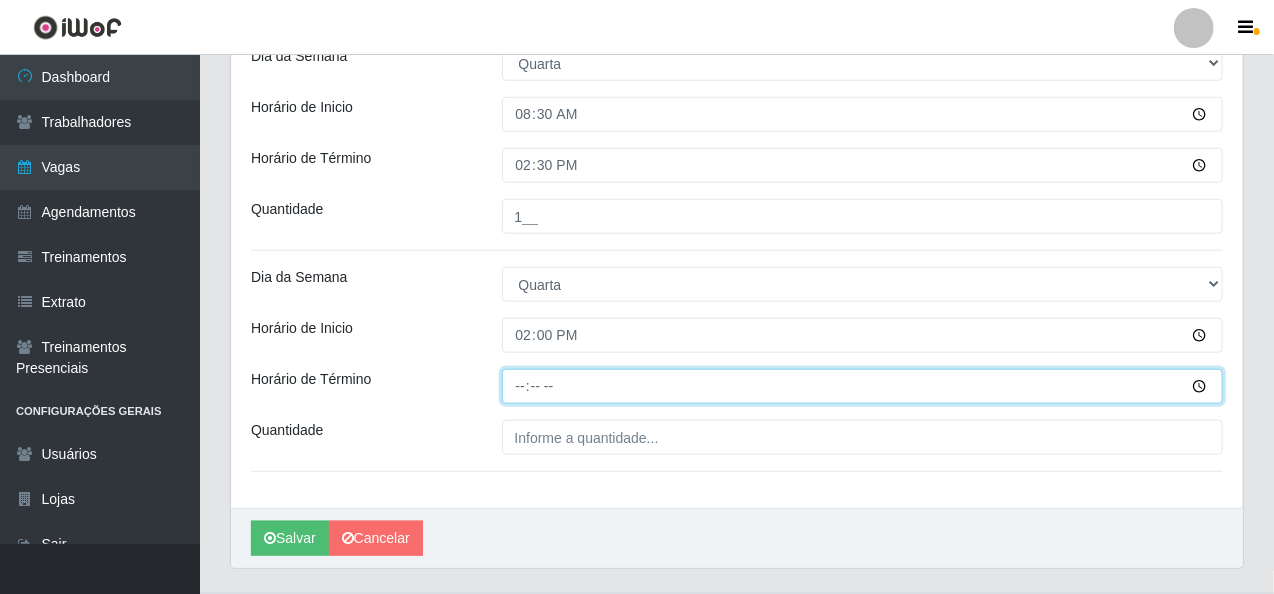 type on "20:00" 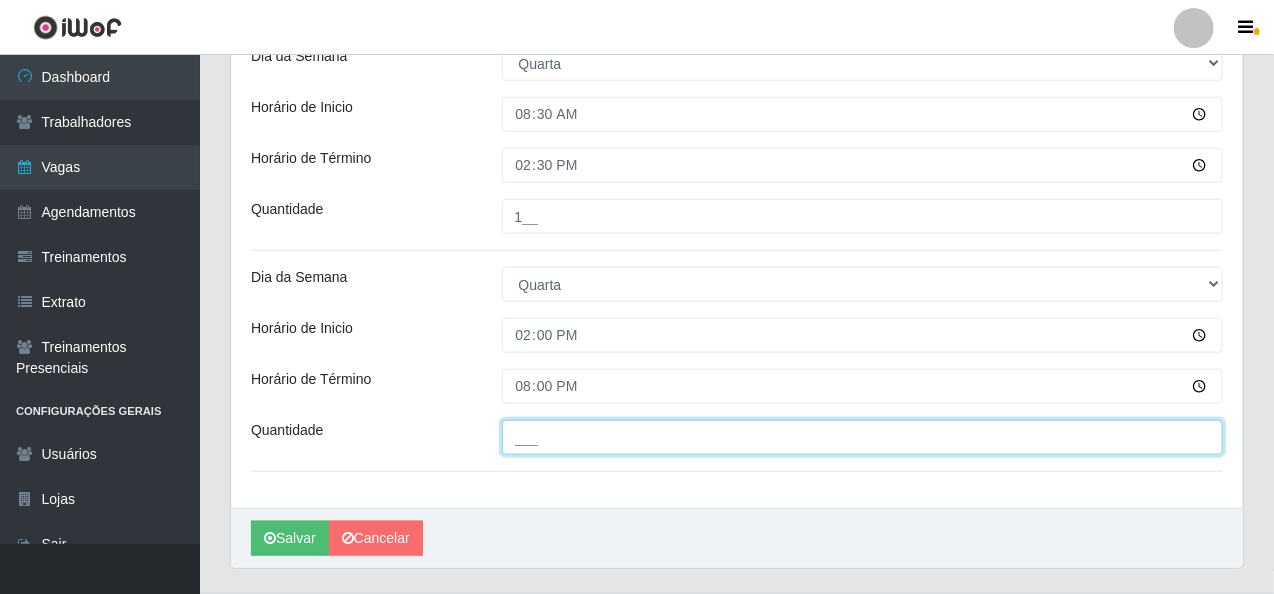 click on "___" at bounding box center [863, 437] 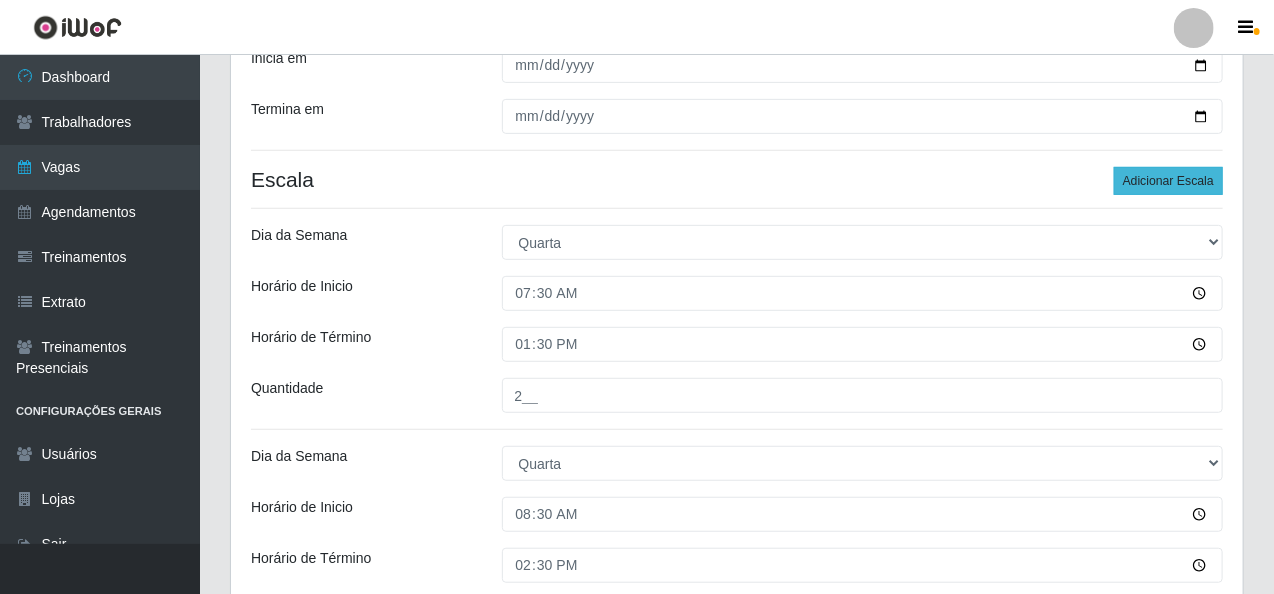 type on "2__" 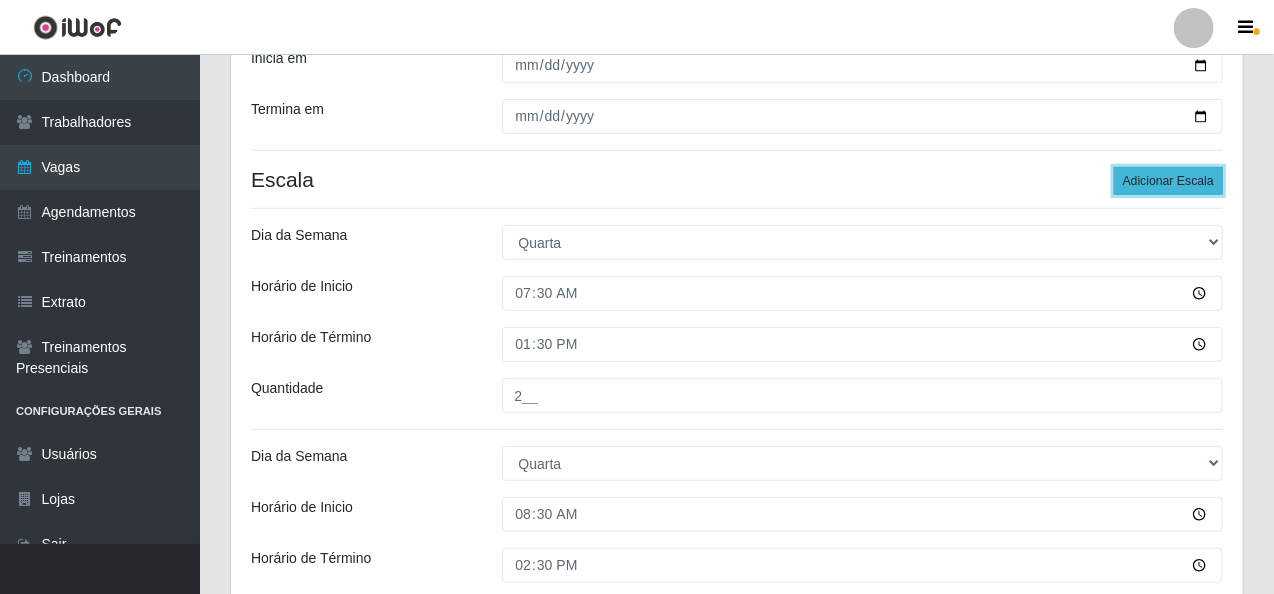 click on "Adicionar Escala" at bounding box center [1168, 181] 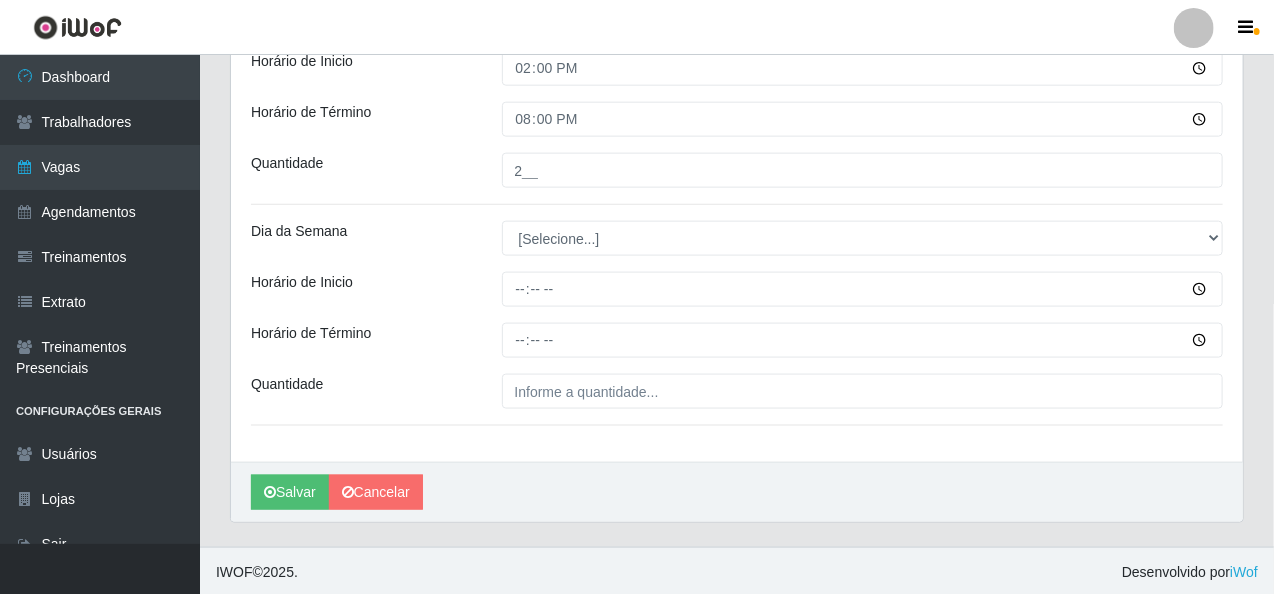 scroll, scrollTop: 968, scrollLeft: 0, axis: vertical 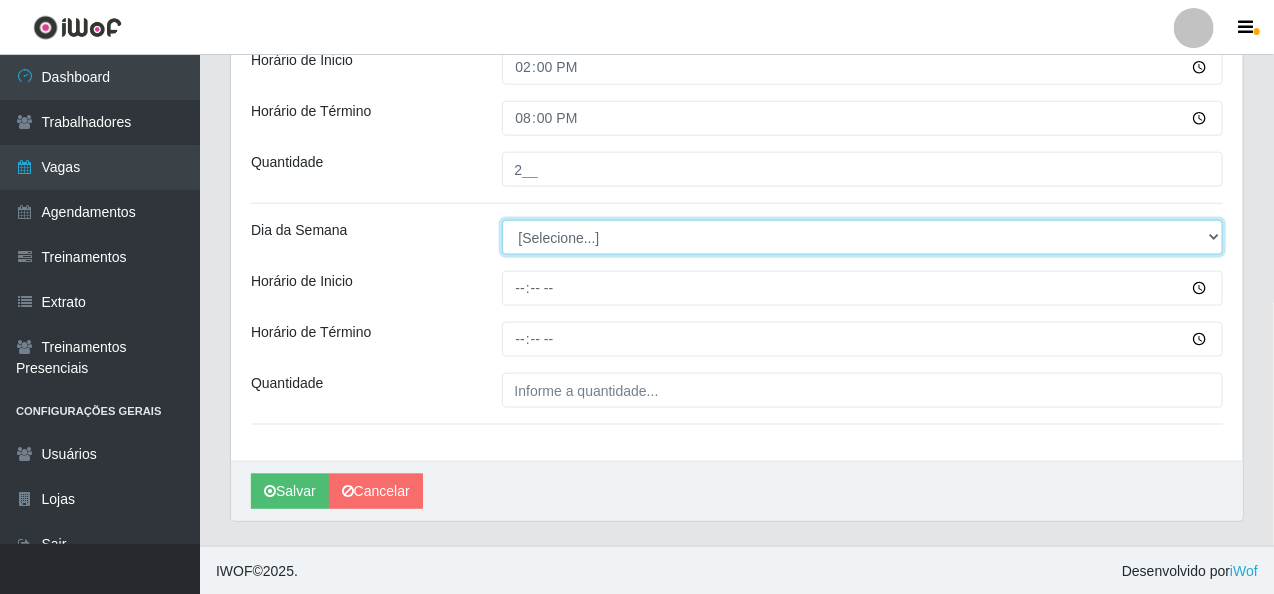 click on "[Selecione...] Segunda Terça Quarta Quinta Sexta Sábado Domingo" at bounding box center [863, 237] 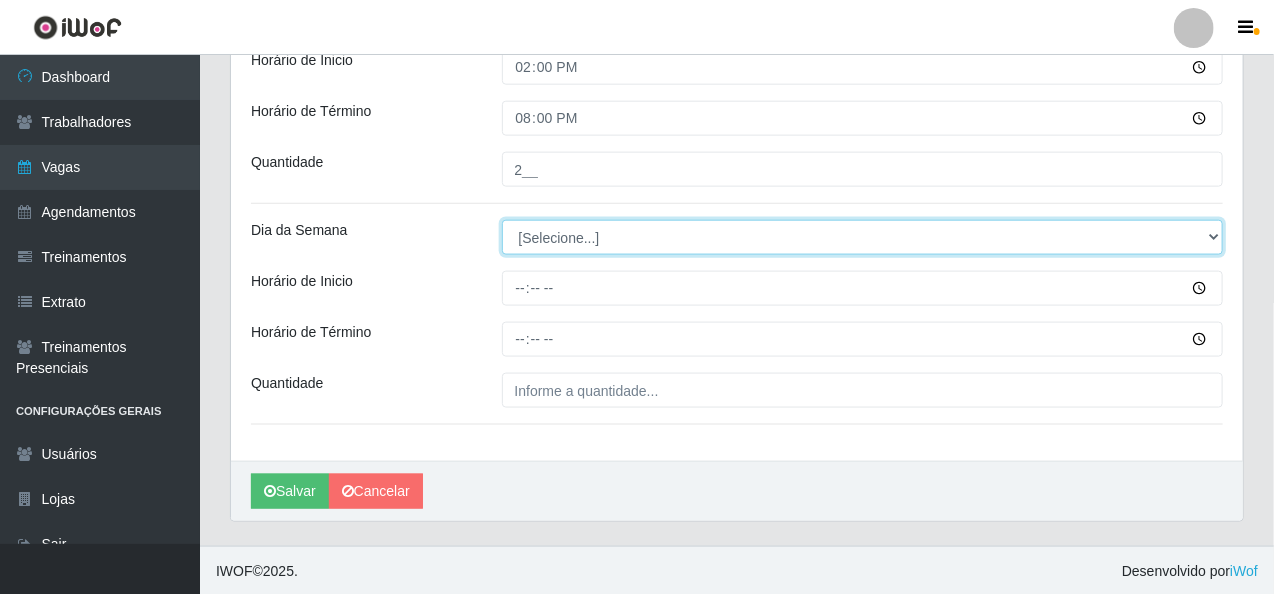 click on "[Selecione...] Segunda Terça Quarta Quinta Sexta Sábado Domingo" at bounding box center [863, 237] 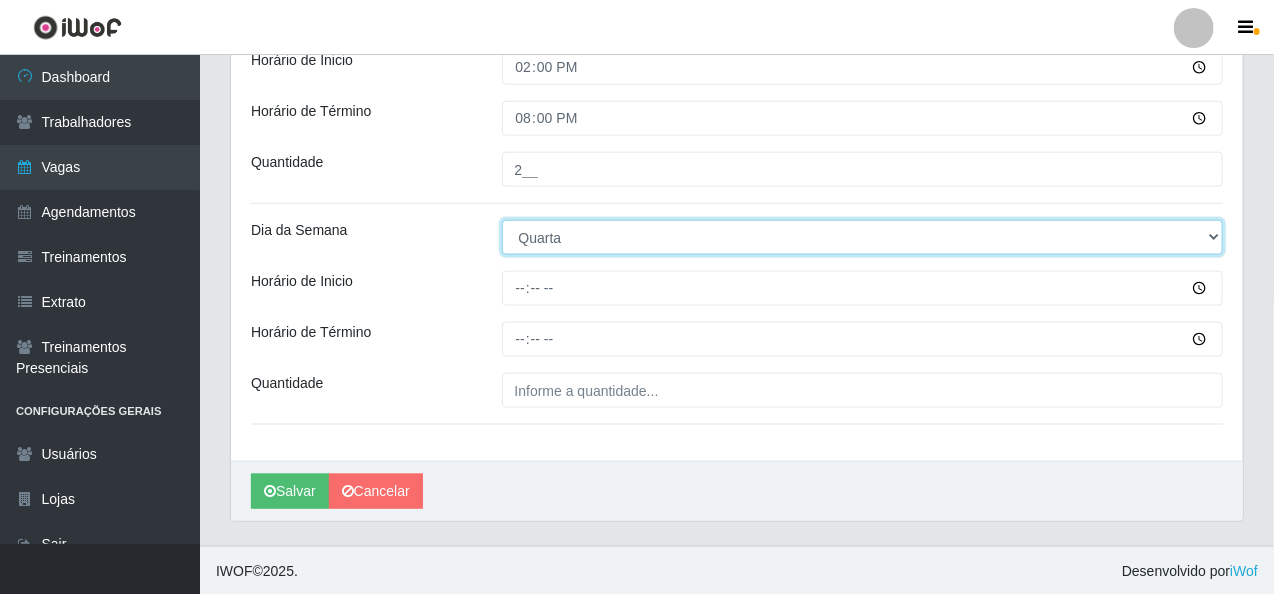 click on "[Selecione...] Segunda Terça Quarta Quinta Sexta Sábado Domingo" at bounding box center [863, 237] 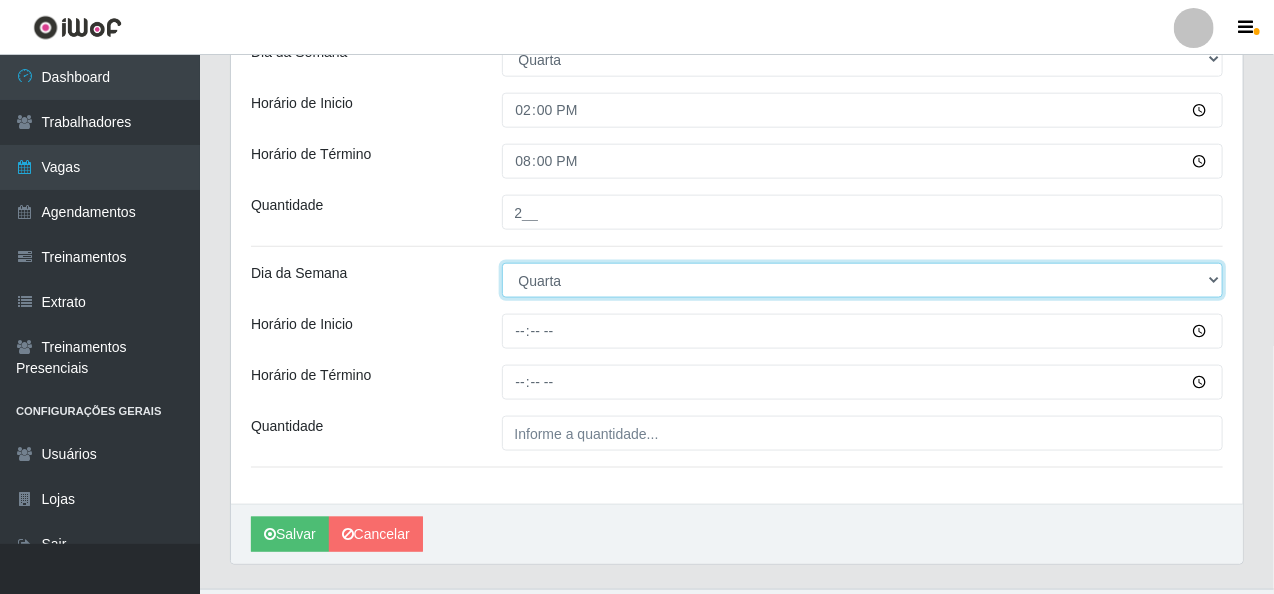 scroll, scrollTop: 968, scrollLeft: 0, axis: vertical 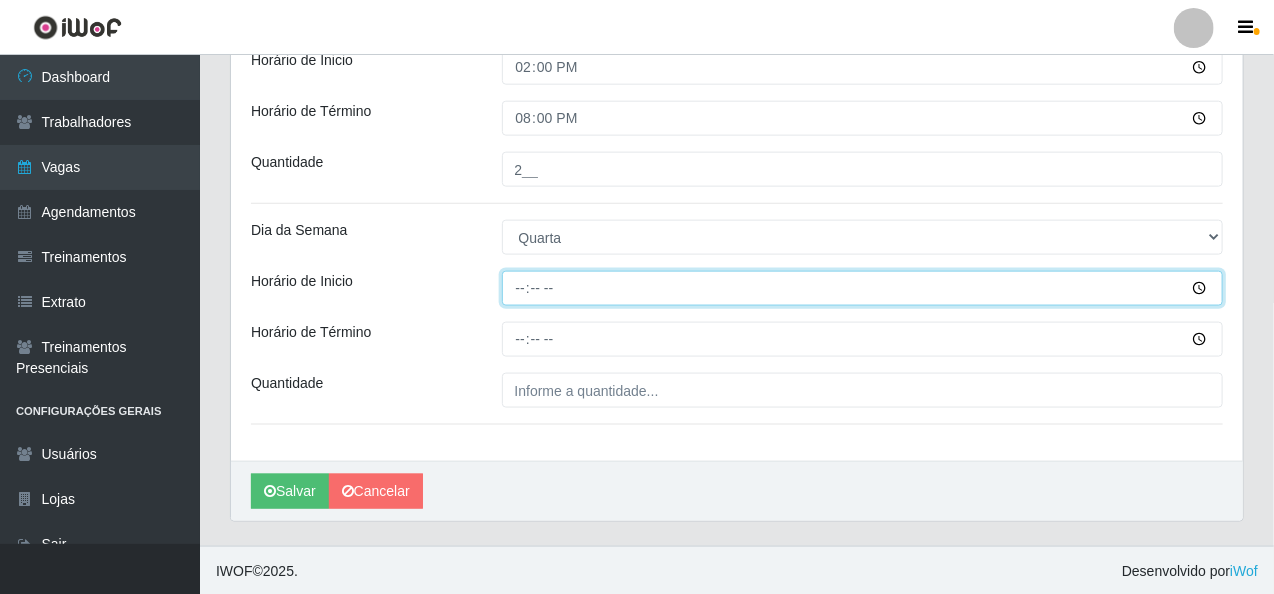 click on "Horário de Inicio" at bounding box center [863, 288] 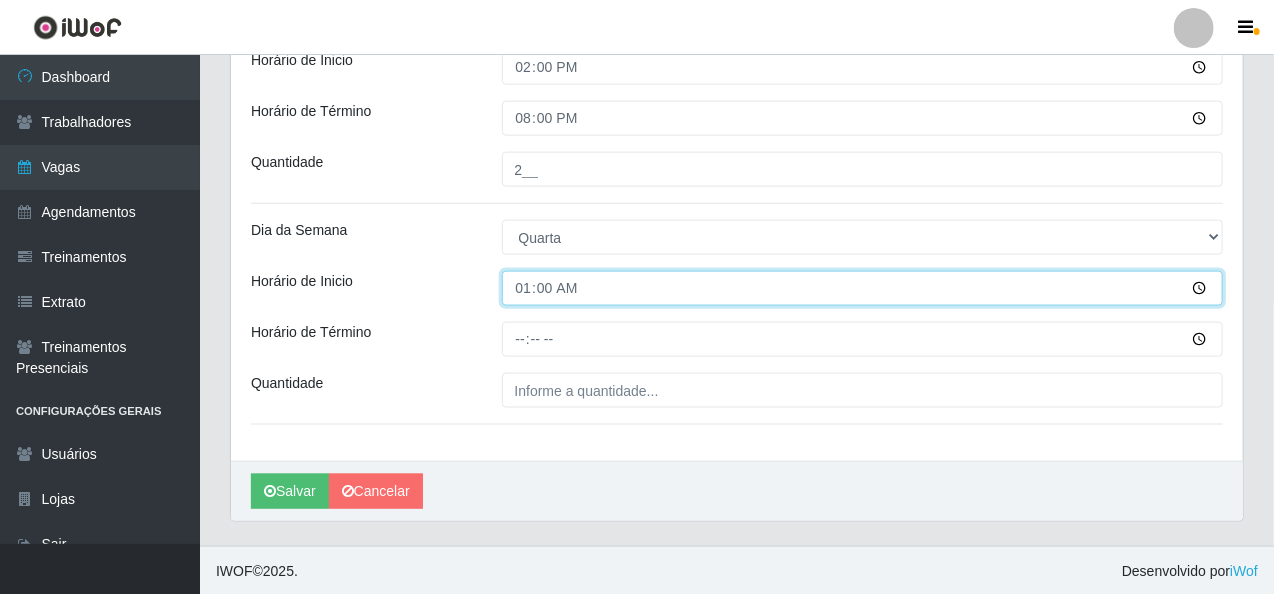 type on "16:00" 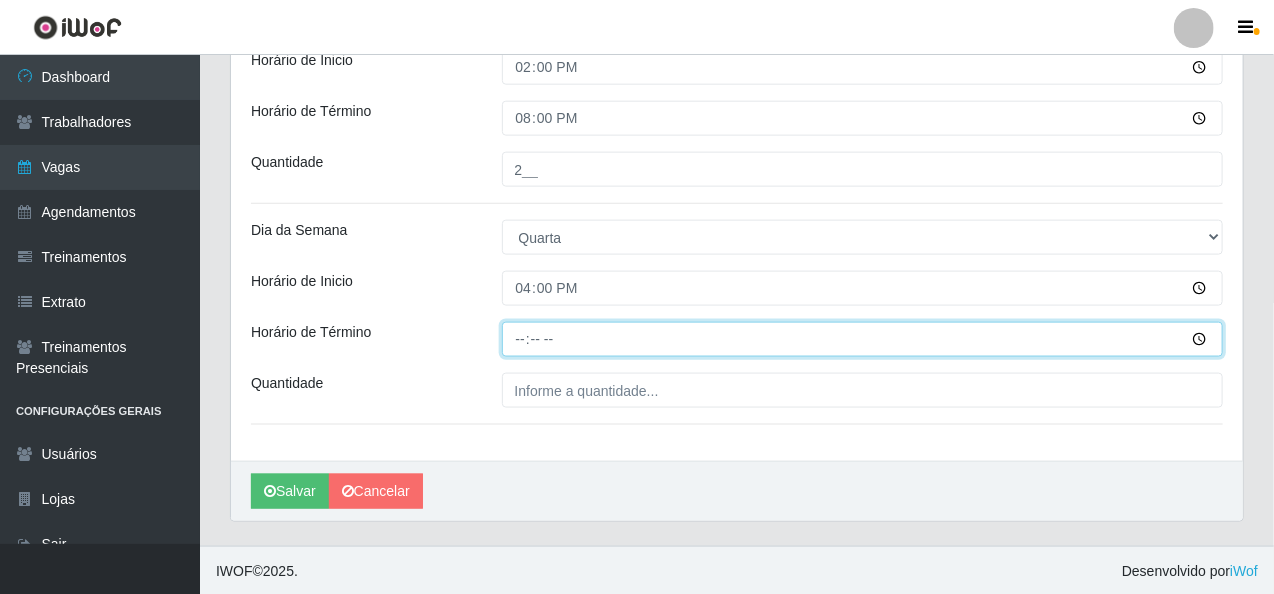 click on "Horário de Término" at bounding box center (863, 339) 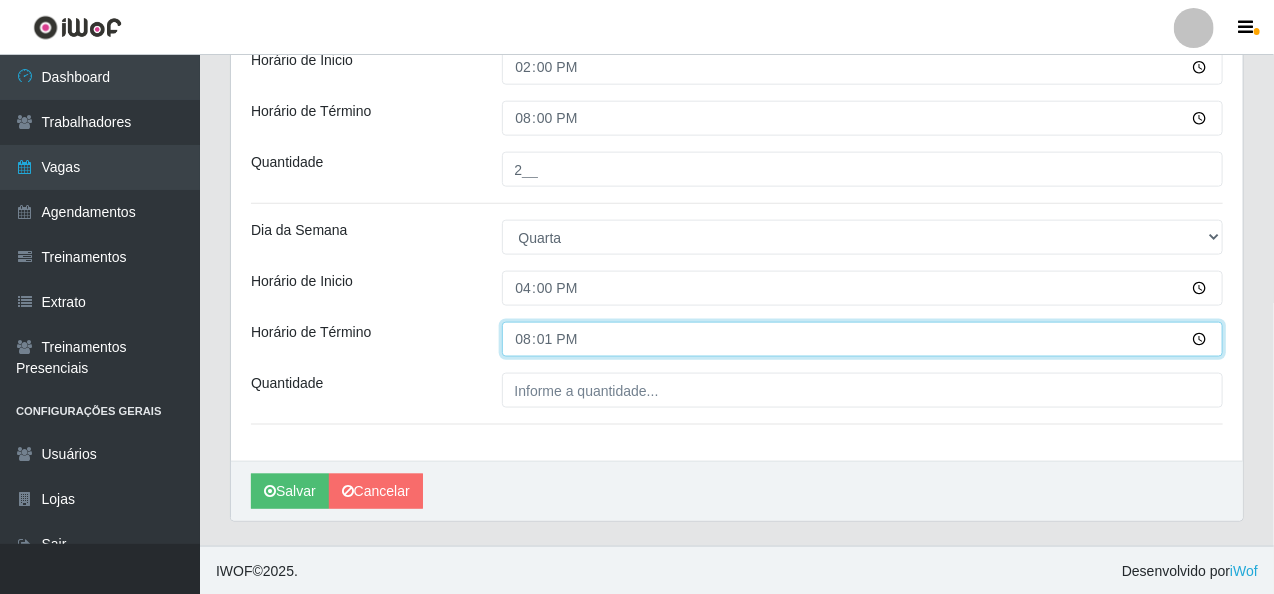 type on "20:10" 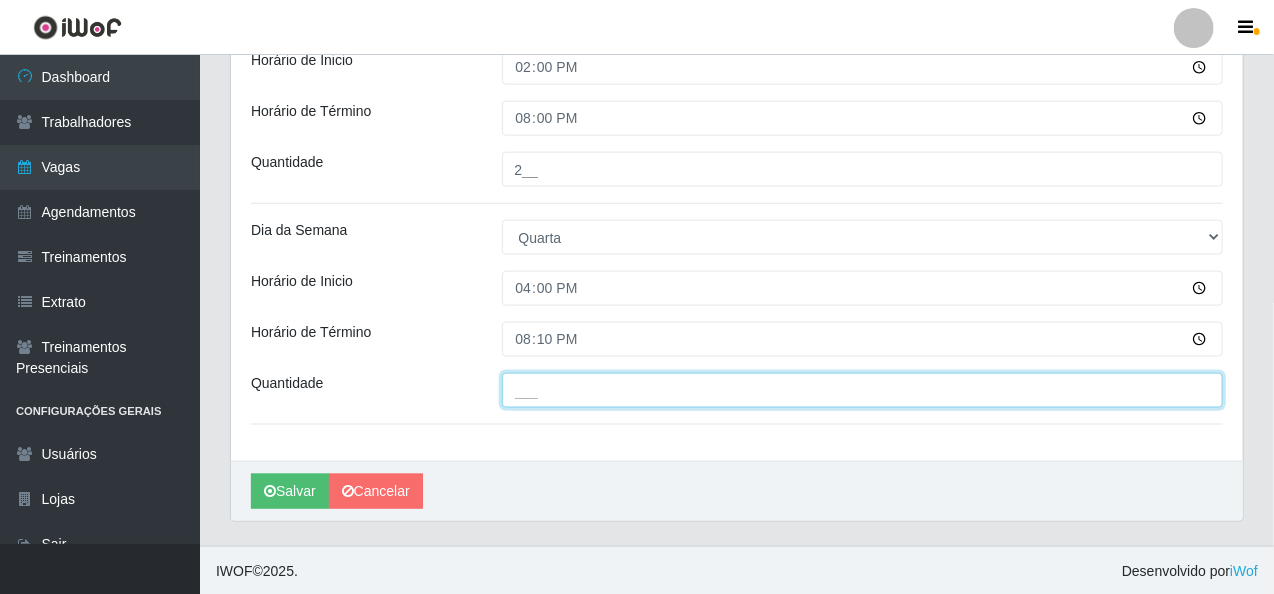 click on "___" at bounding box center [863, 390] 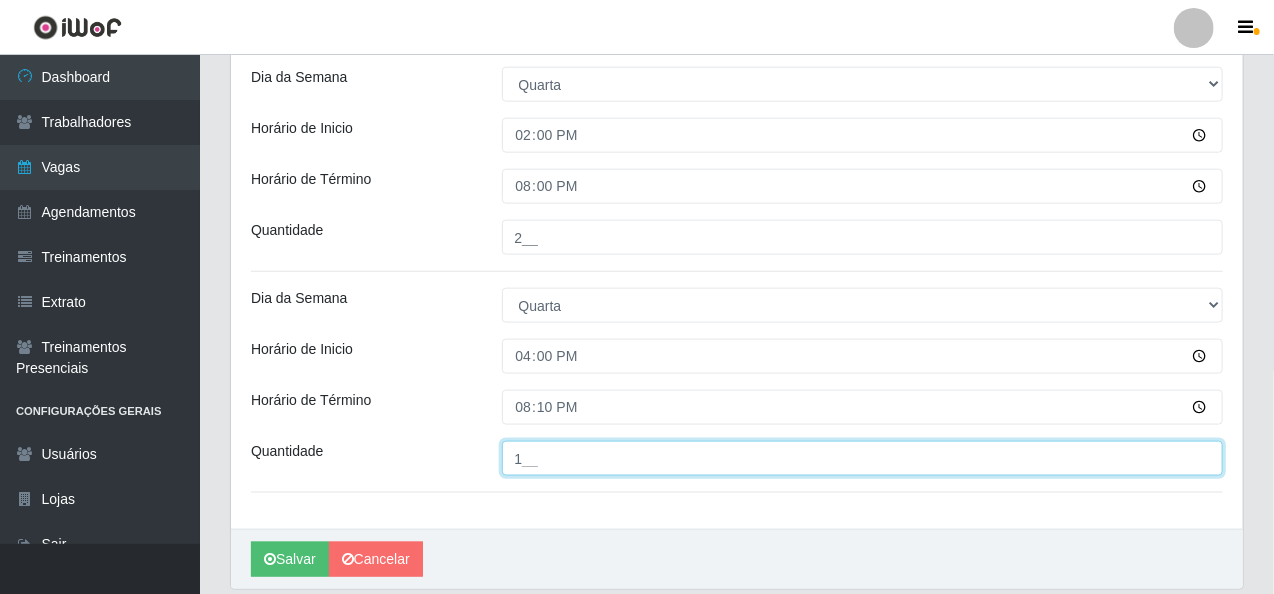scroll, scrollTop: 968, scrollLeft: 0, axis: vertical 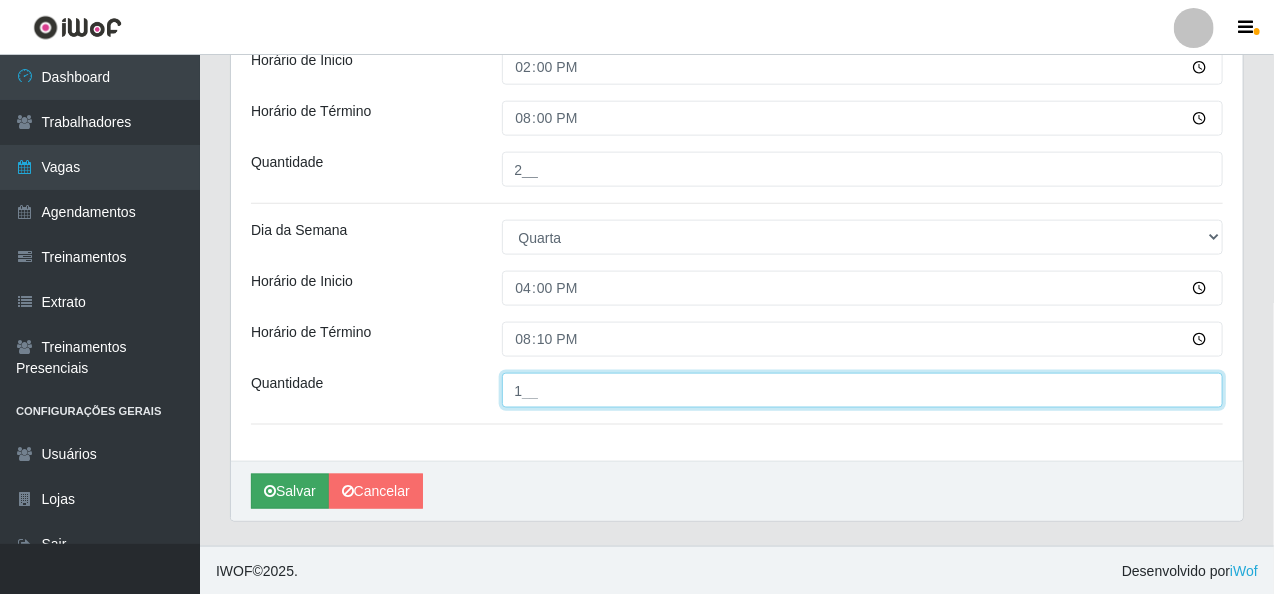 type on "1__" 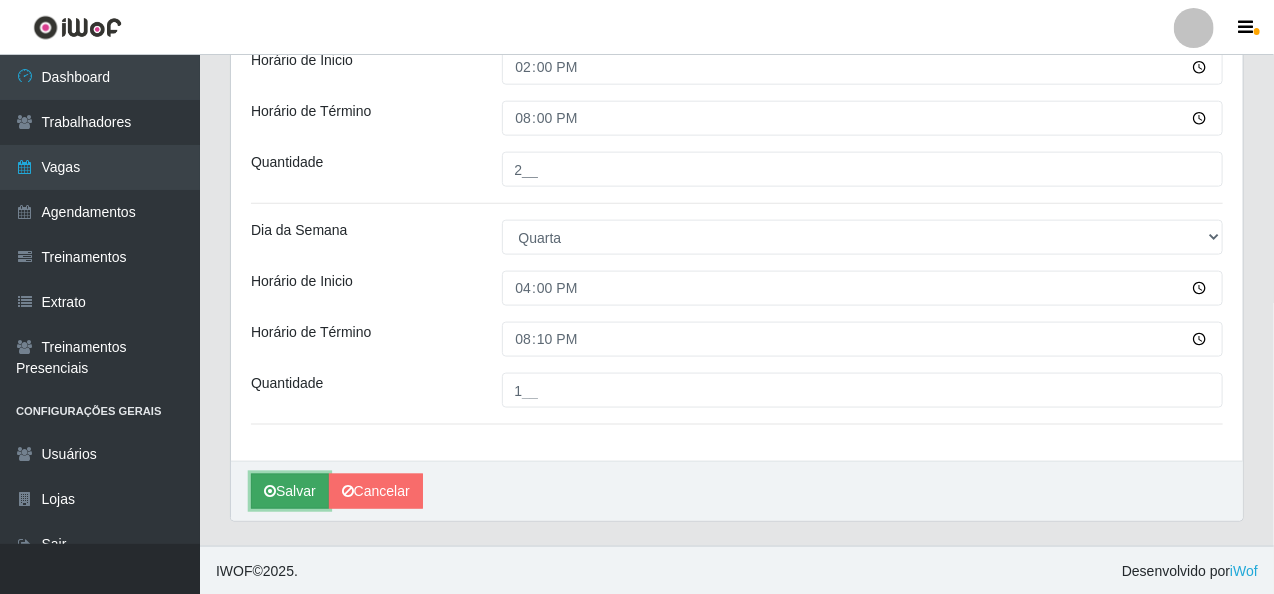click on "Salvar" at bounding box center [290, 491] 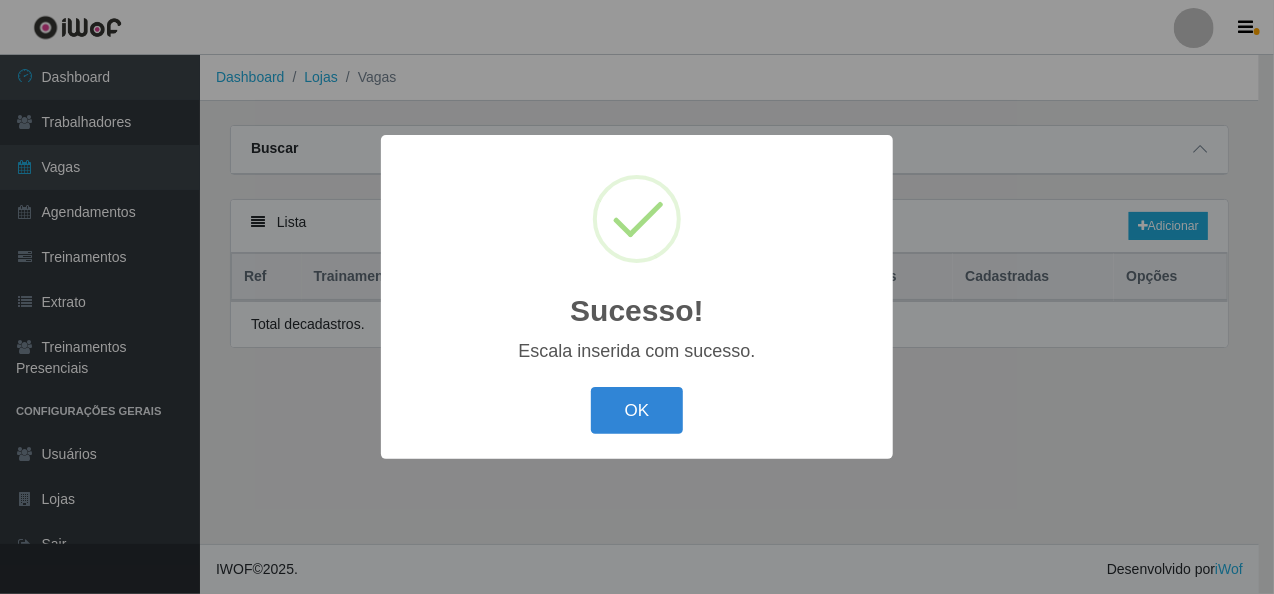 scroll, scrollTop: 0, scrollLeft: 0, axis: both 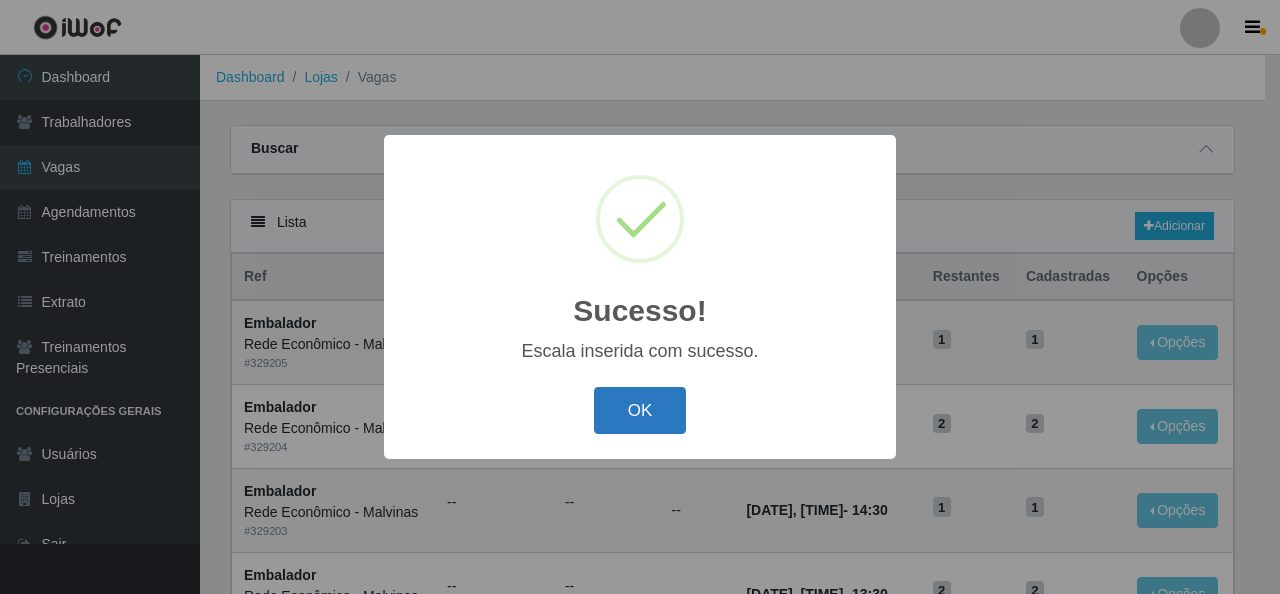 click on "OK" at bounding box center (640, 410) 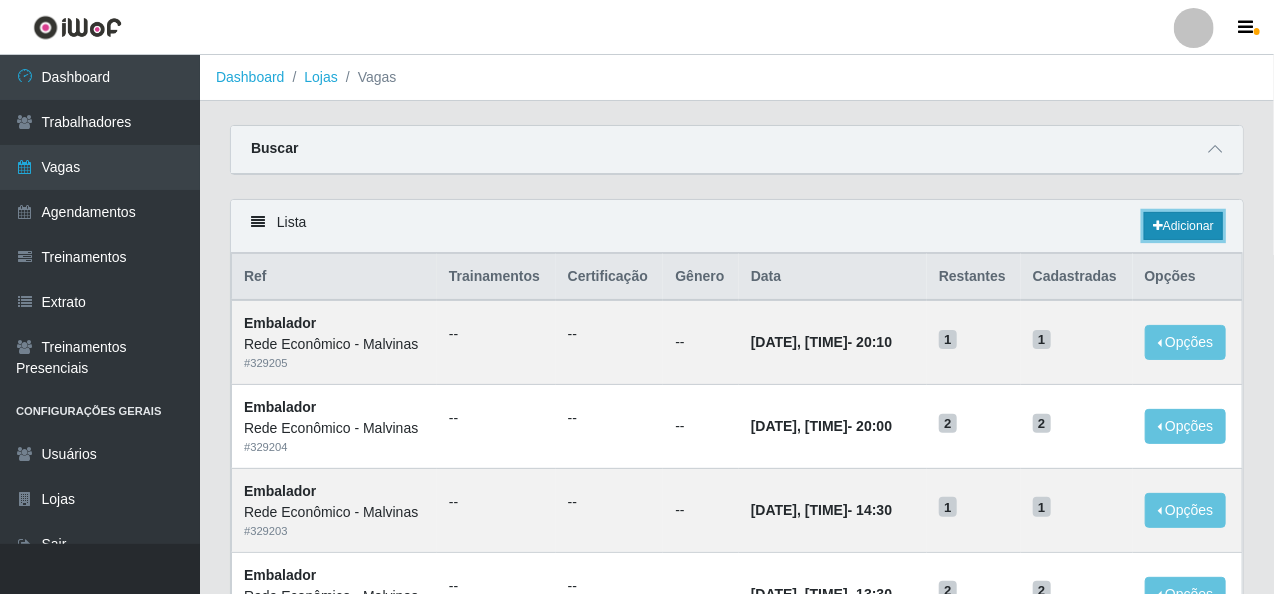 click on "Adicionar" at bounding box center (1183, 226) 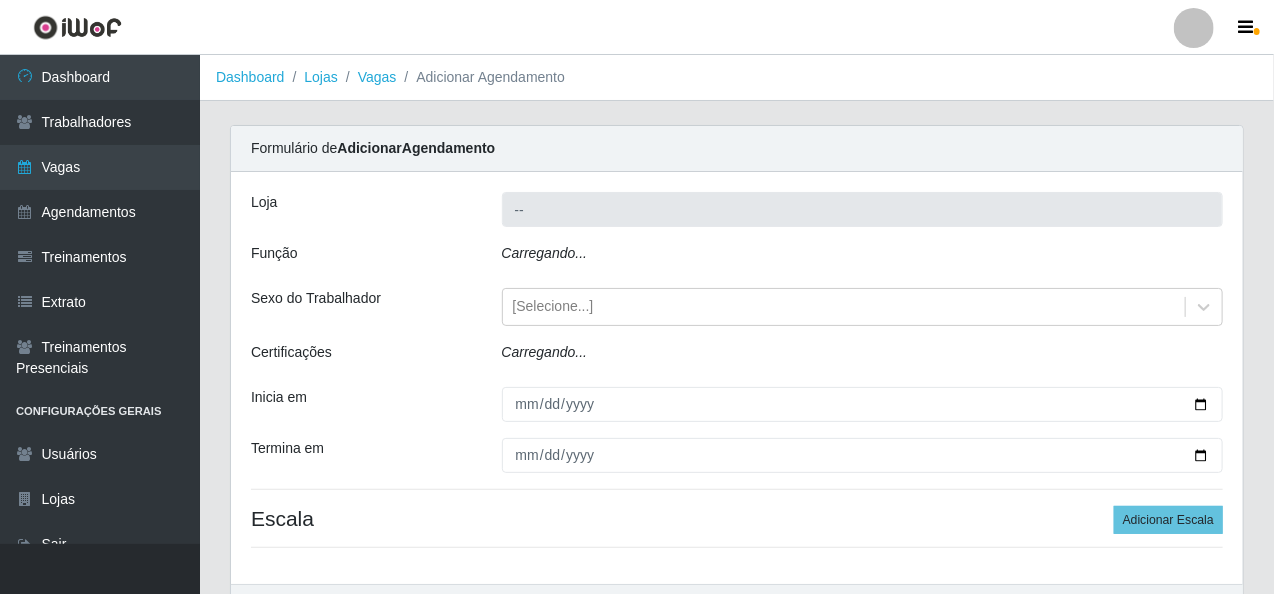 type on "Rede Econômico - Malvinas" 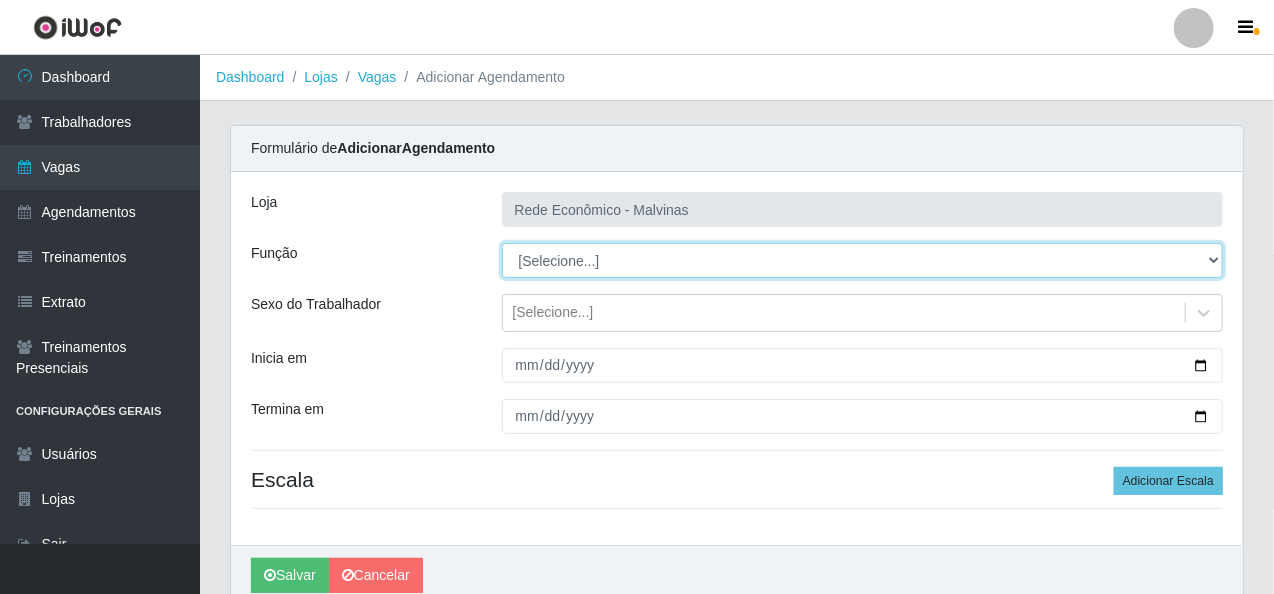 click on "[Selecione...] Embalador Embalador + Embalador ++ Operador de Caixa Operador de Caixa + Operador de Caixa ++ Repositor  Repositor + Repositor ++" at bounding box center [863, 260] 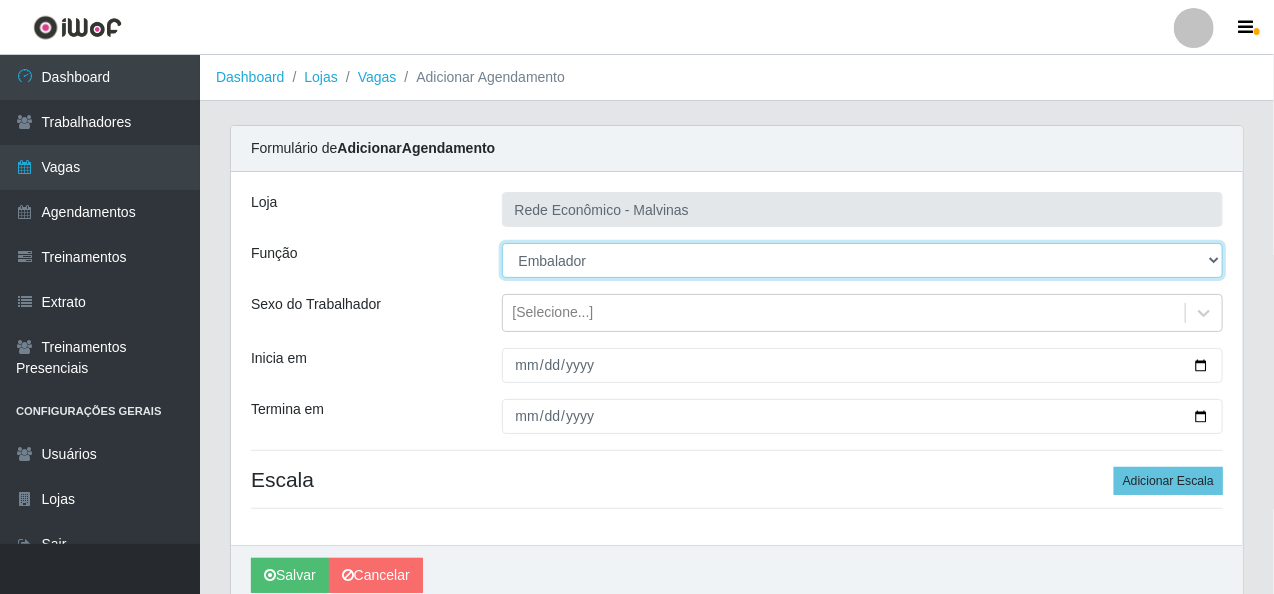 click on "[Selecione...] Embalador Embalador + Embalador ++ Operador de Caixa Operador de Caixa + Operador de Caixa ++ Repositor  Repositor + Repositor ++" at bounding box center [863, 260] 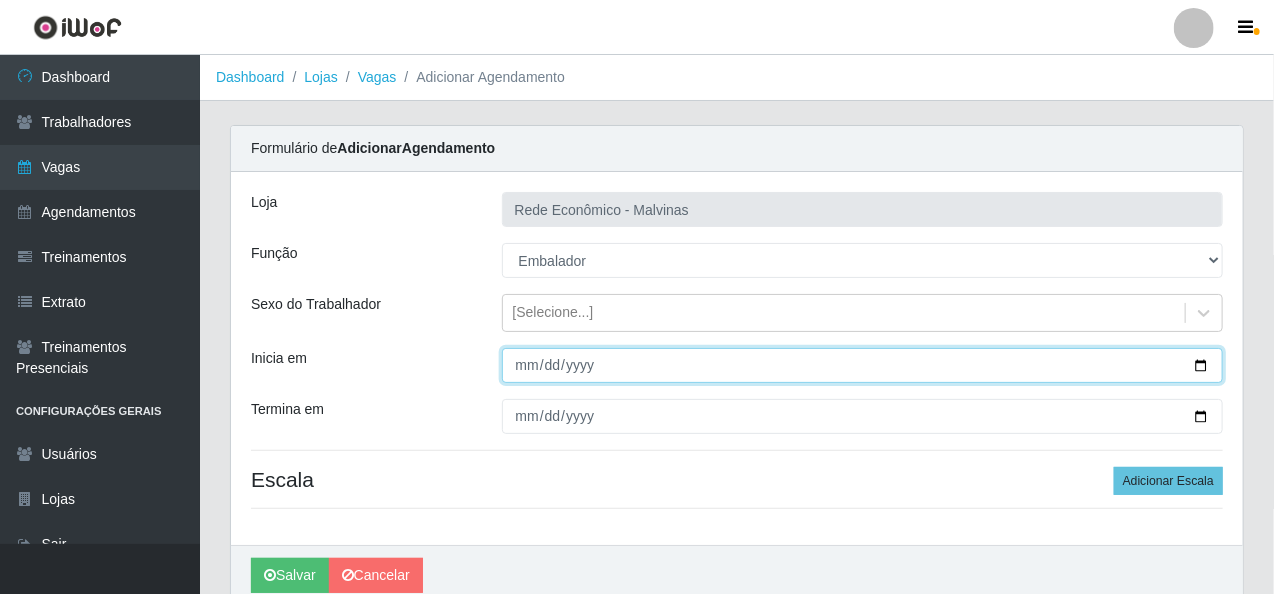 click on "Inicia em" at bounding box center (863, 365) 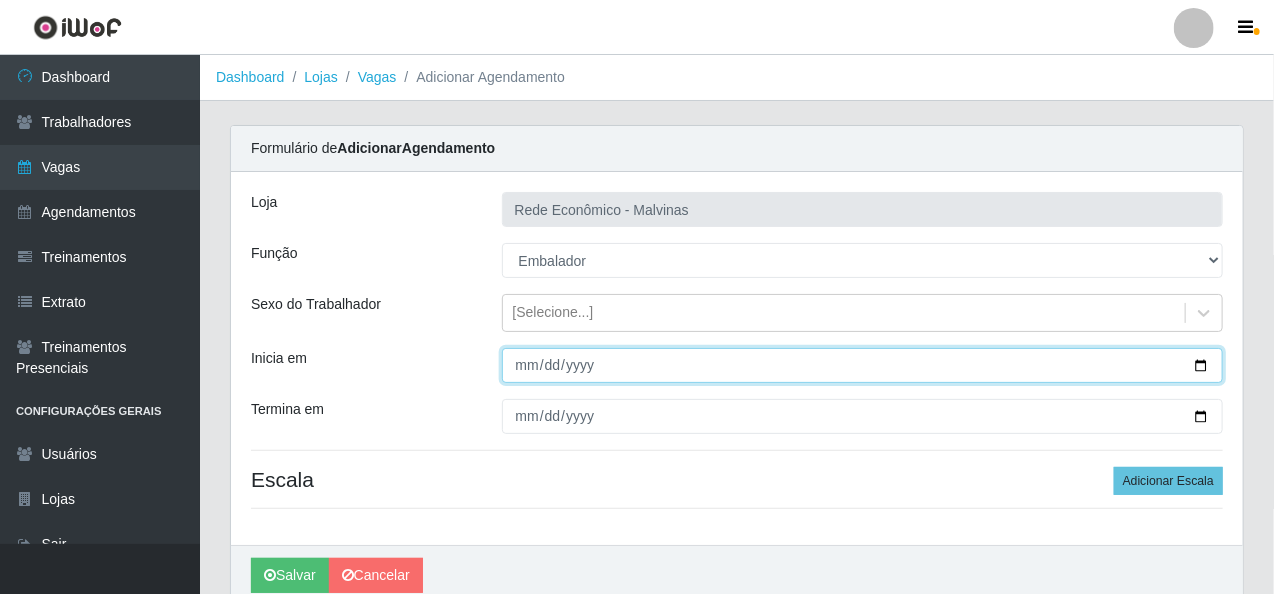 type on "[DATE]" 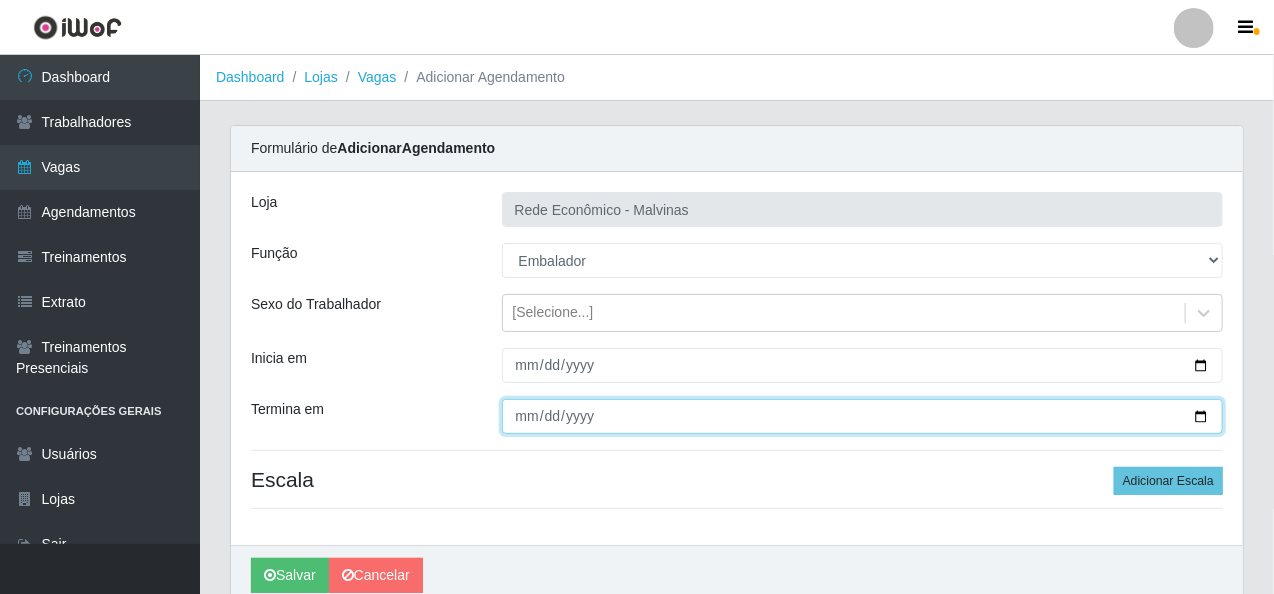 click on "Termina em" at bounding box center (863, 416) 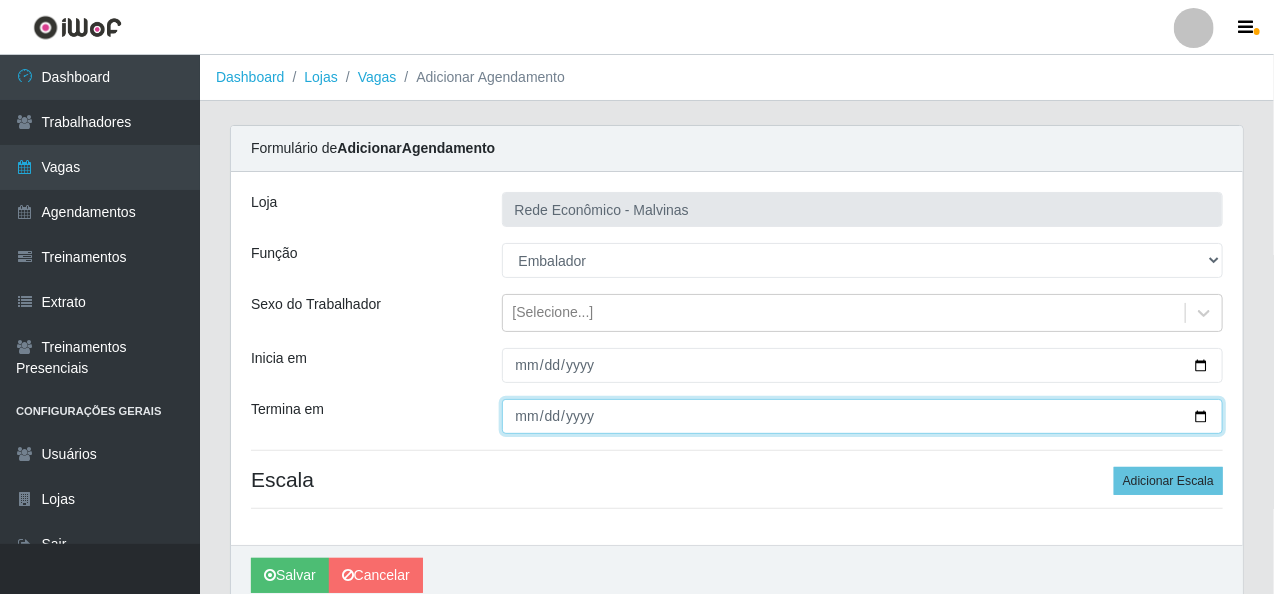 type on "[DATE]" 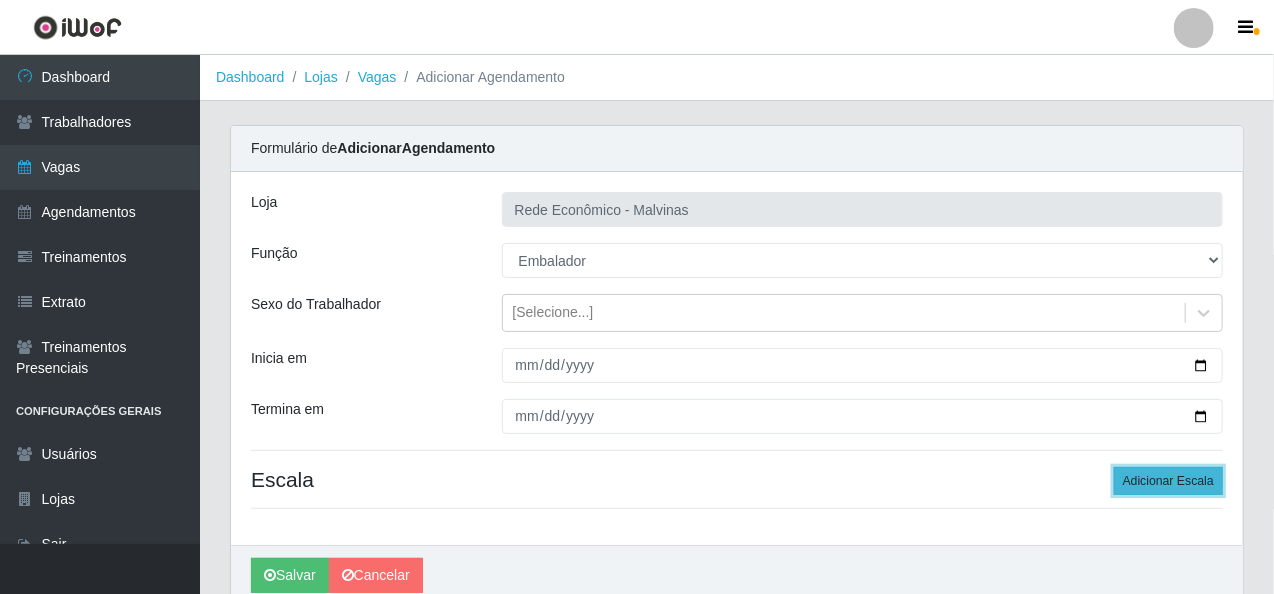 click on "Adicionar Escala" at bounding box center [1168, 481] 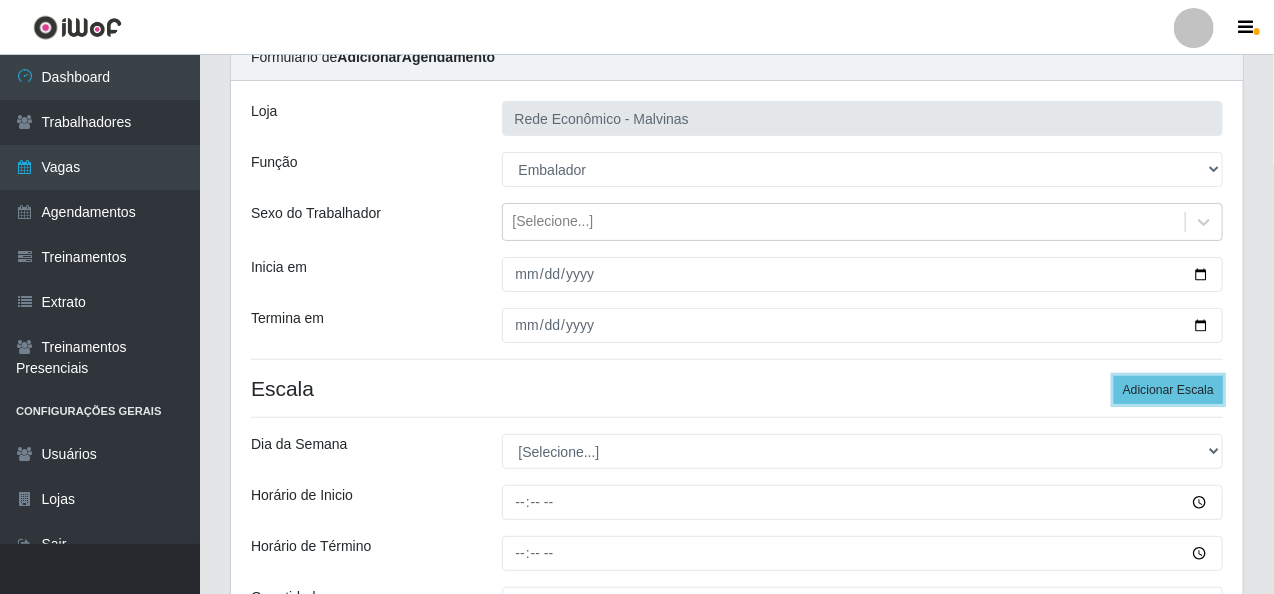 scroll, scrollTop: 200, scrollLeft: 0, axis: vertical 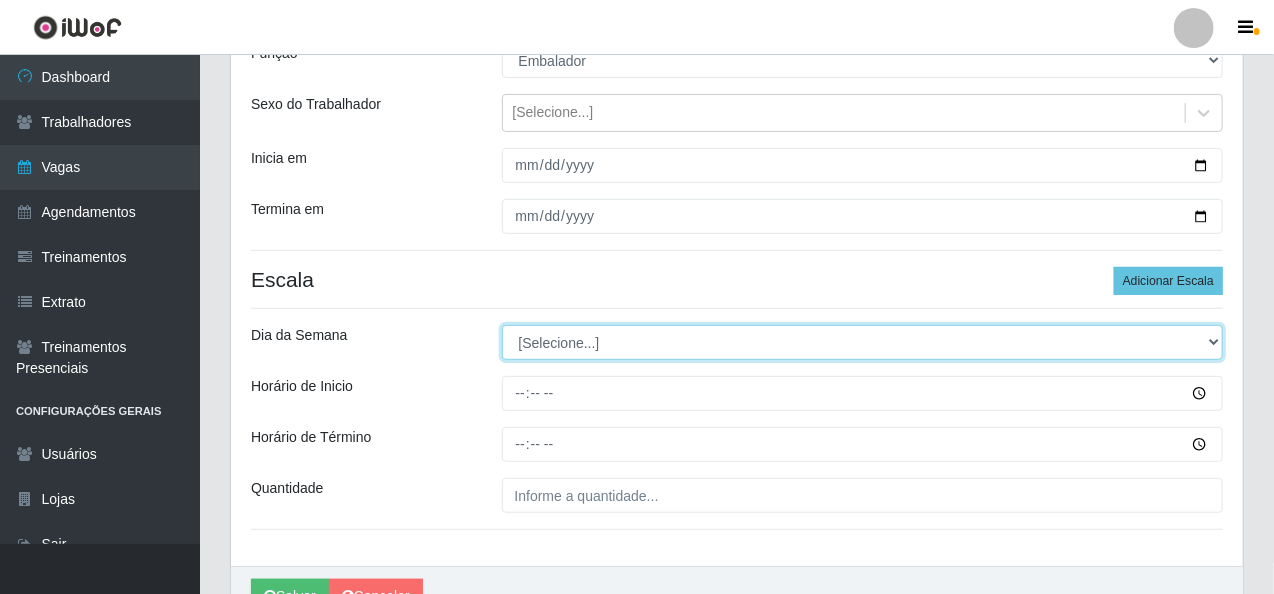 click on "[Selecione...] Segunda Terça Quarta Quinta Sexta Sábado Domingo" at bounding box center [863, 342] 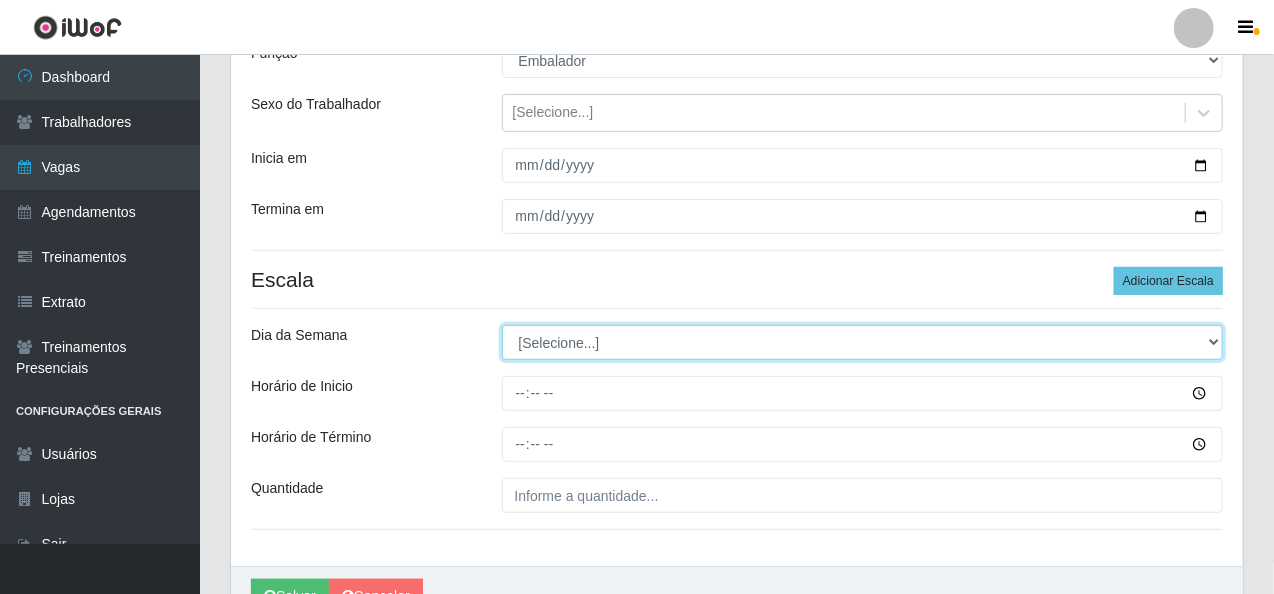 select on "4" 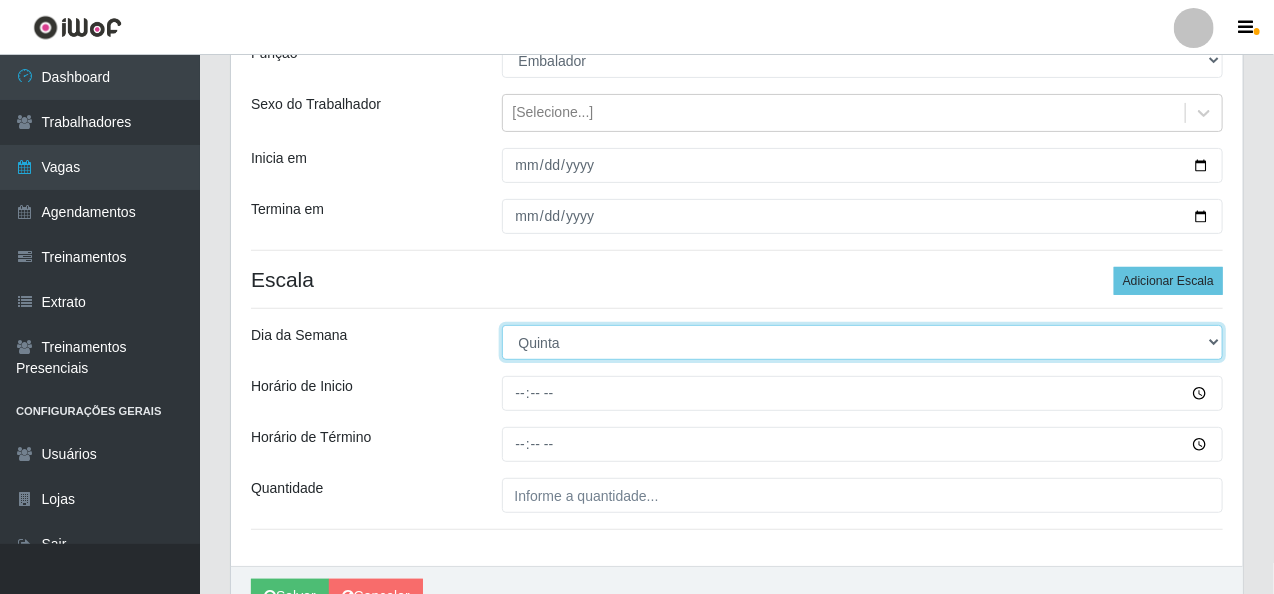 click on "[Selecione...] Segunda Terça Quarta Quinta Sexta Sábado Domingo" at bounding box center (863, 342) 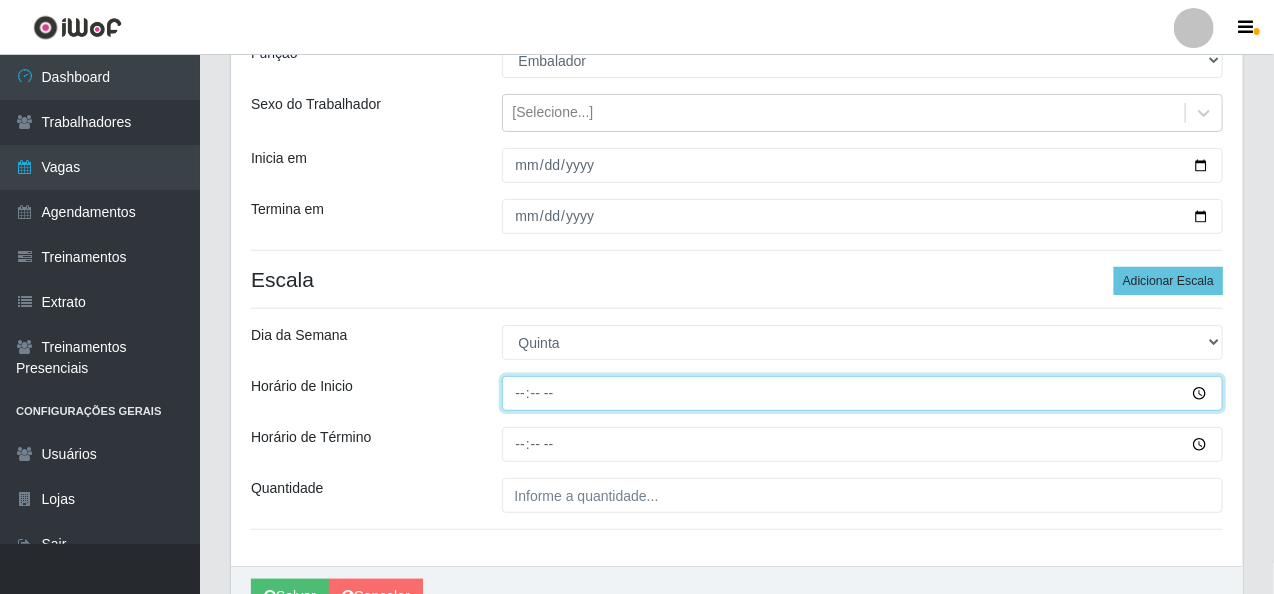 click on "Horário de Inicio" at bounding box center [863, 393] 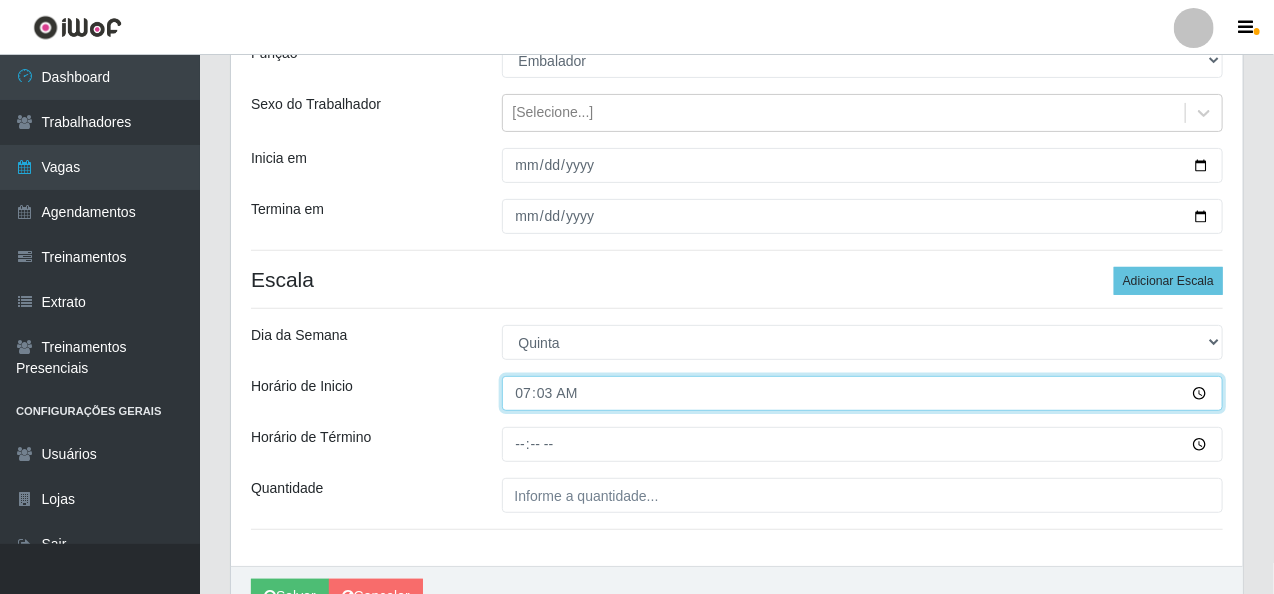 type on "07:30" 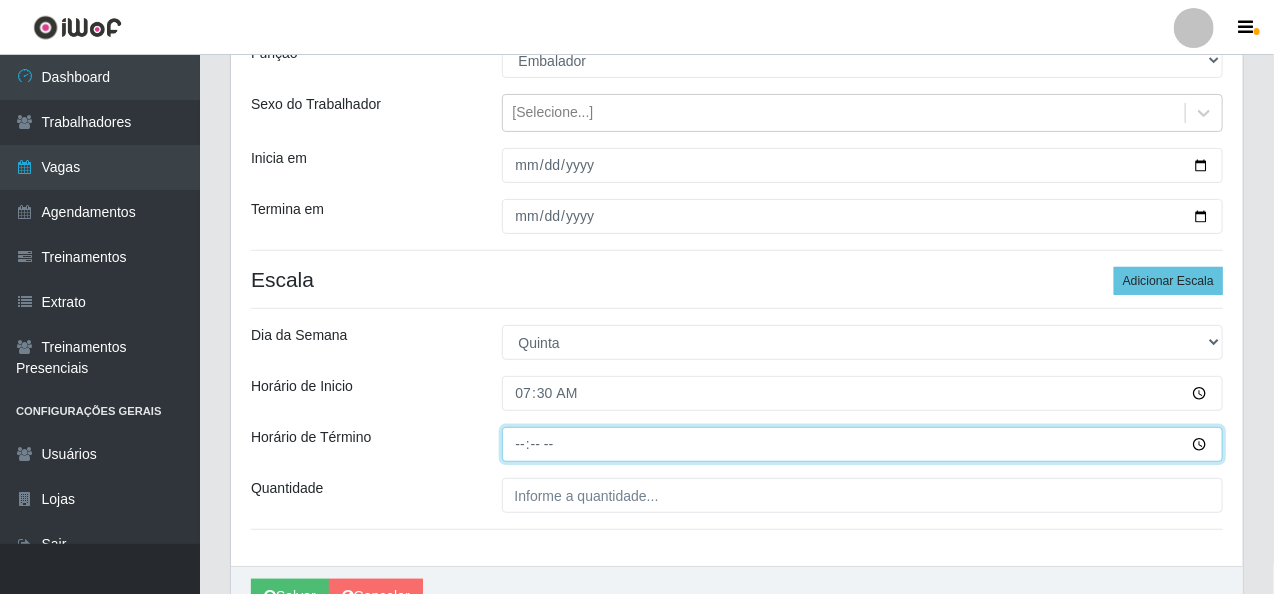 click on "Horário de Término" at bounding box center (863, 444) 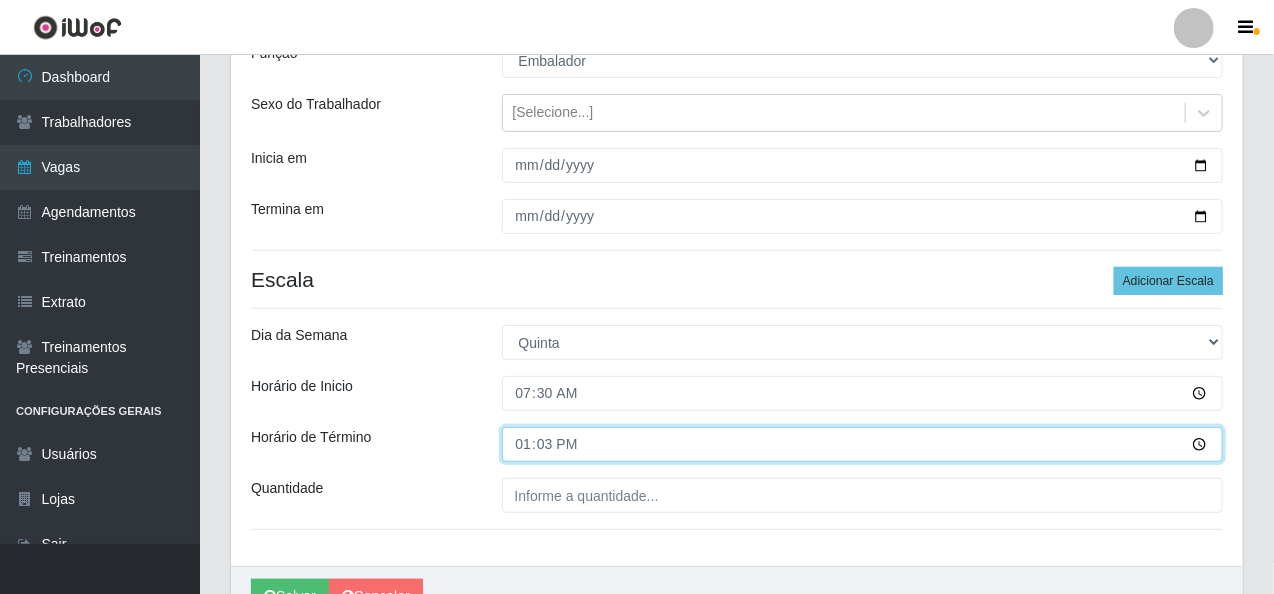 type on "13:30" 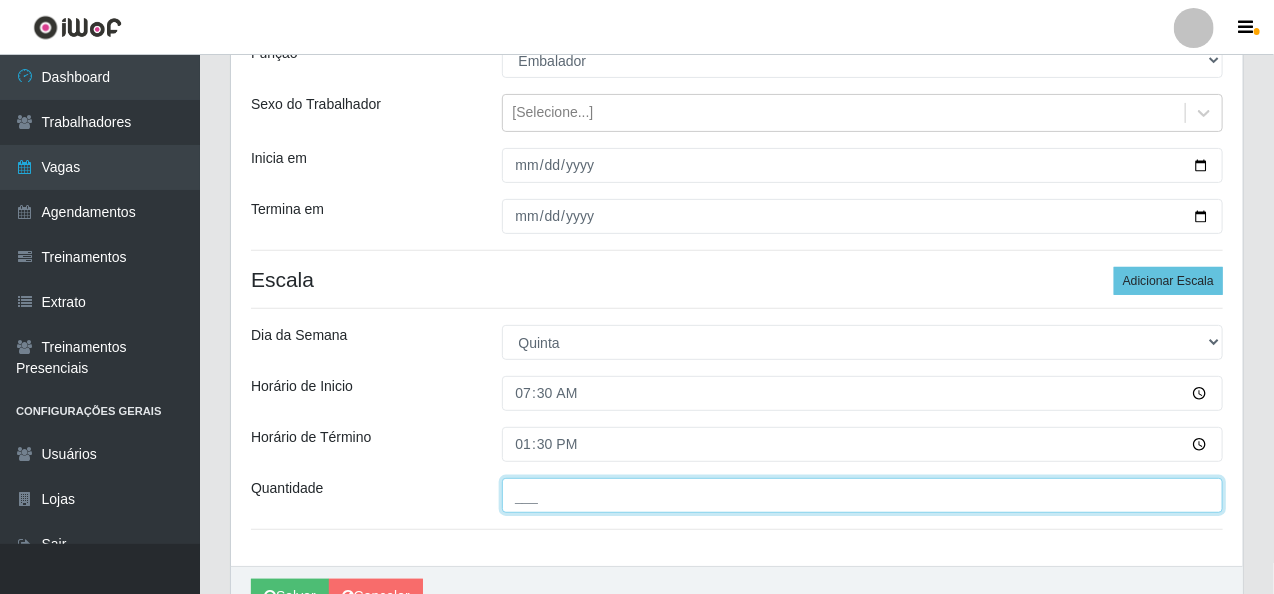 click on "___" at bounding box center [863, 495] 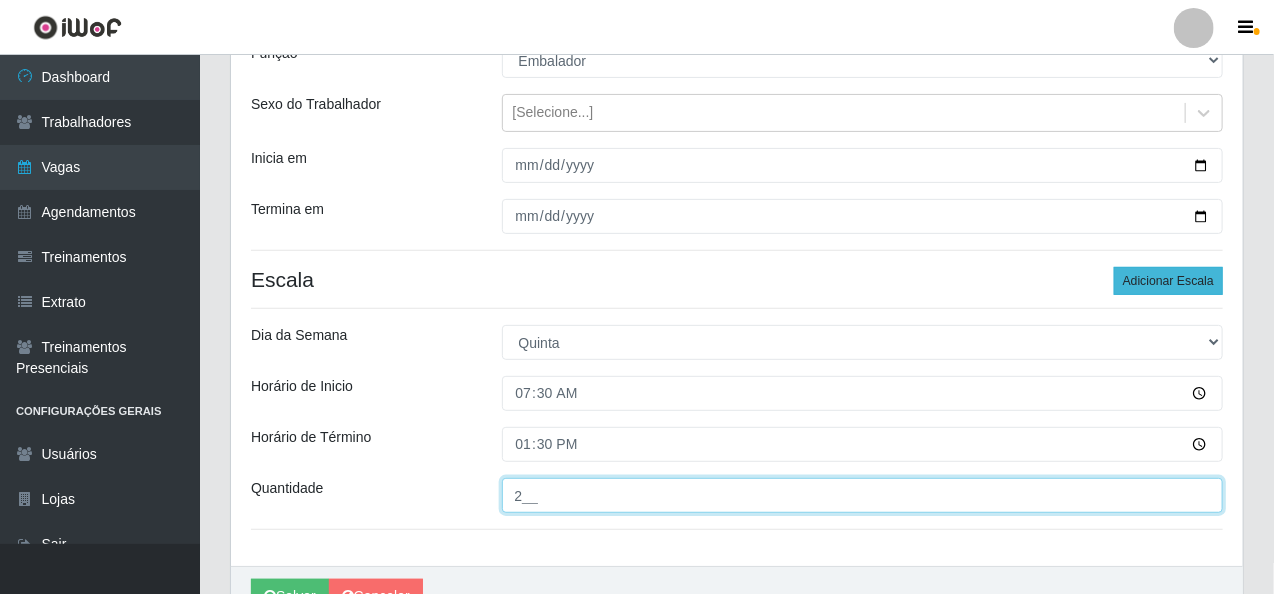 type on "2__" 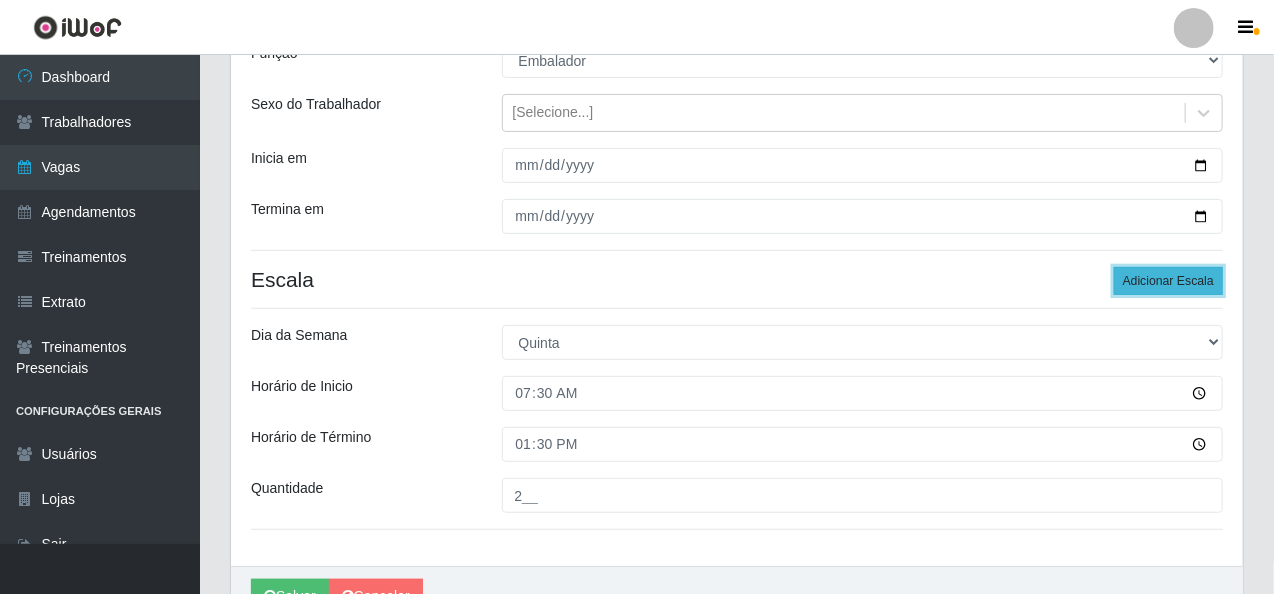 click on "Adicionar Escala" at bounding box center (1168, 281) 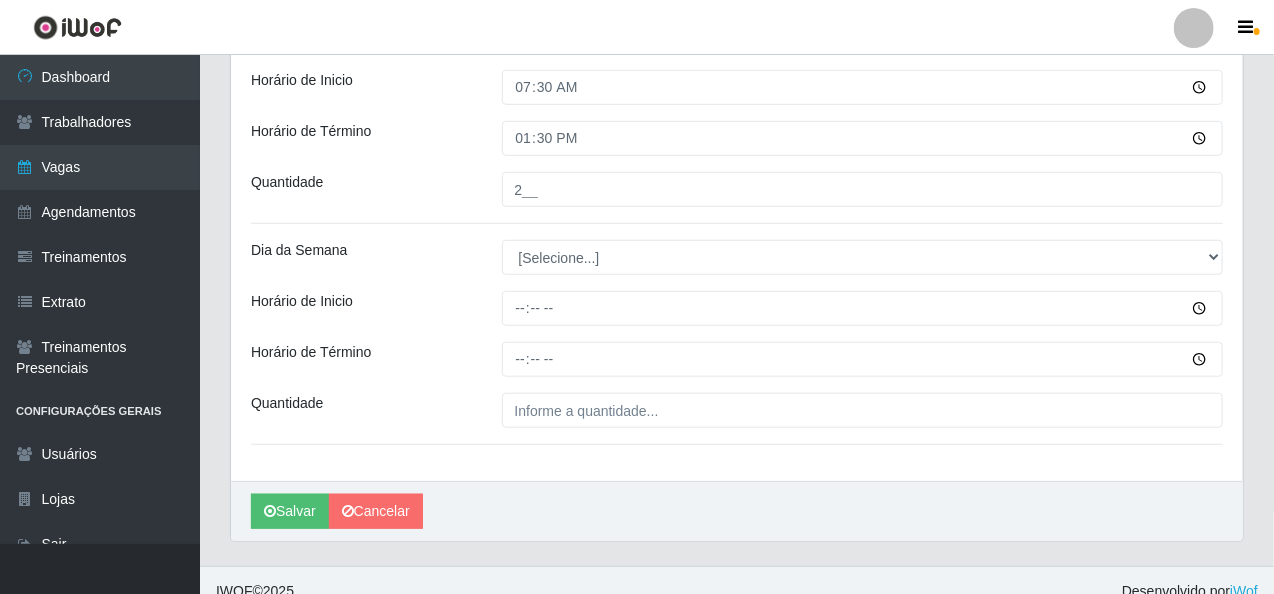 scroll, scrollTop: 526, scrollLeft: 0, axis: vertical 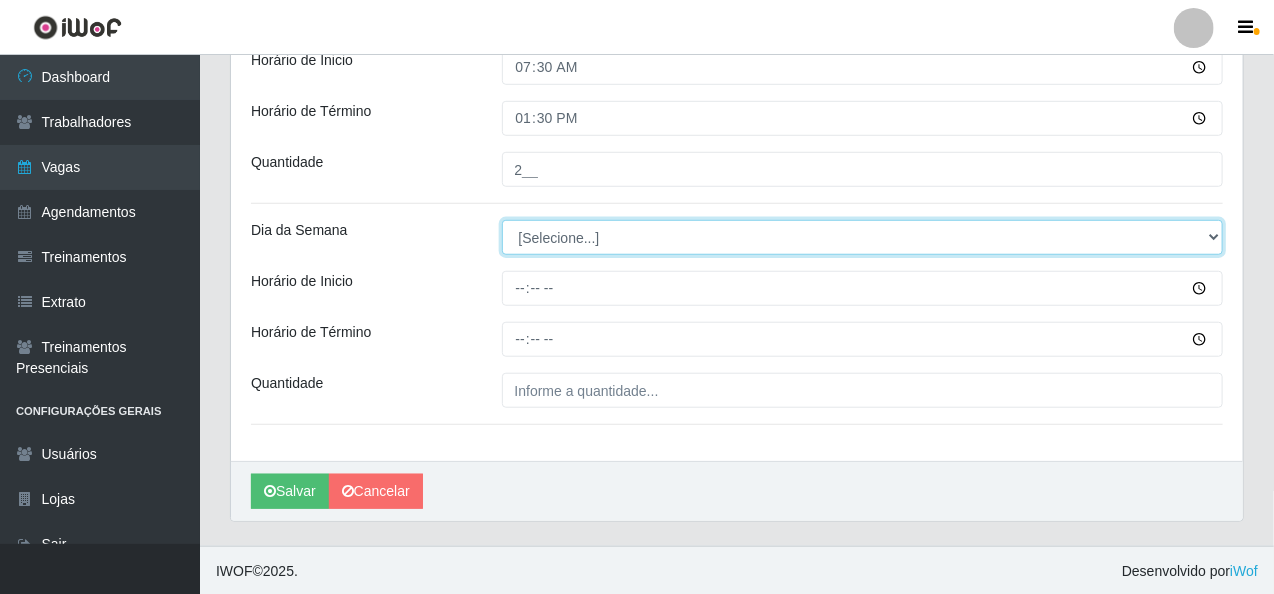 click on "[Selecione...] Segunda Terça Quarta Quinta Sexta Sábado Domingo" at bounding box center (863, 237) 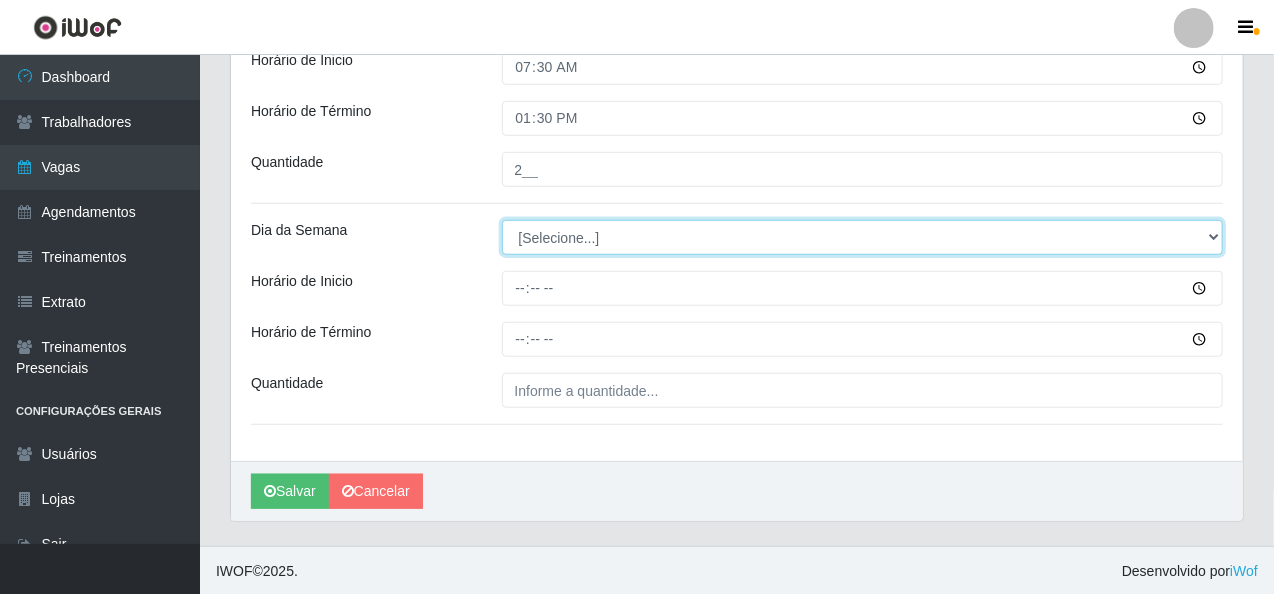 select on "4" 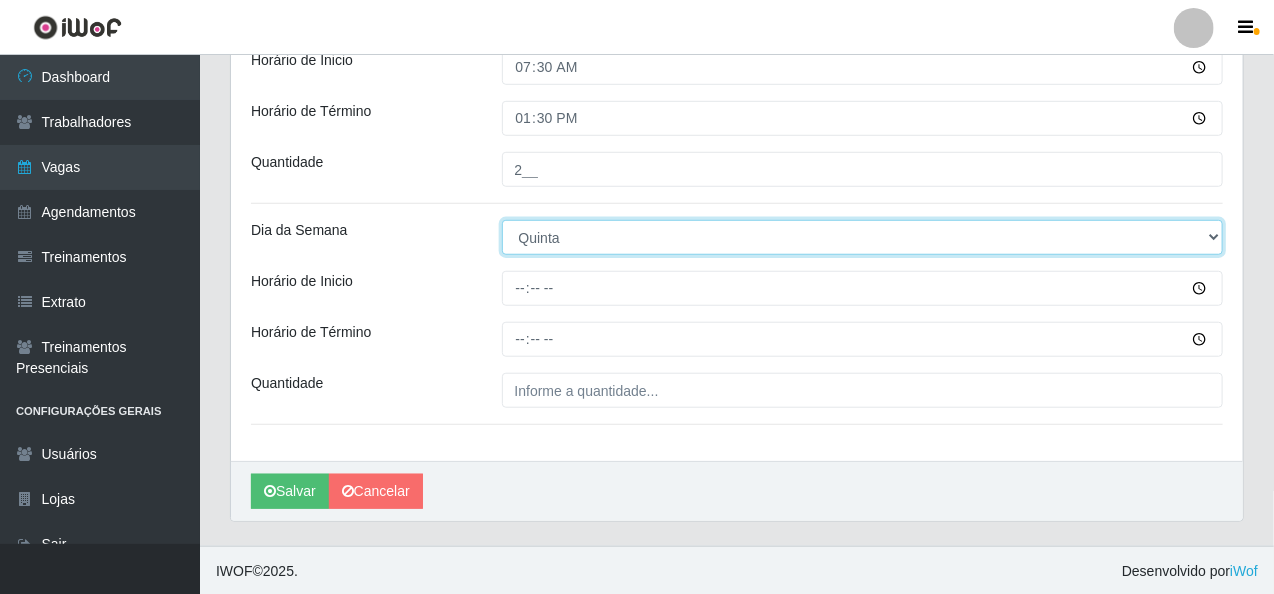 click on "[Selecione...] Segunda Terça Quarta Quinta Sexta Sábado Domingo" at bounding box center [863, 237] 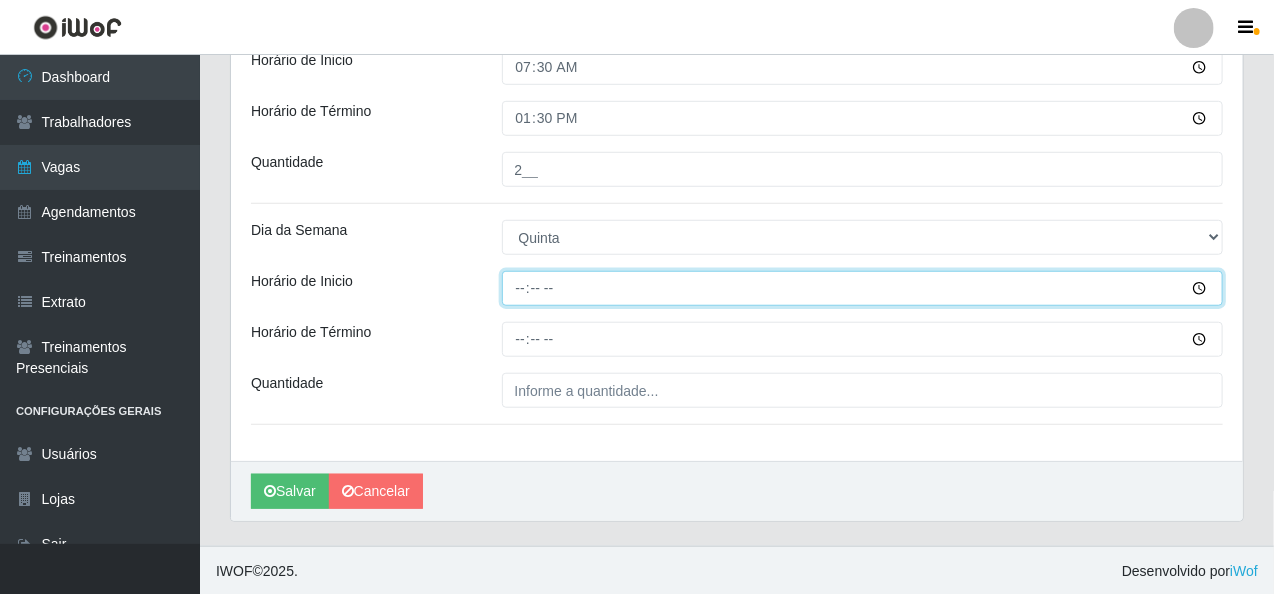 click on "Horário de Inicio" at bounding box center [863, 288] 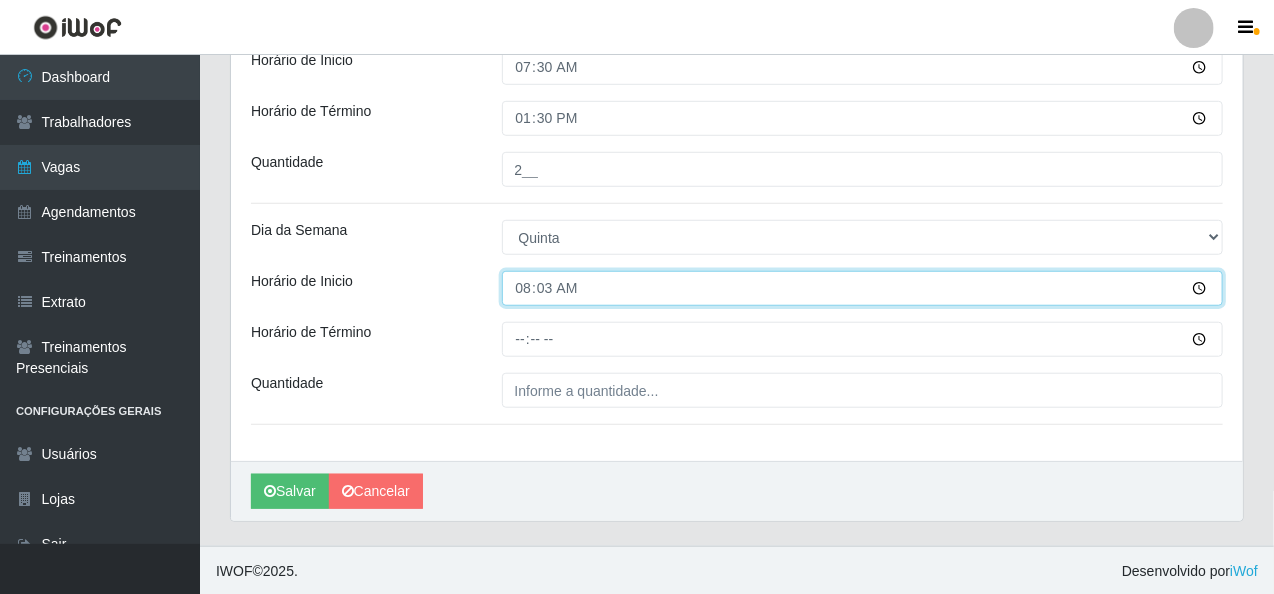 type on "08:30" 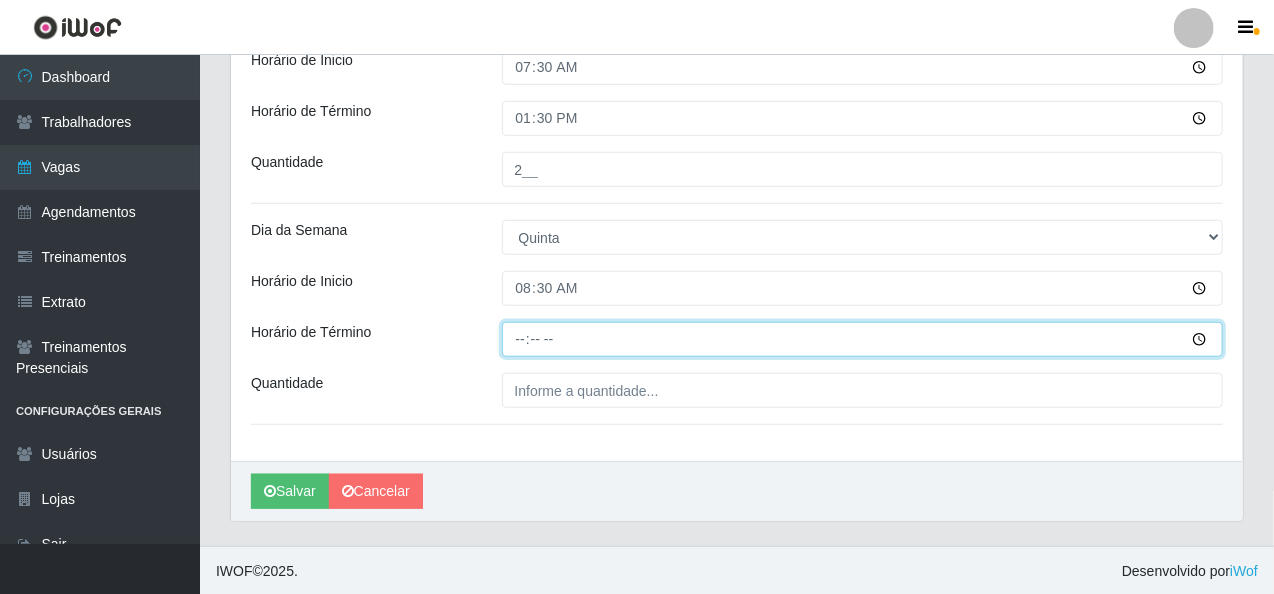 click on "Horário de Término" at bounding box center [863, 339] 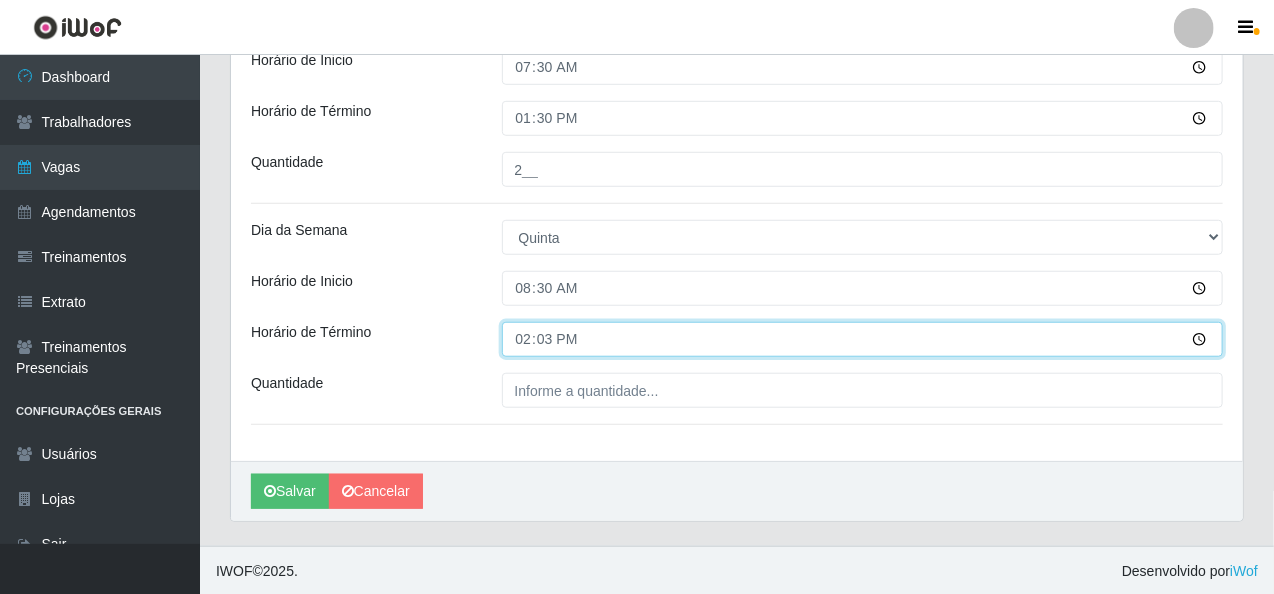 type on "14:30" 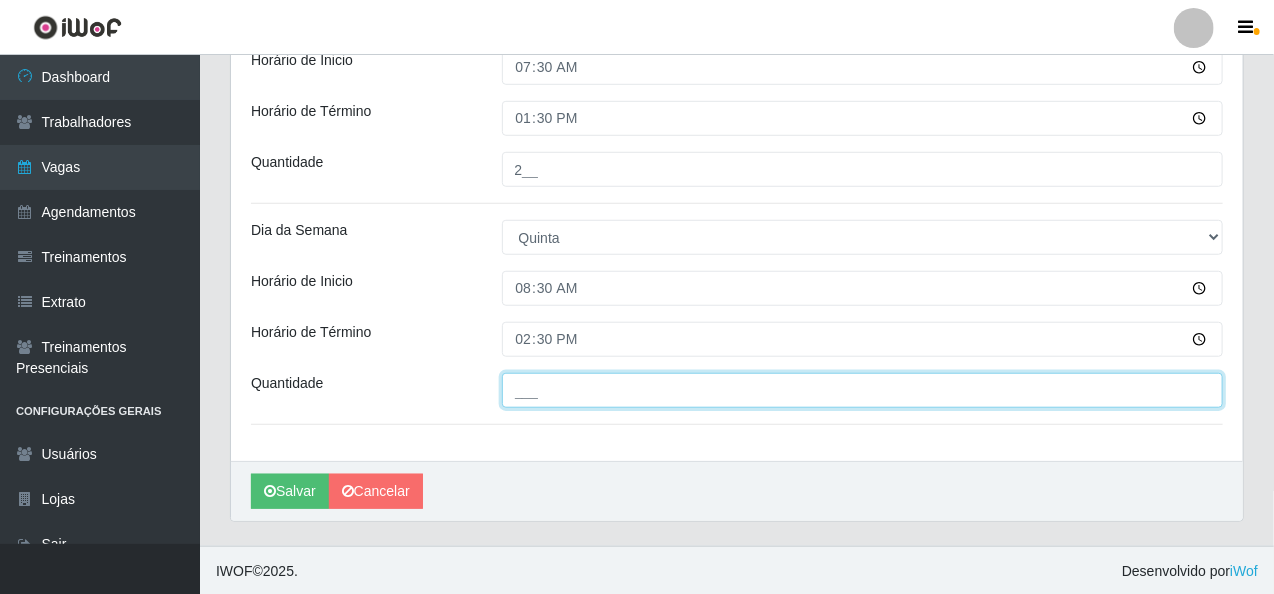 click on "___" at bounding box center (863, 390) 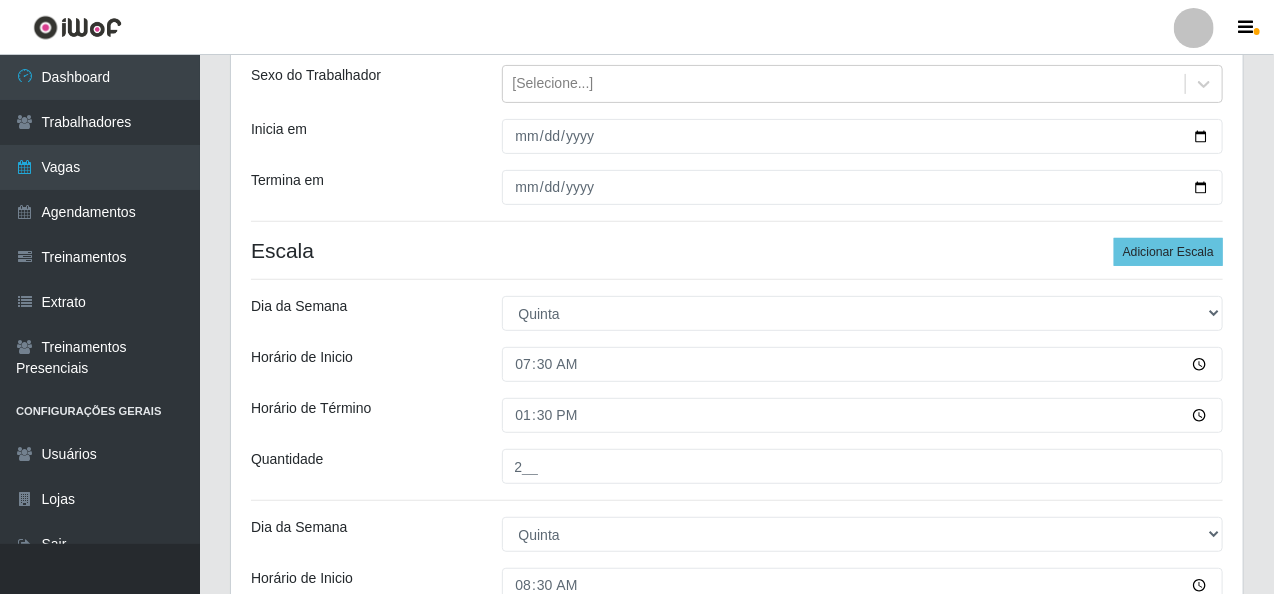 scroll, scrollTop: 226, scrollLeft: 0, axis: vertical 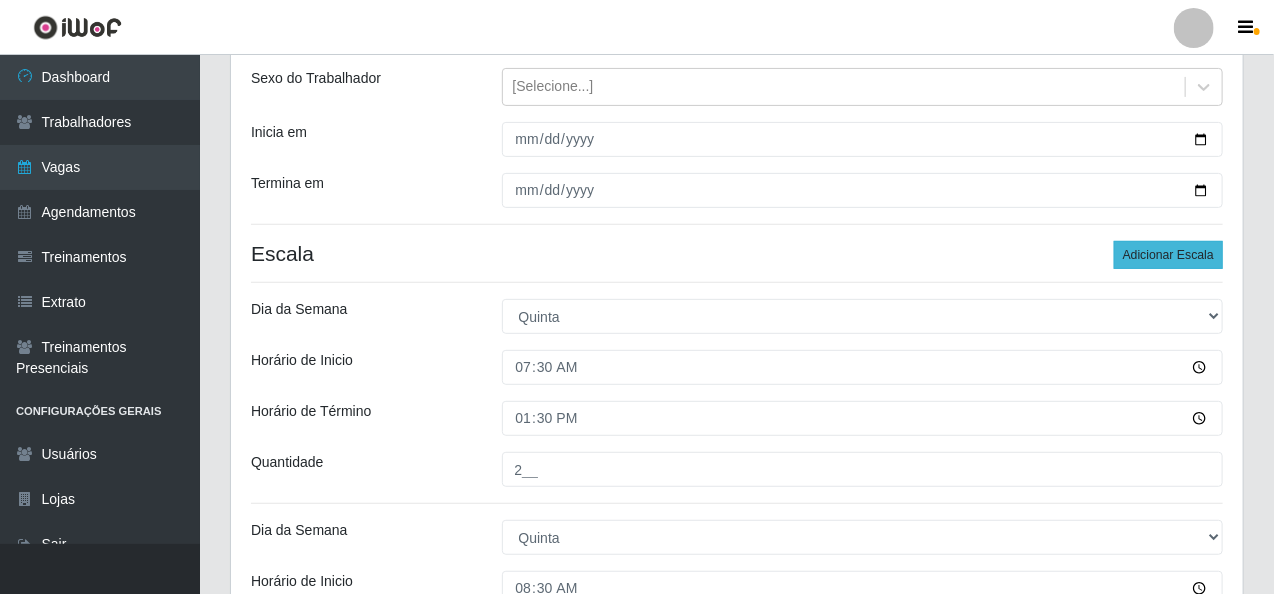type on "1__" 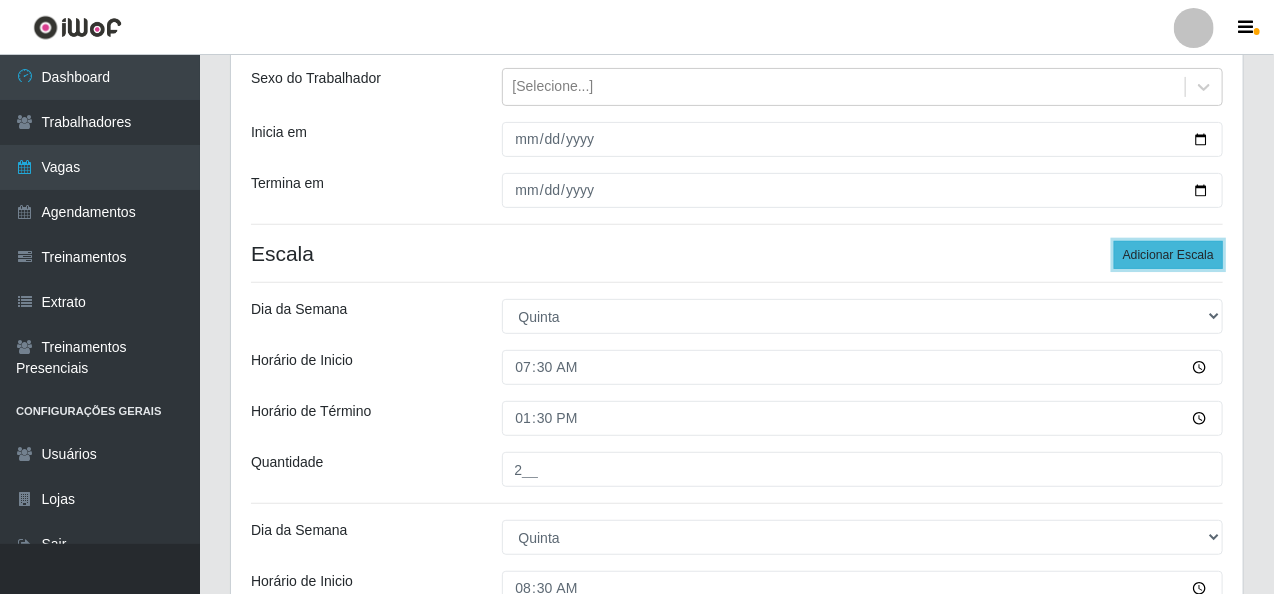click on "Adicionar Escala" at bounding box center (1168, 255) 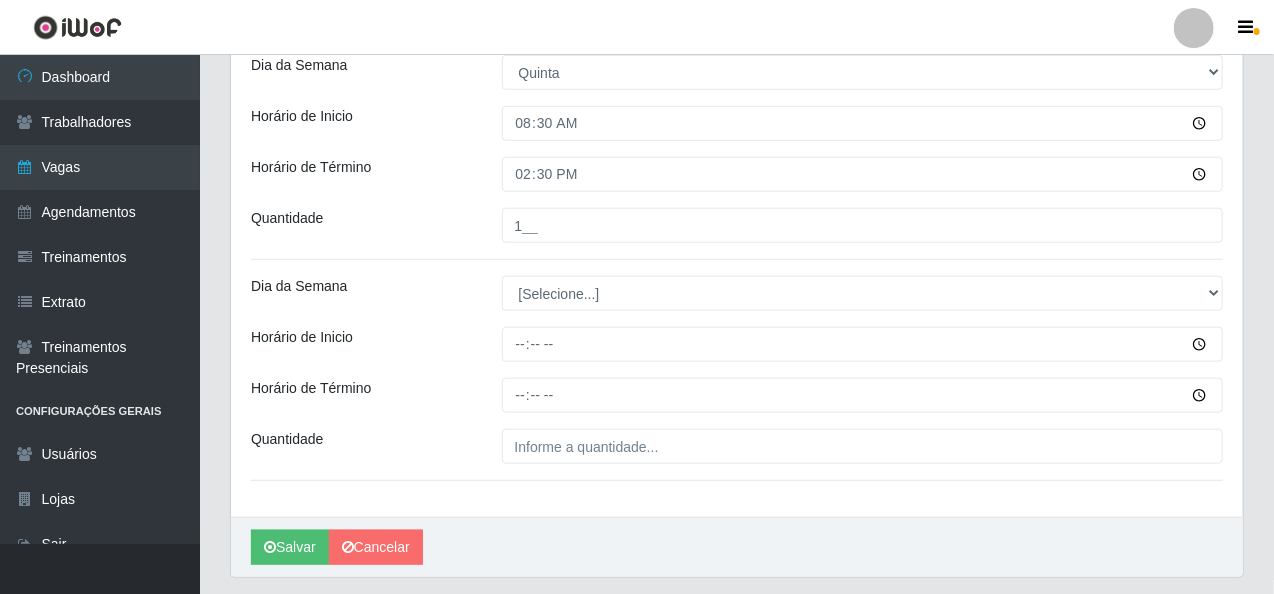 scroll, scrollTop: 726, scrollLeft: 0, axis: vertical 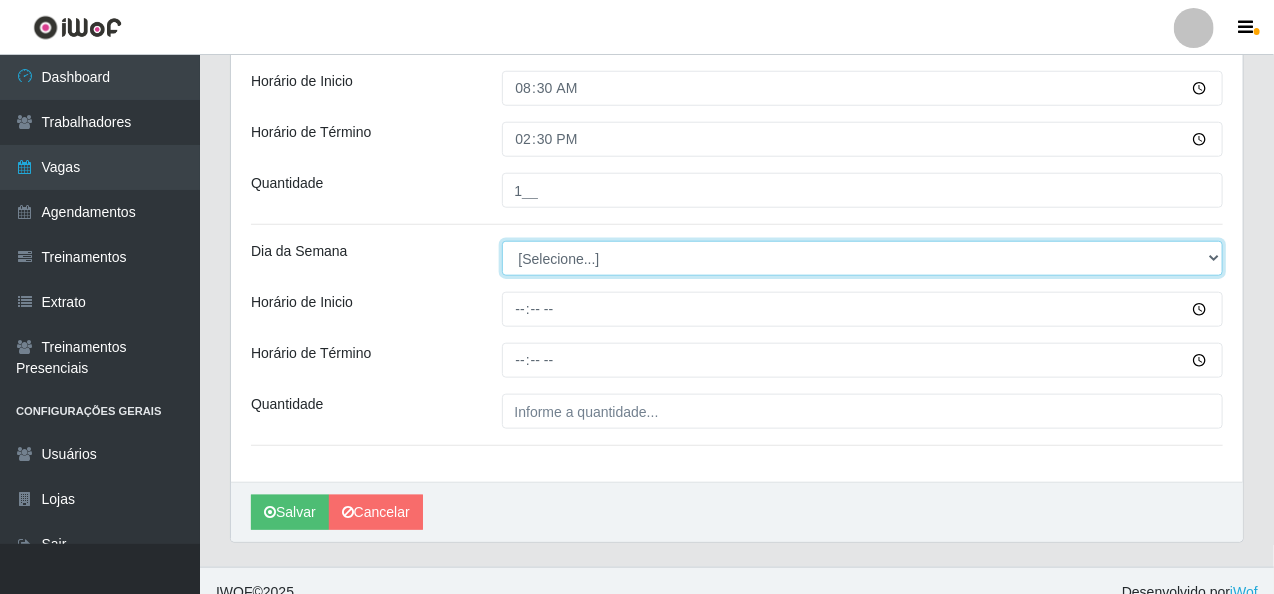 click on "[Selecione...] Segunda Terça Quarta Quinta Sexta Sábado Domingo" at bounding box center [863, 258] 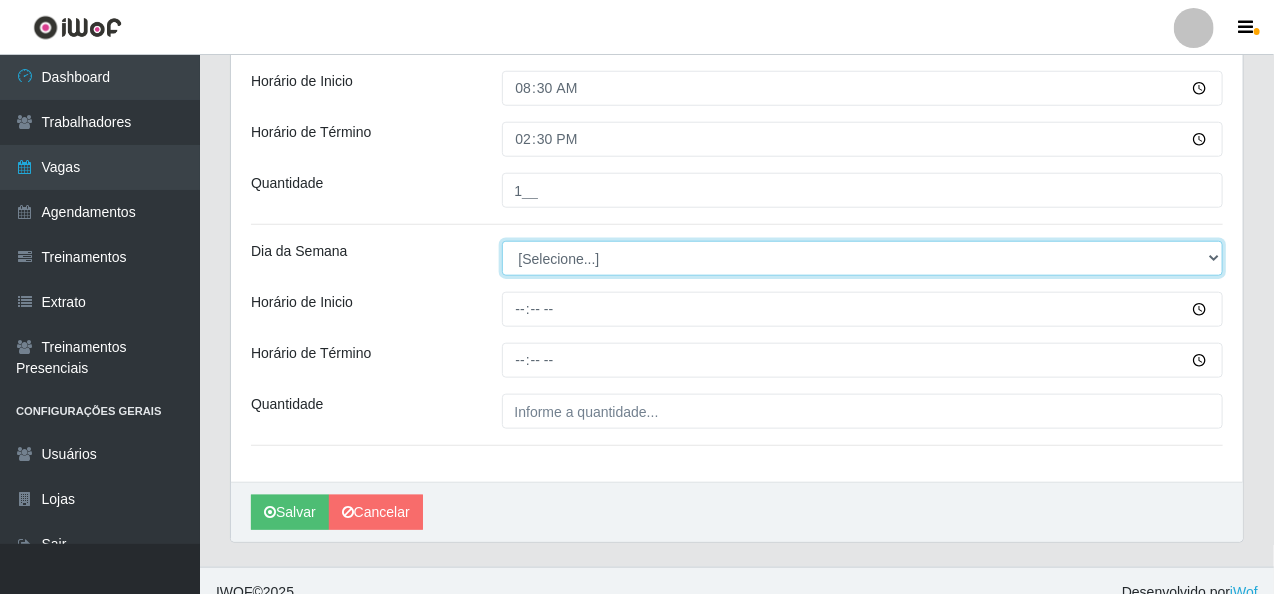select on "4" 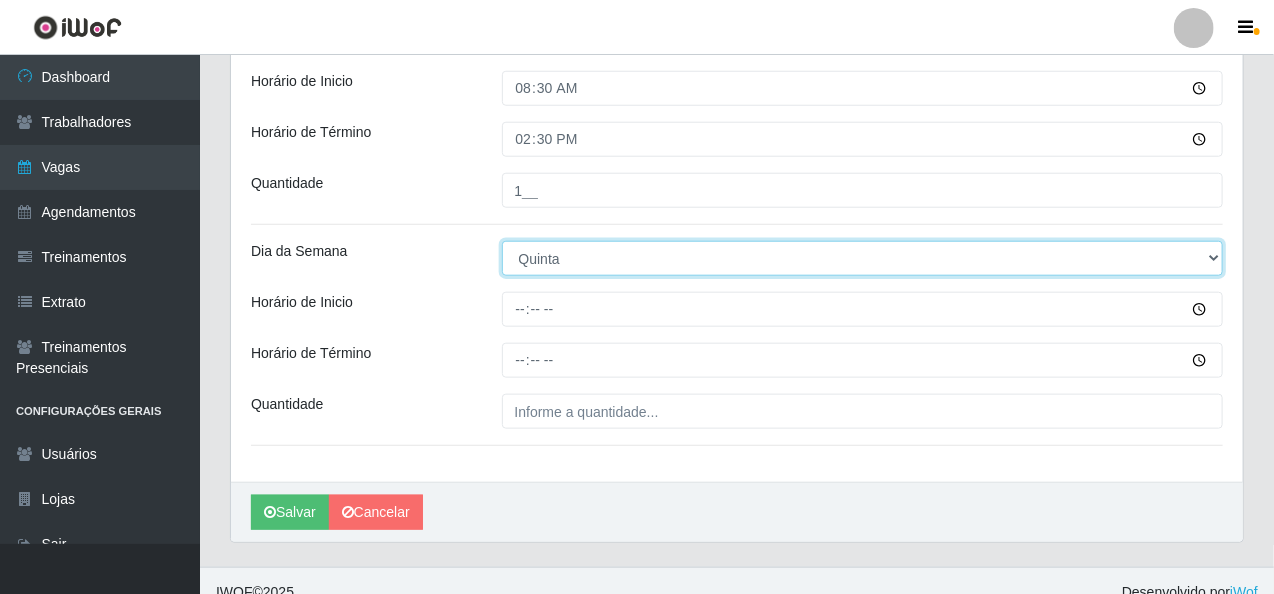 click on "[Selecione...] Segunda Terça Quarta Quinta Sexta Sábado Domingo" at bounding box center (863, 258) 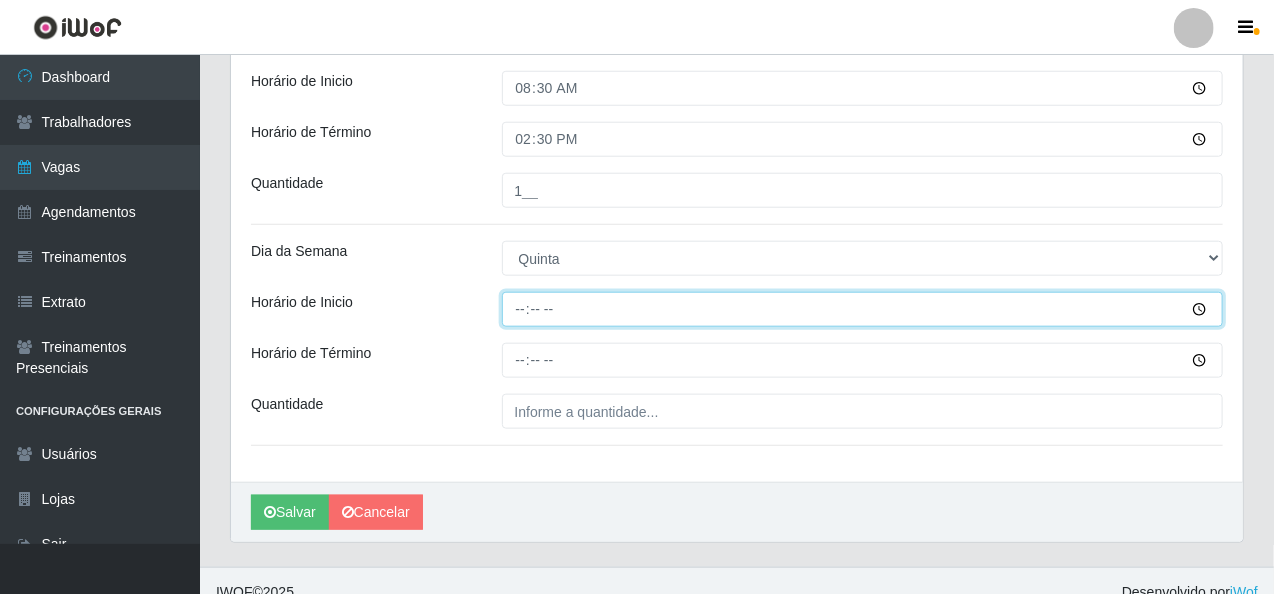 click on "Horário de Inicio" at bounding box center (863, 309) 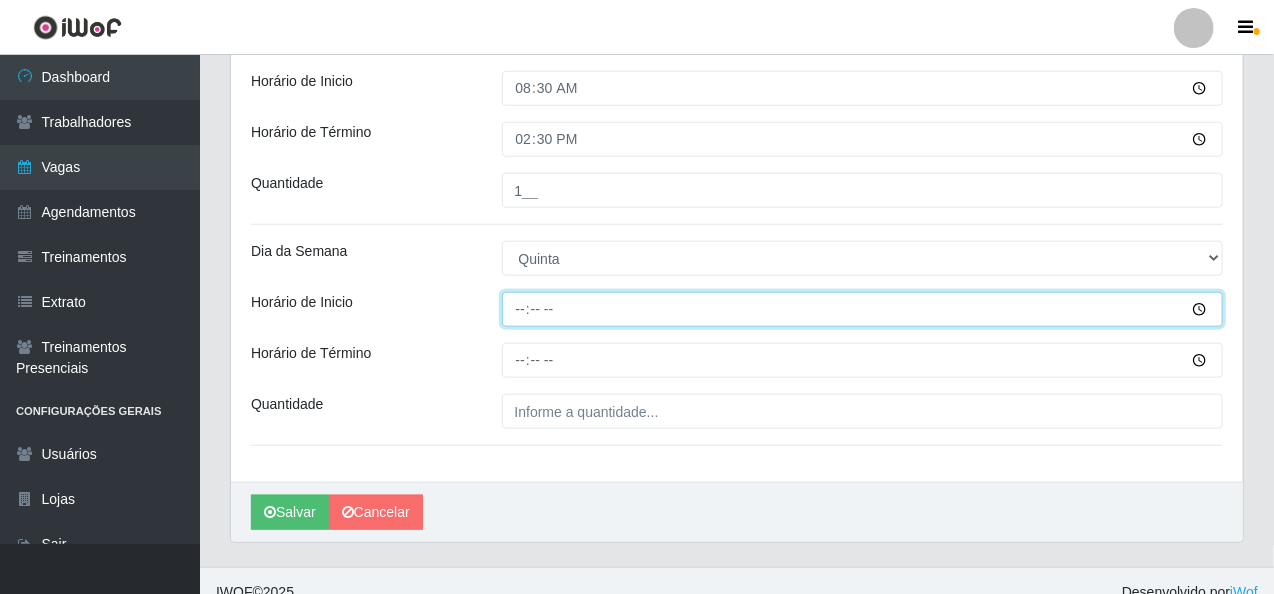 type on "14:00" 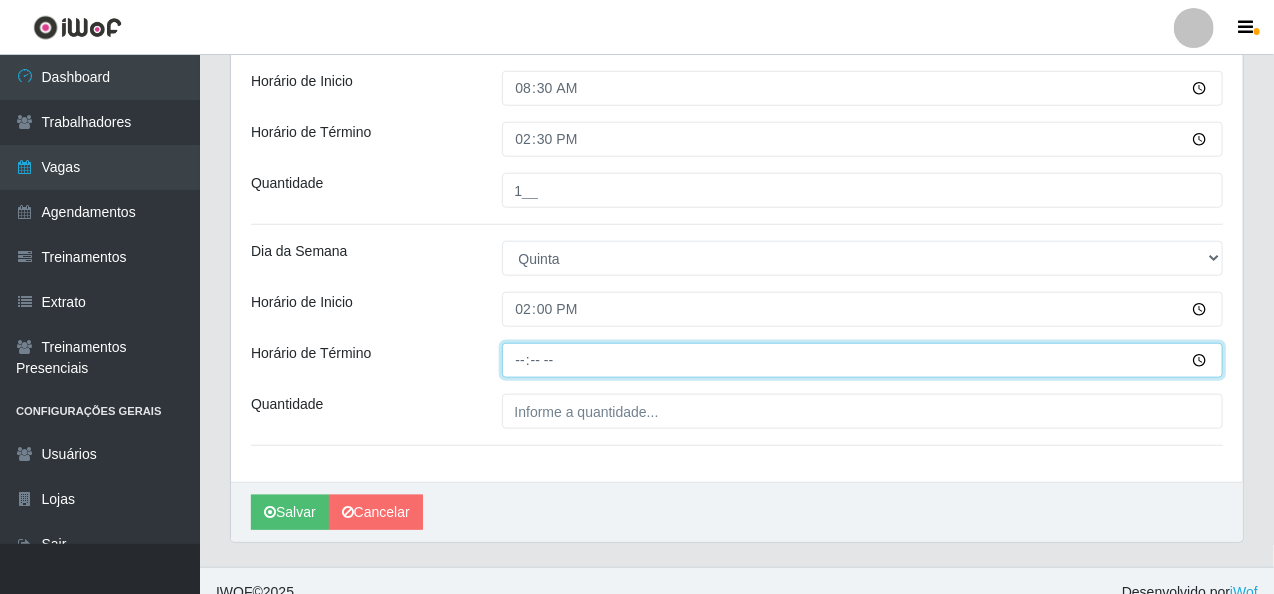 click on "Horário de Término" at bounding box center [863, 360] 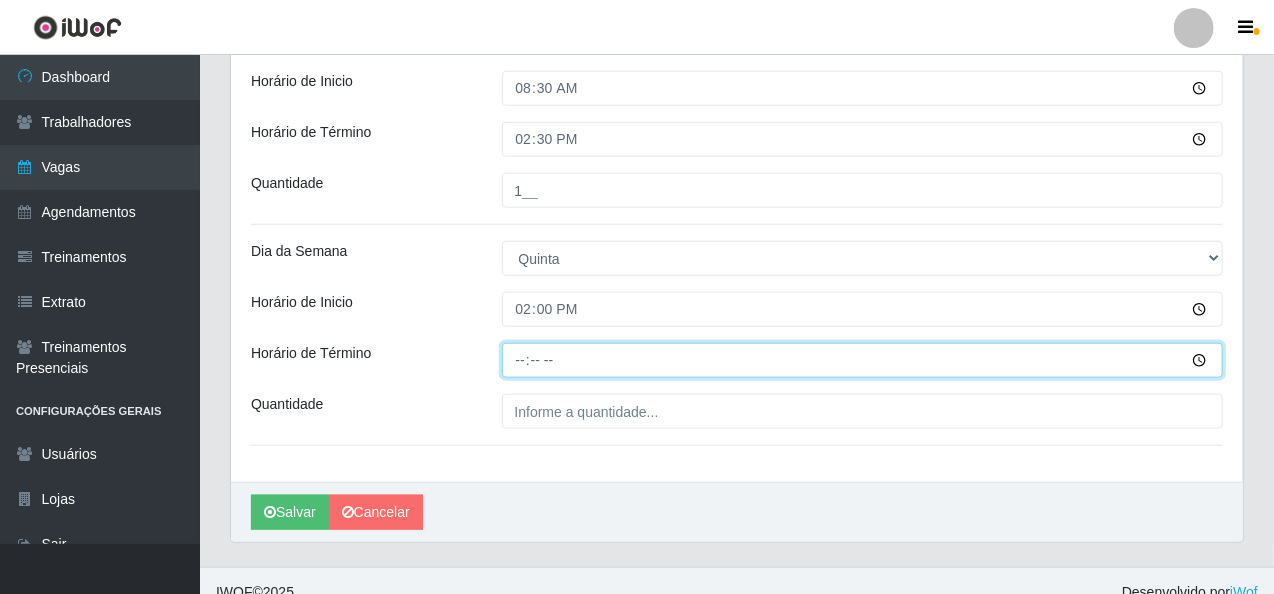 type on "20:00" 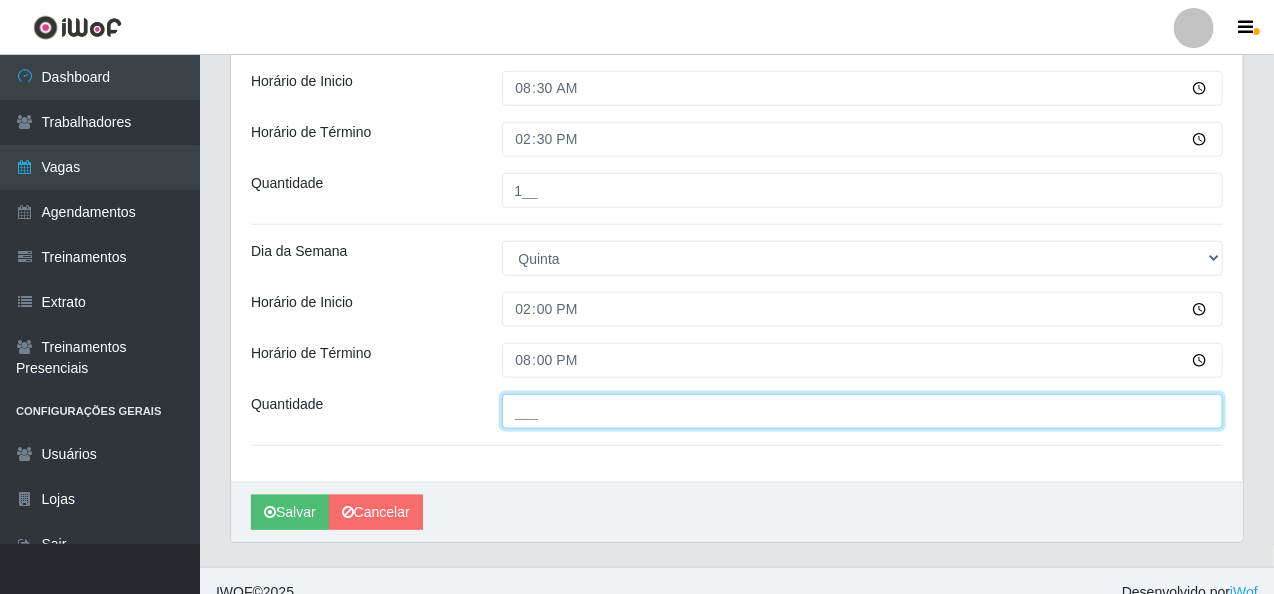 click on "___" at bounding box center (863, 411) 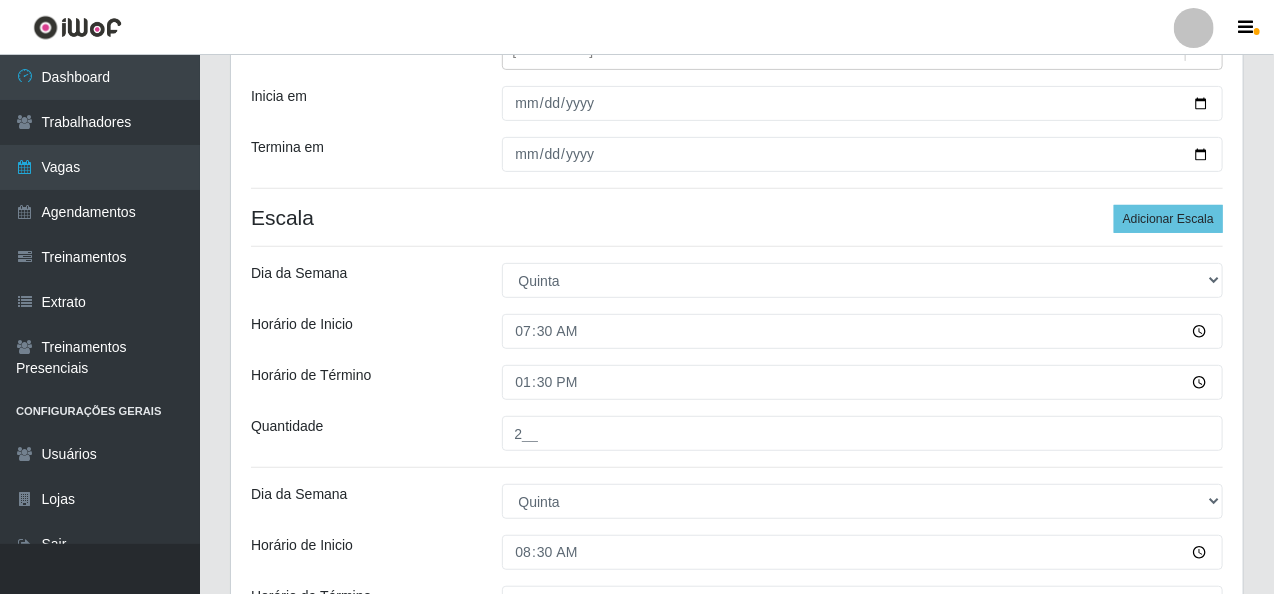 scroll, scrollTop: 226, scrollLeft: 0, axis: vertical 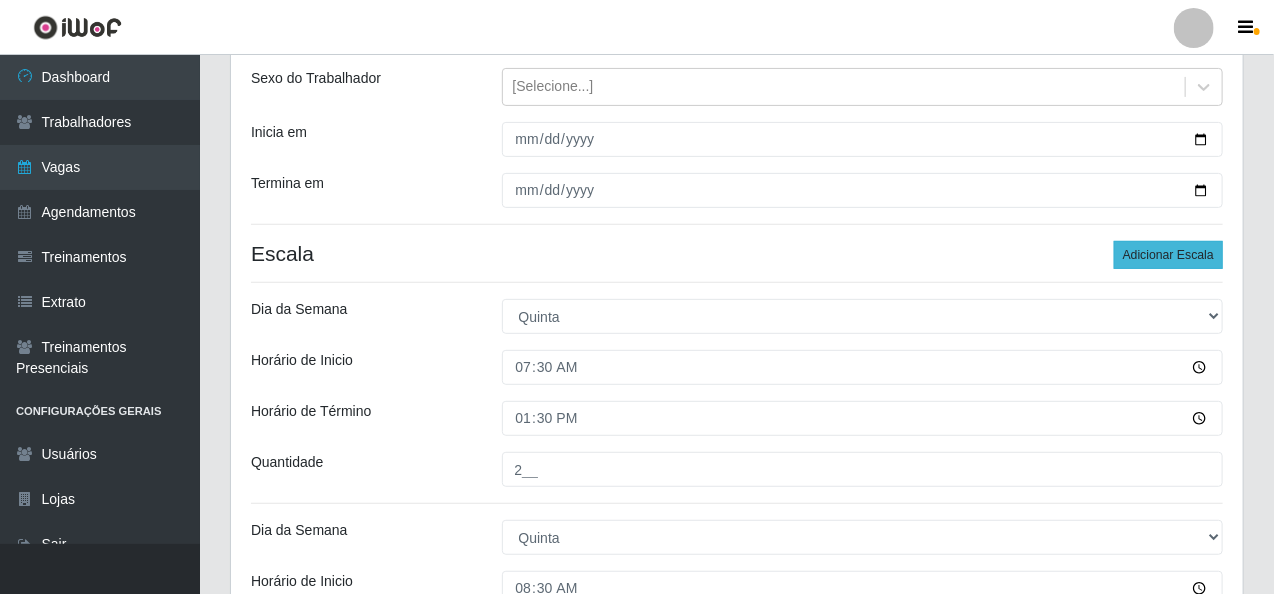 type on "2__" 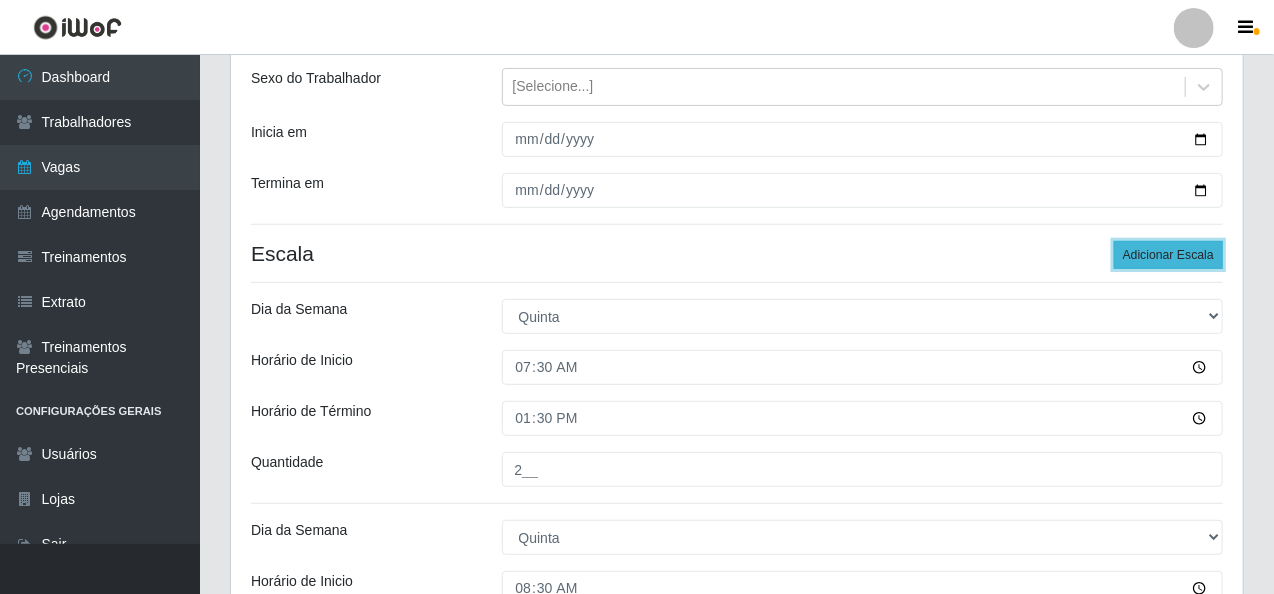 click on "Adicionar Escala" at bounding box center [1168, 255] 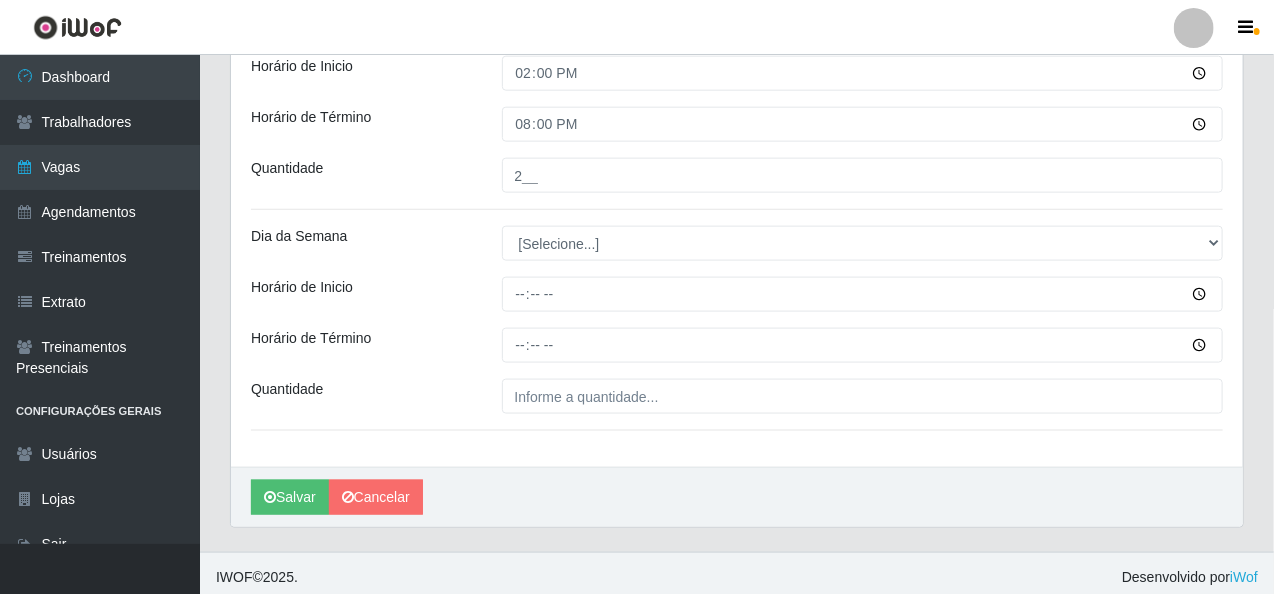 scroll, scrollTop: 968, scrollLeft: 0, axis: vertical 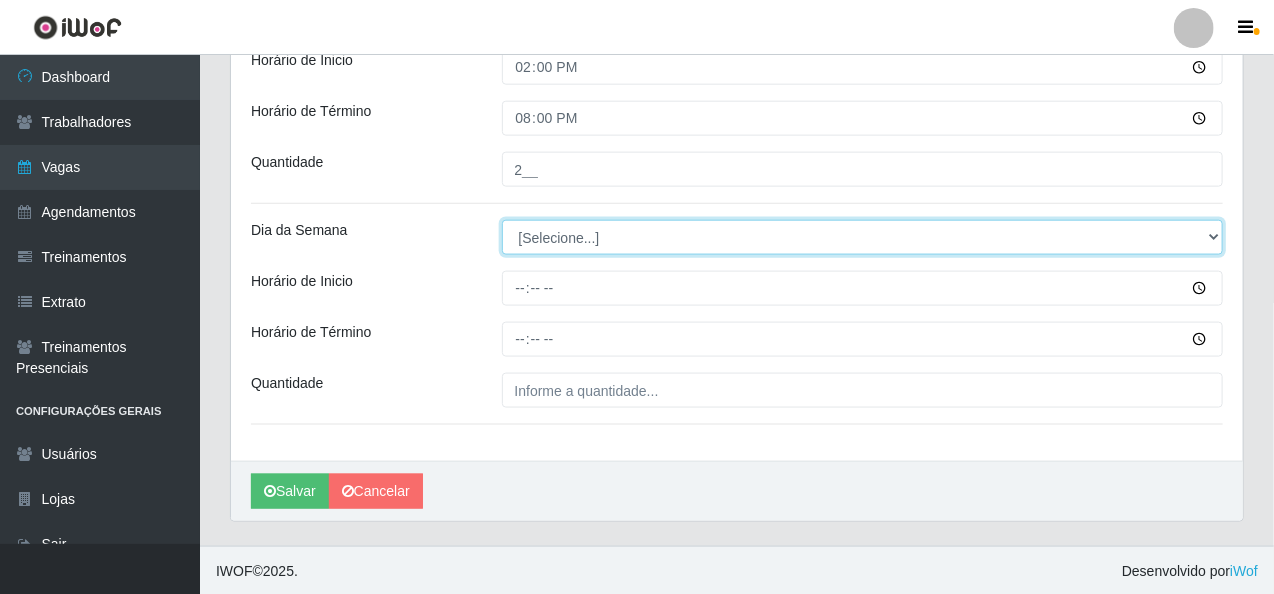 click on "[Selecione...] Segunda Terça Quarta Quinta Sexta Sábado Domingo" at bounding box center (863, 237) 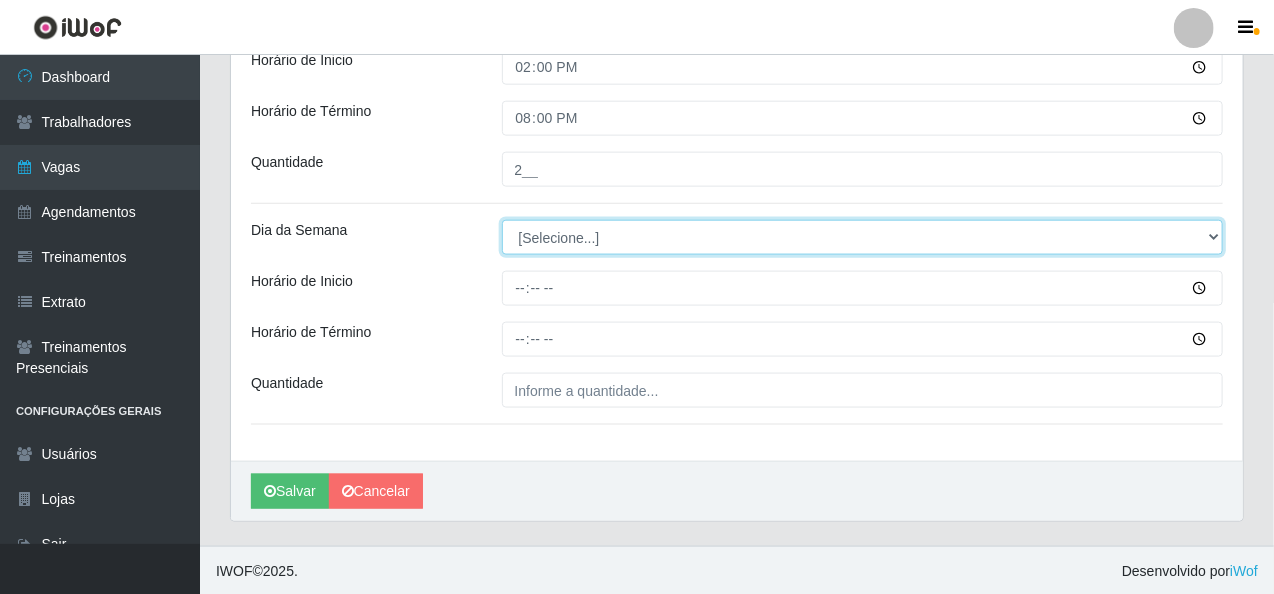 select on "4" 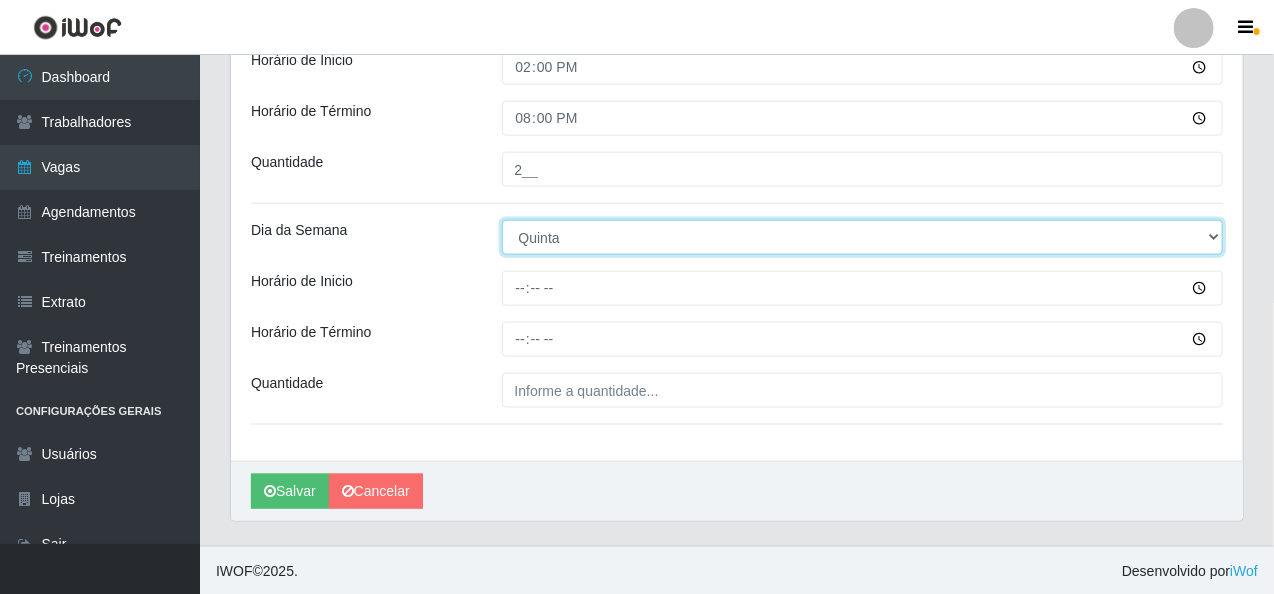 click on "[Selecione...] Segunda Terça Quarta Quinta Sexta Sábado Domingo" at bounding box center (863, 237) 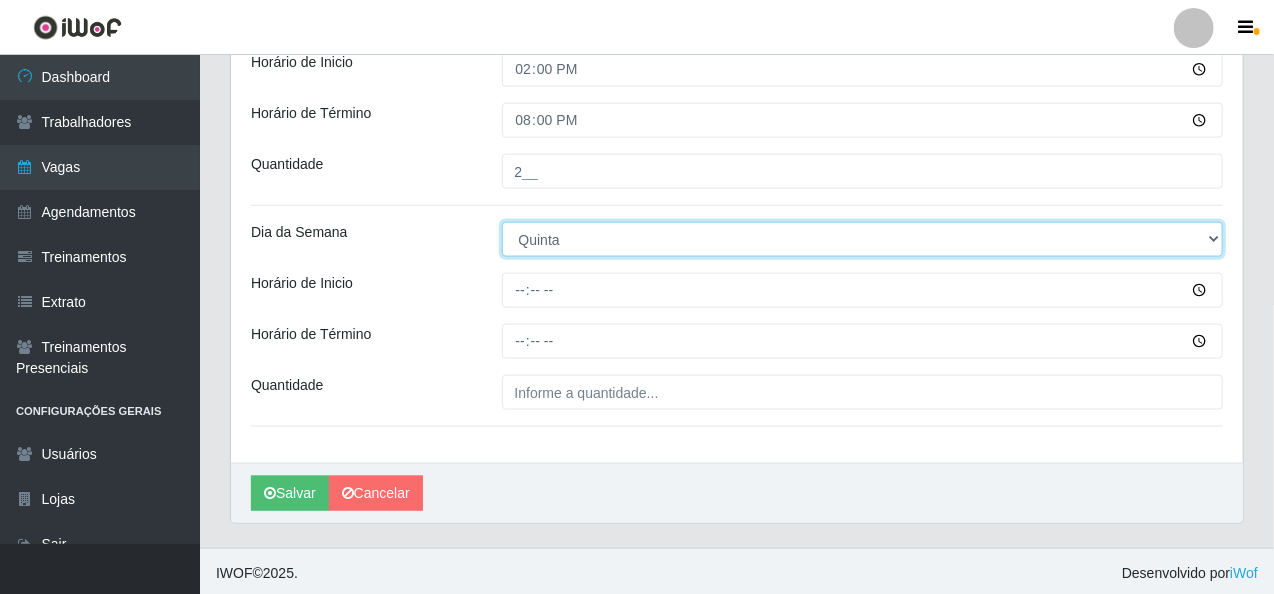 scroll, scrollTop: 968, scrollLeft: 0, axis: vertical 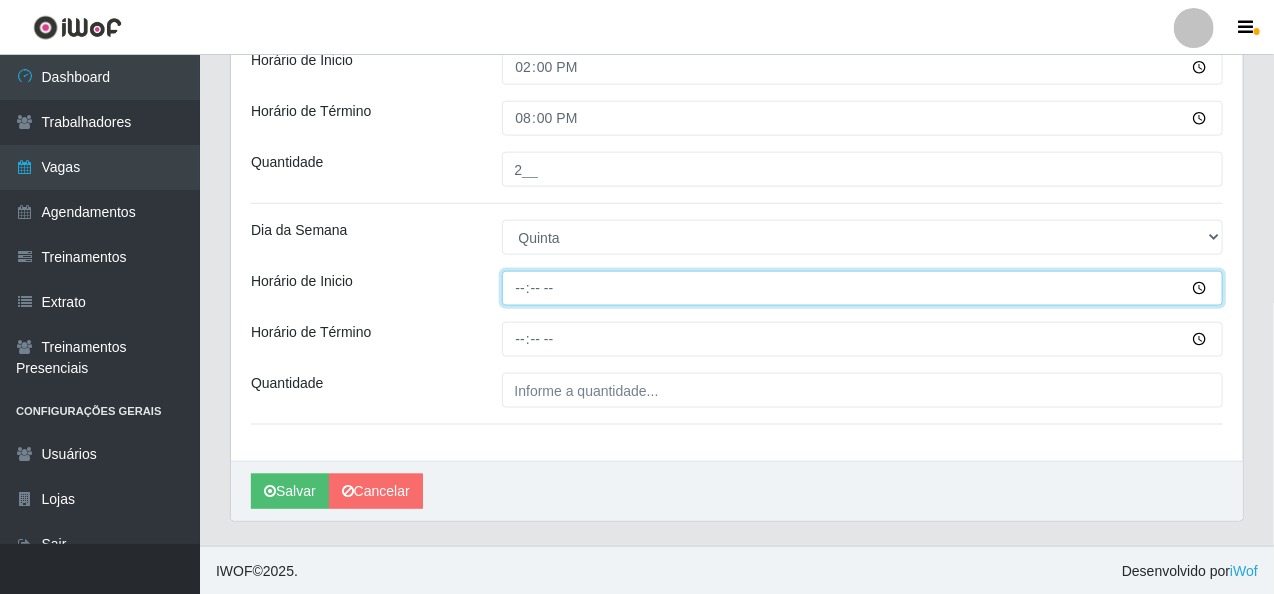 click on "Horário de Inicio" at bounding box center [863, 288] 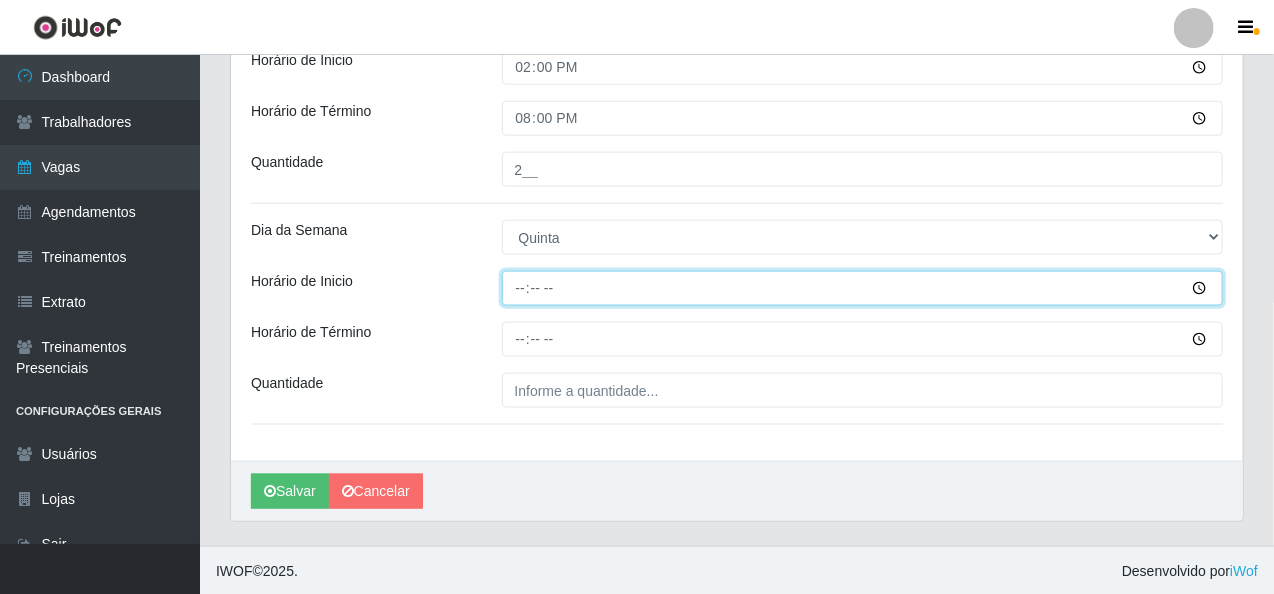 type on "16:00" 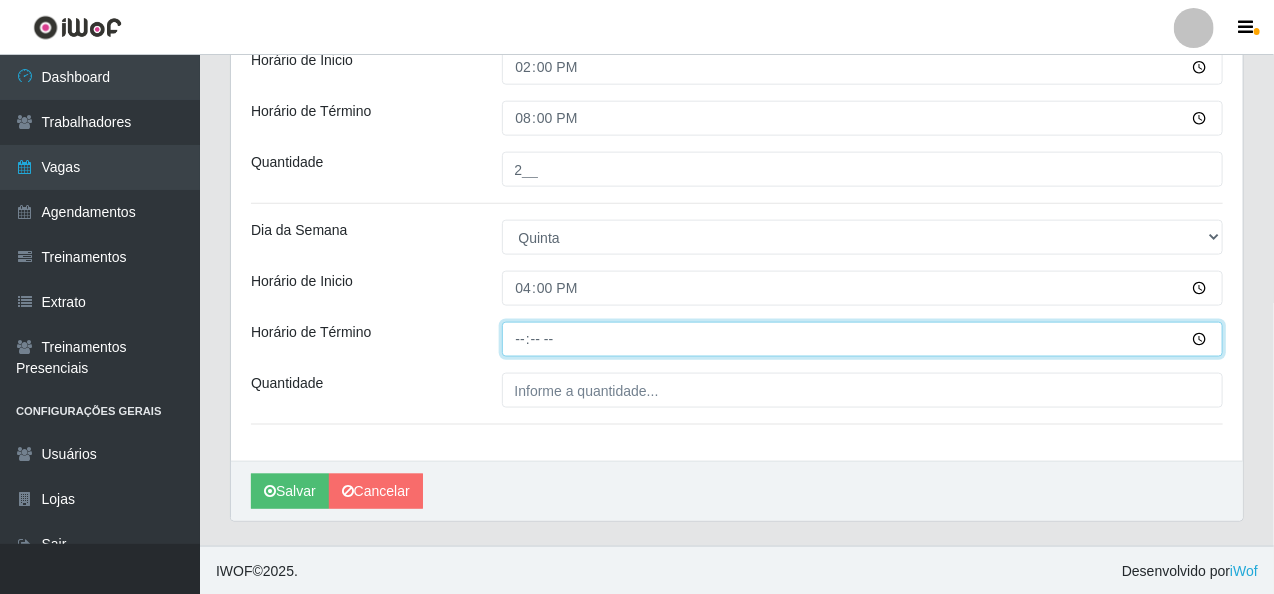 click on "Horário de Término" at bounding box center (863, 339) 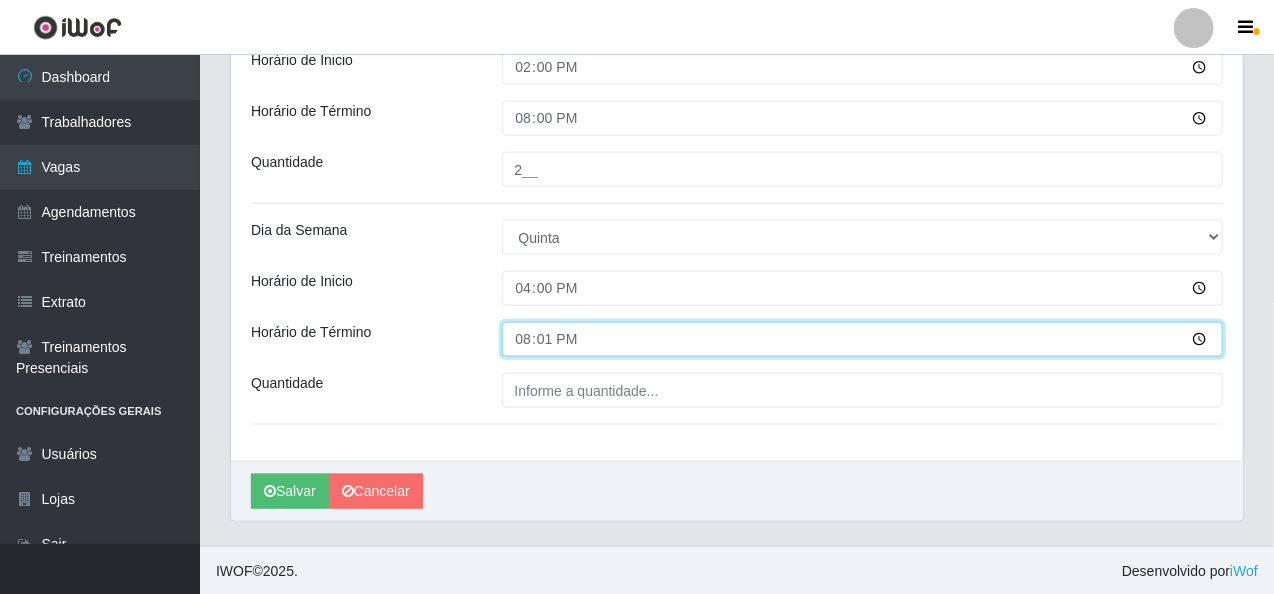 type on "20:10" 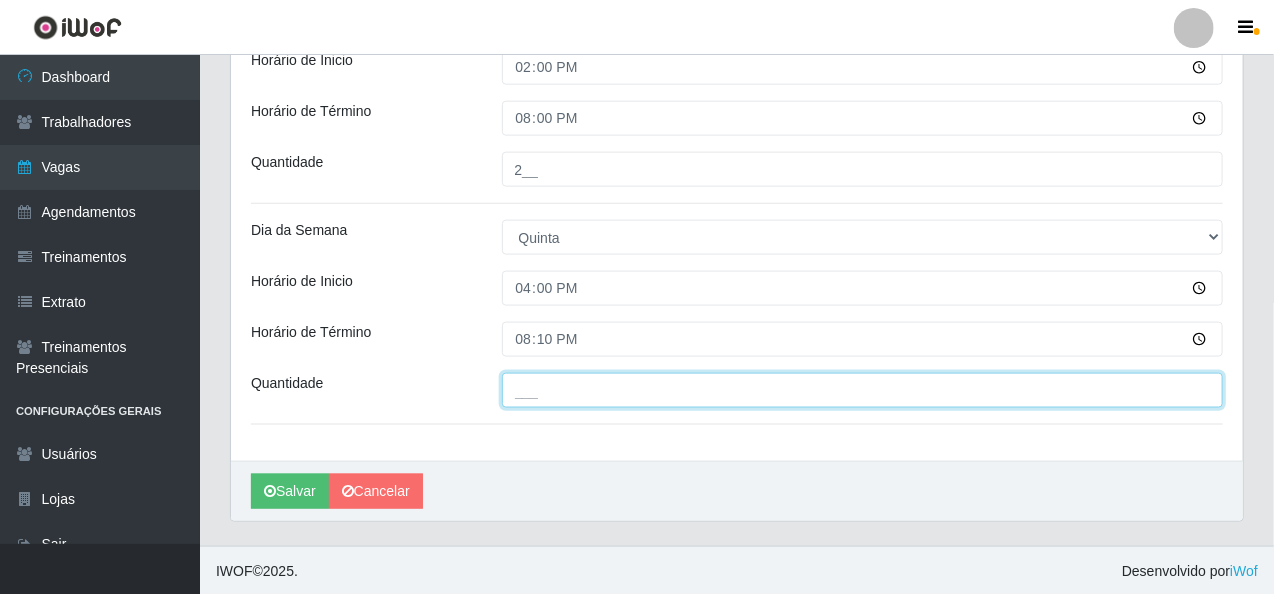 click on "___" at bounding box center [863, 390] 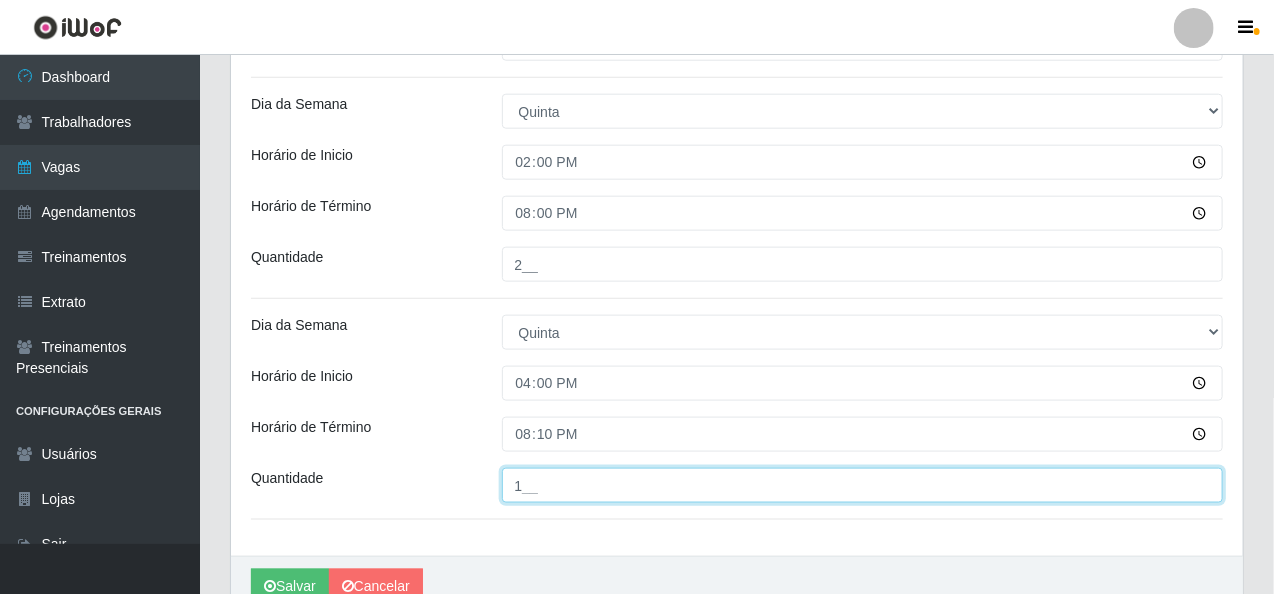 scroll, scrollTop: 968, scrollLeft: 0, axis: vertical 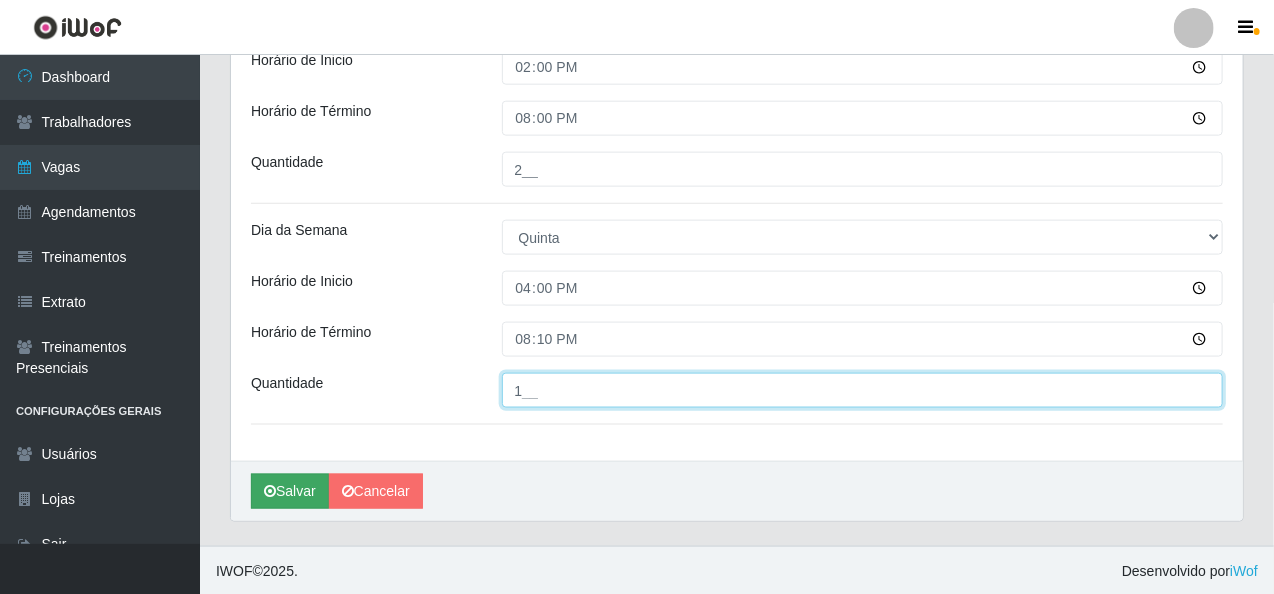 type on "1__" 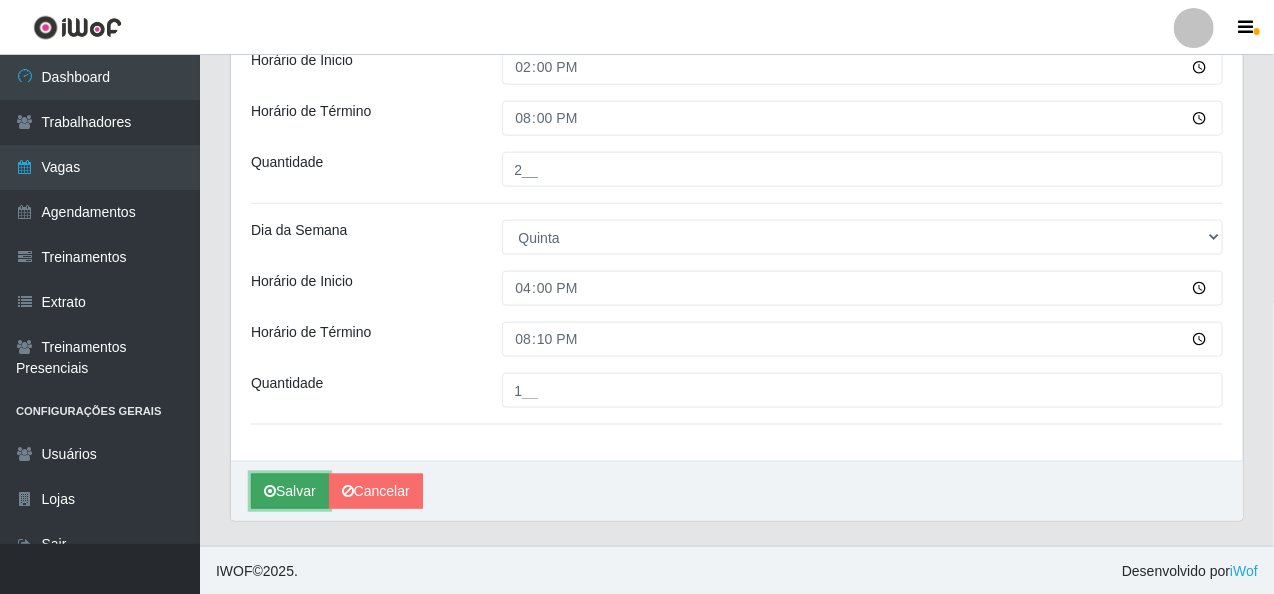click on "Salvar" at bounding box center (290, 491) 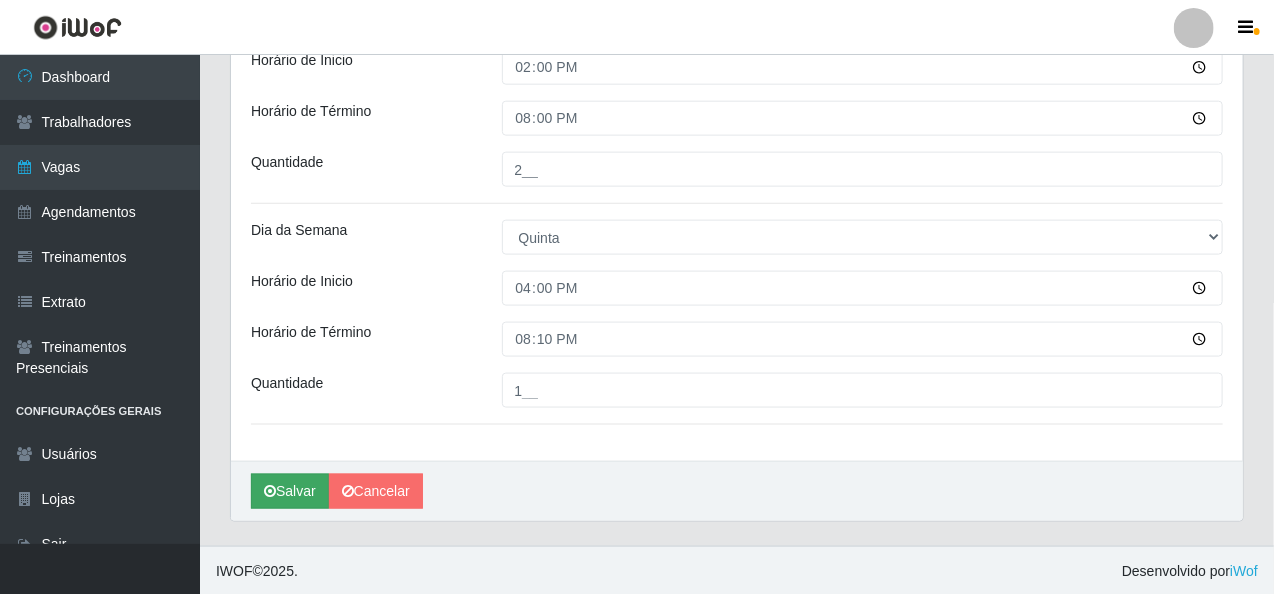 scroll, scrollTop: 0, scrollLeft: 0, axis: both 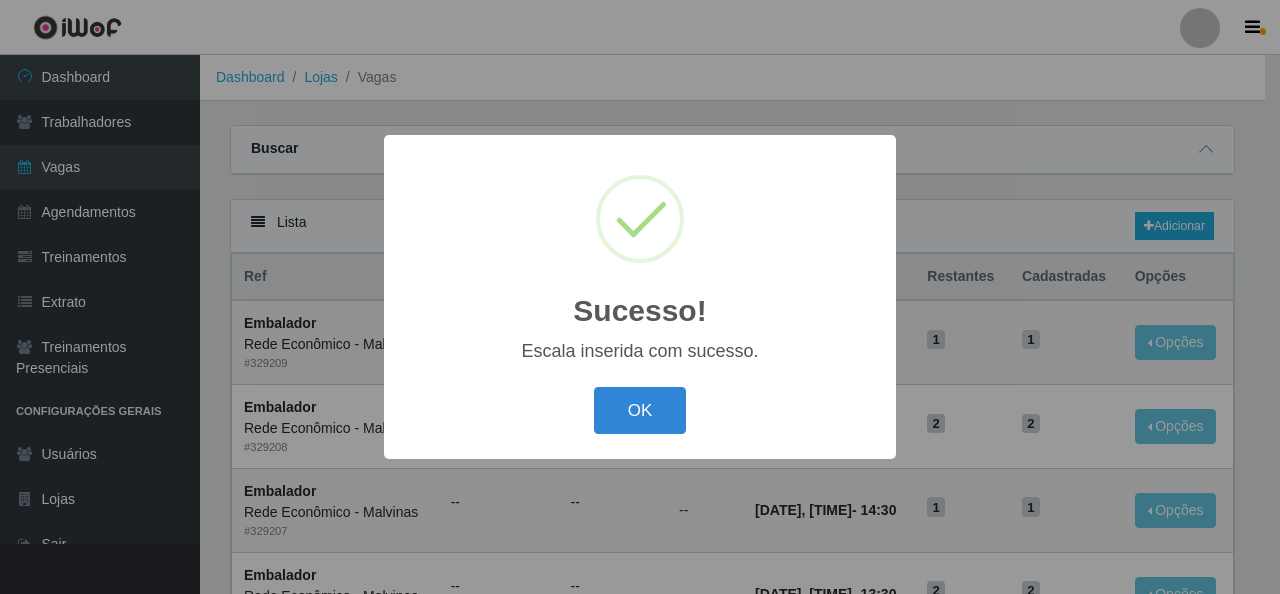 type 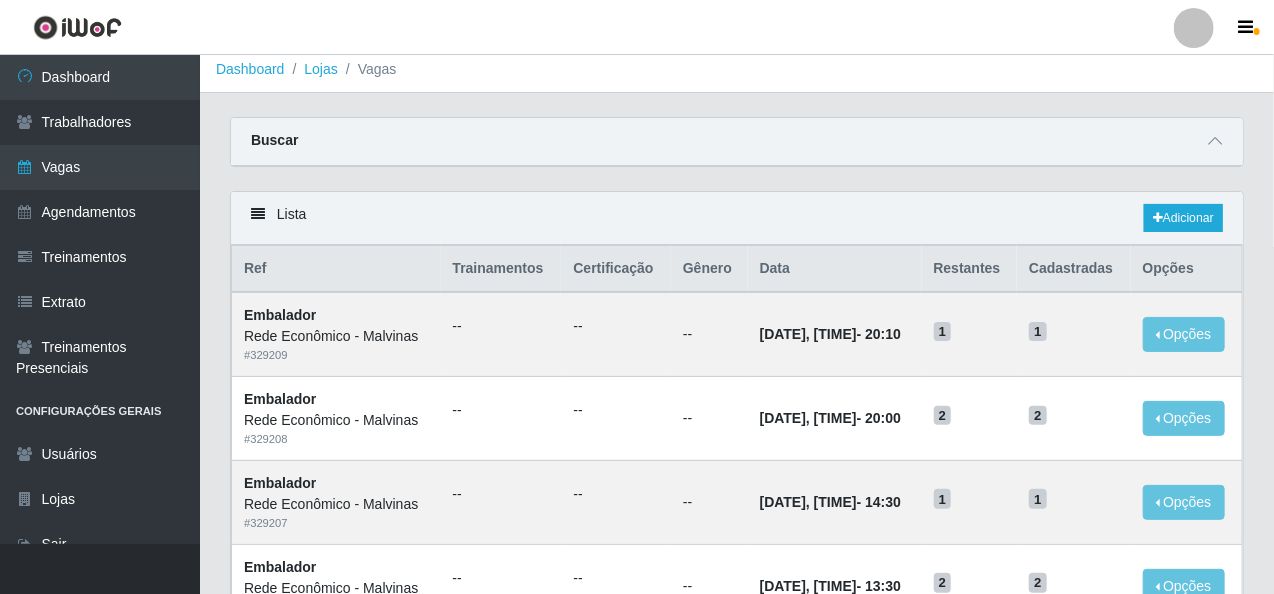 scroll, scrollTop: 0, scrollLeft: 0, axis: both 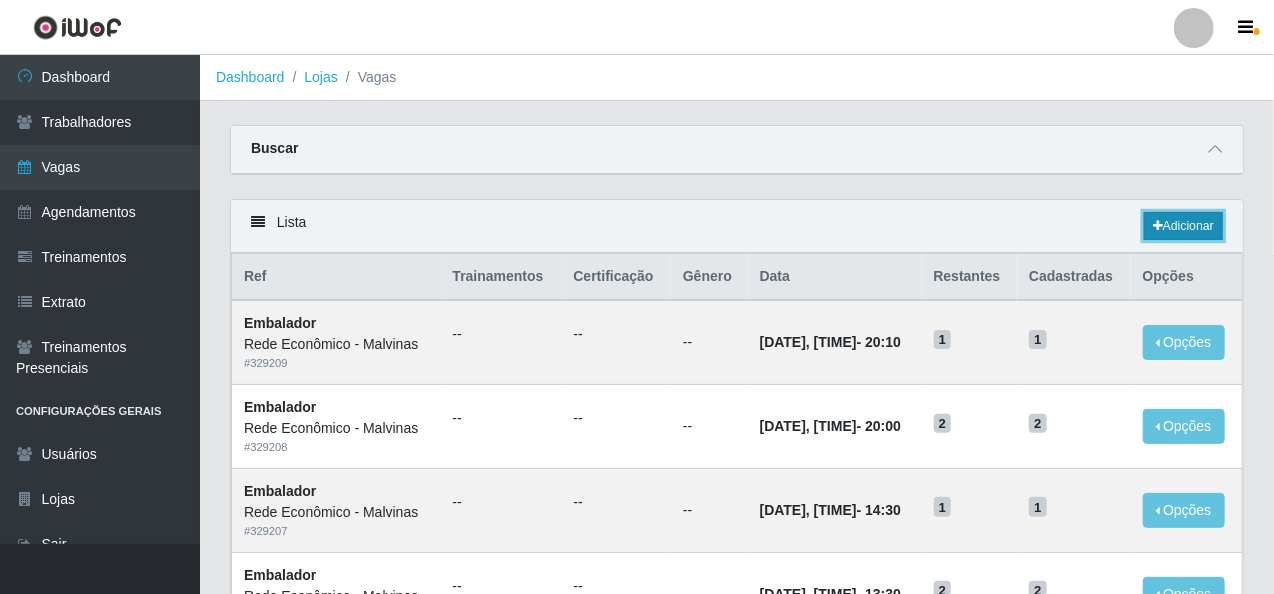 click on "Adicionar" at bounding box center (1183, 226) 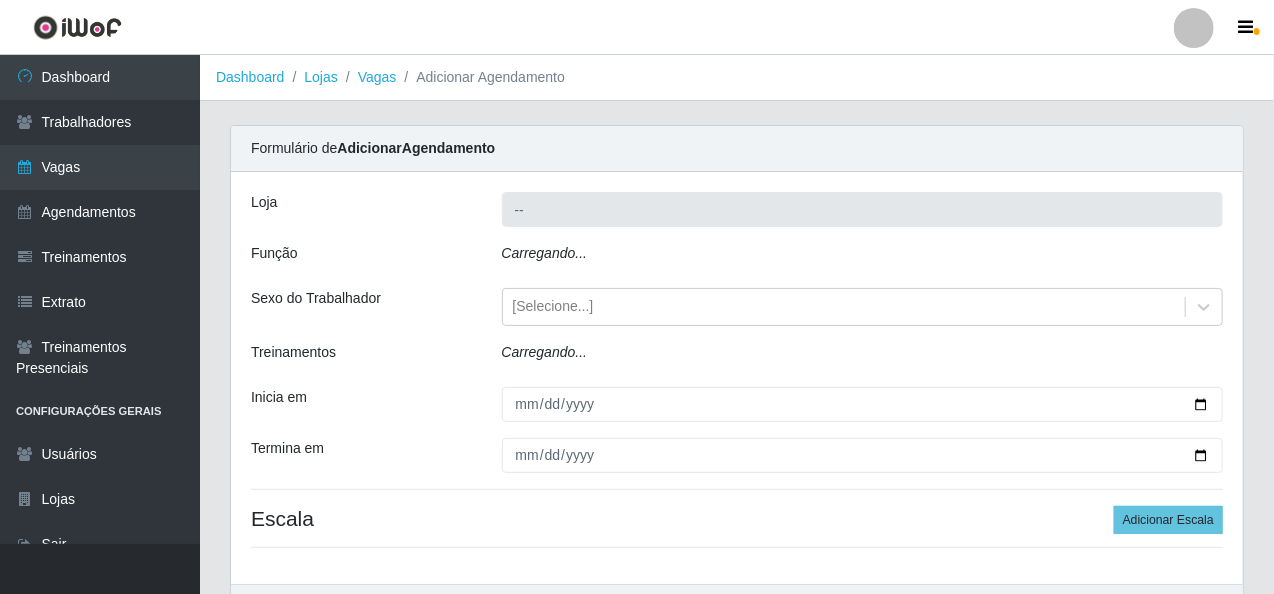 type on "Rede Econômico - Malvinas" 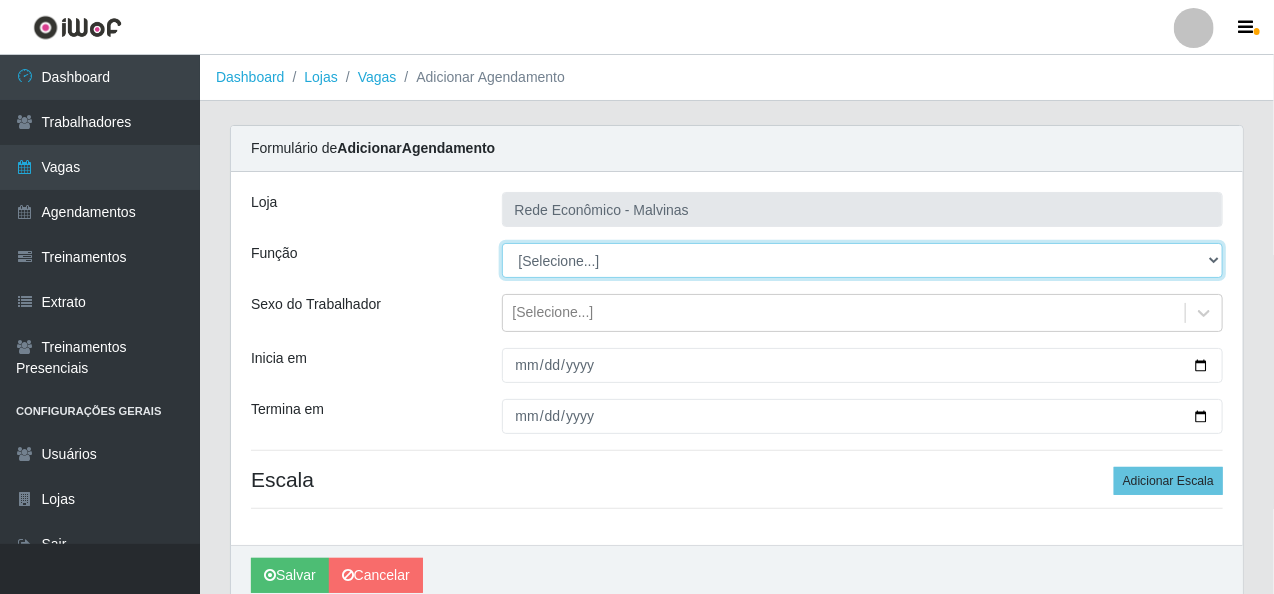 click on "[Selecione...] Embalador Embalador + Embalador ++ Operador de Caixa Operador de Caixa + Operador de Caixa ++ Repositor  Repositor + Repositor ++" at bounding box center [863, 260] 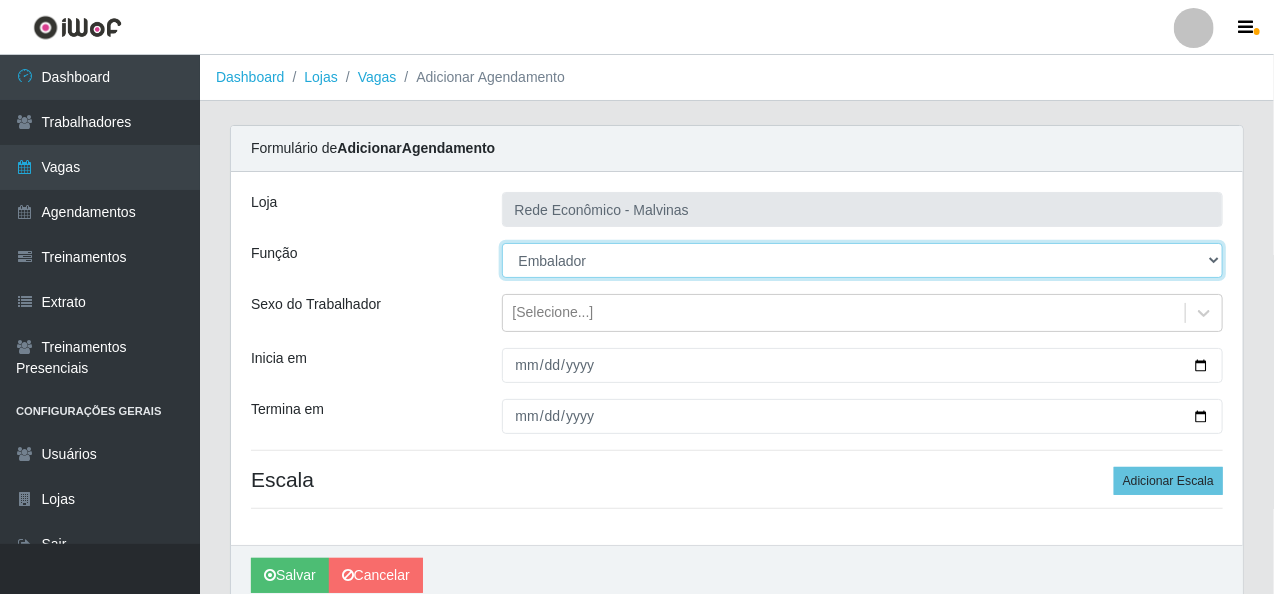 click on "[Selecione...] Embalador Embalador + Embalador ++ Operador de Caixa Operador de Caixa + Operador de Caixa ++ Repositor  Repositor + Repositor ++" at bounding box center (863, 260) 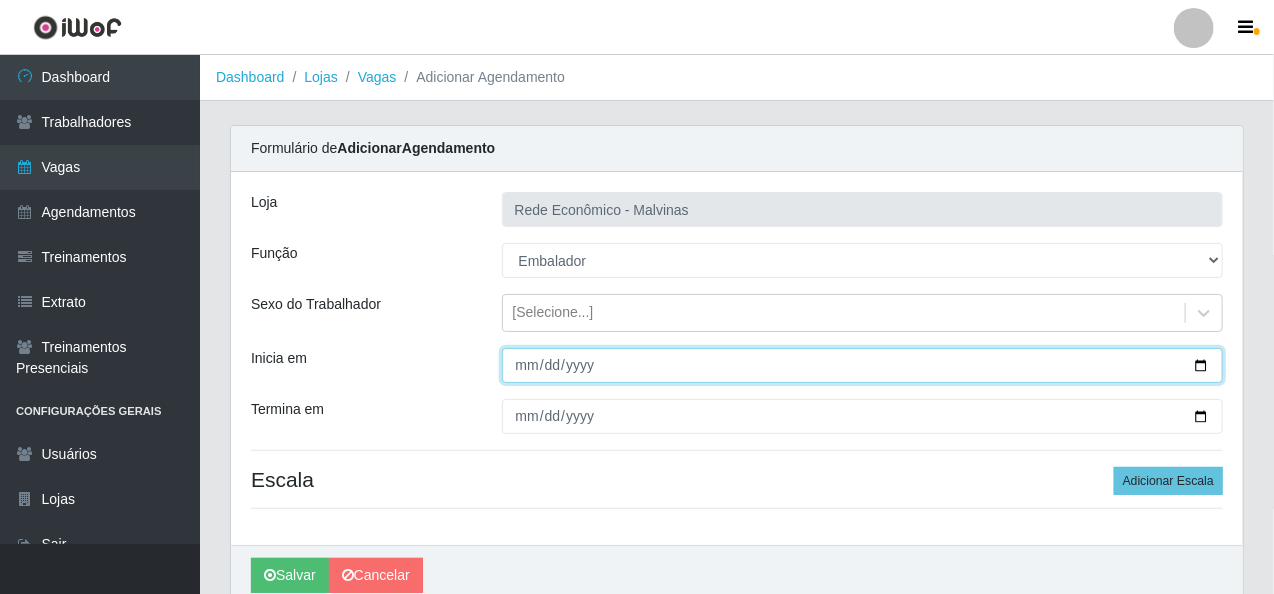 click on "Inicia em" at bounding box center (863, 365) 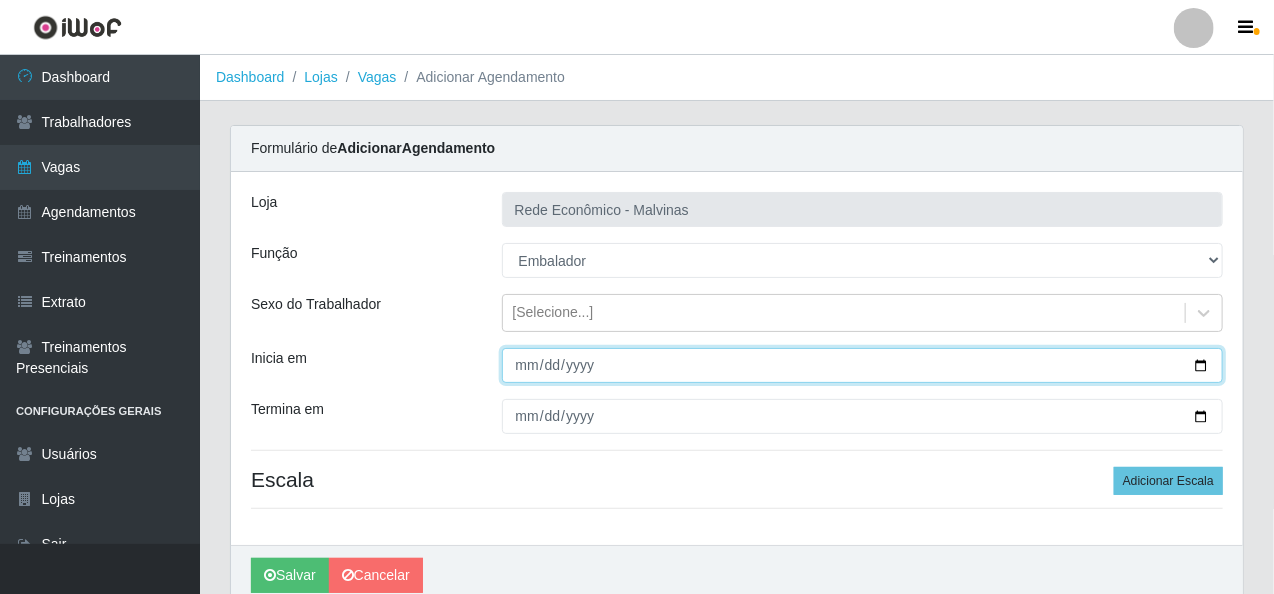 type on "[DATE]" 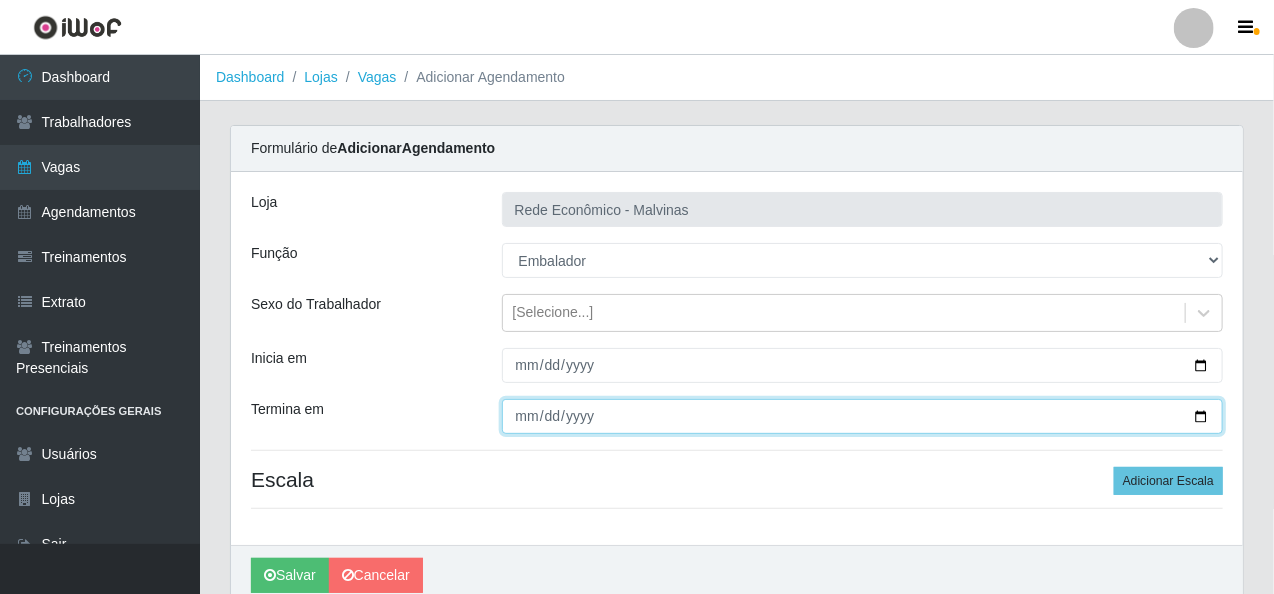 click on "Termina em" at bounding box center (863, 416) 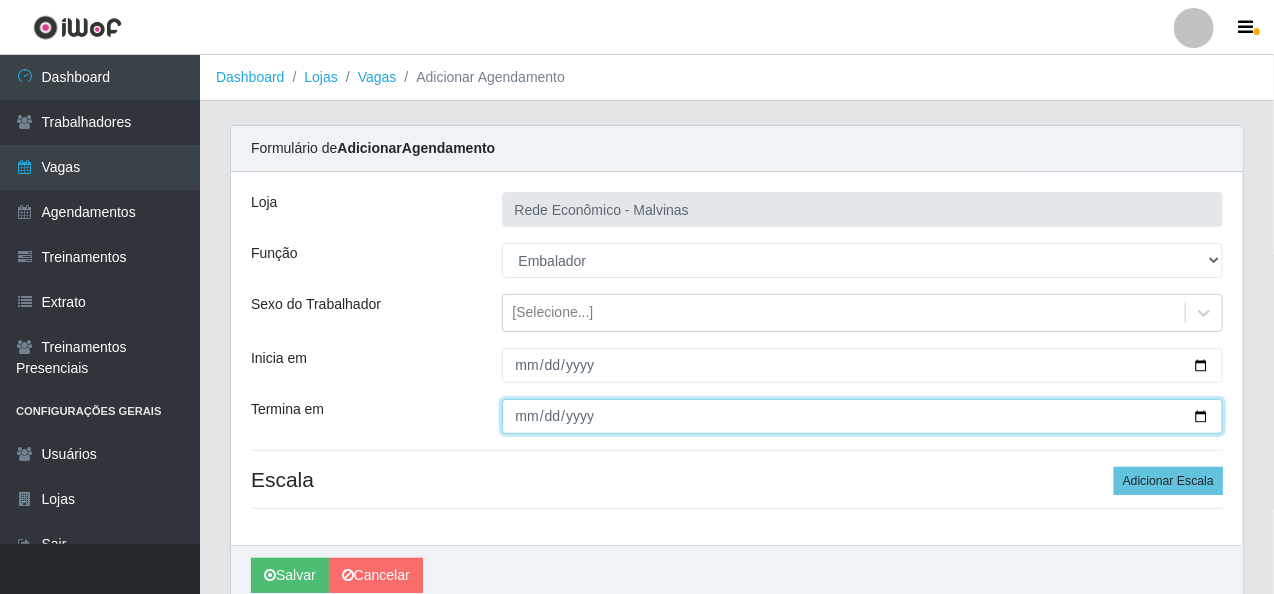 type on "[DATE]" 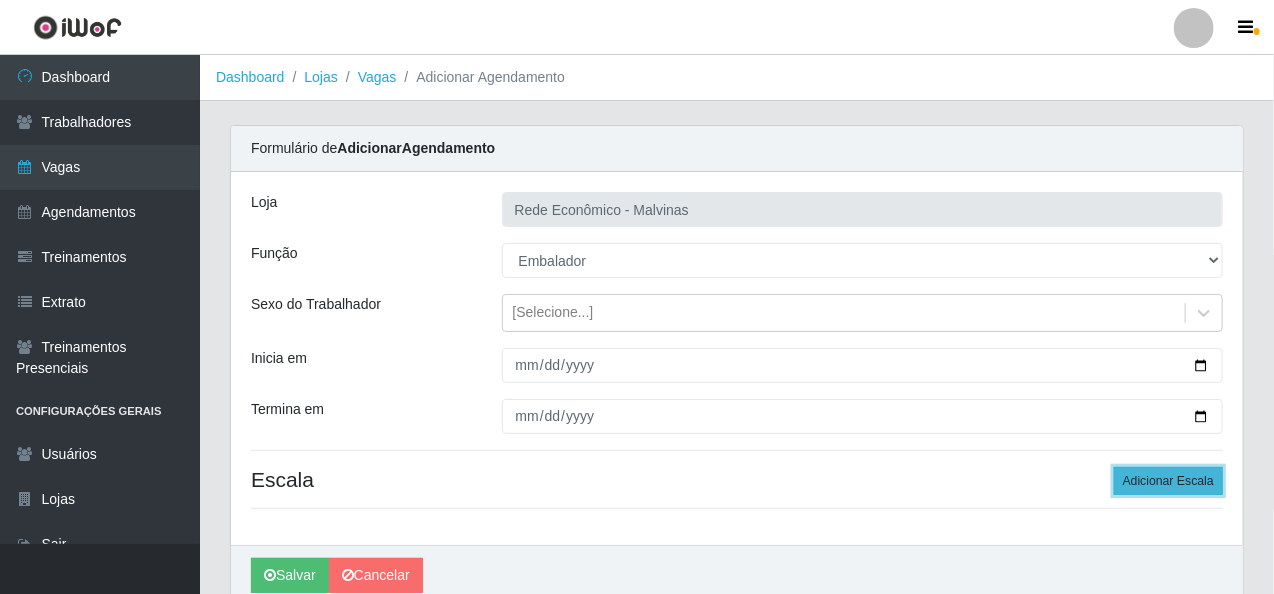 click on "Adicionar Escala" at bounding box center [1168, 481] 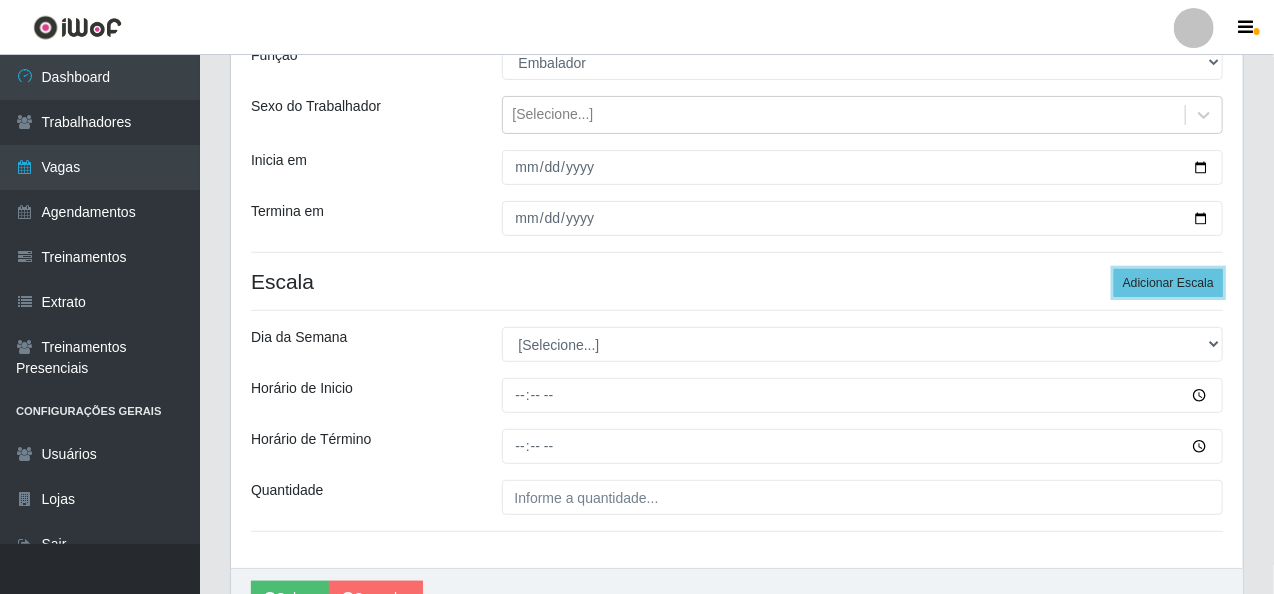 scroll, scrollTop: 200, scrollLeft: 0, axis: vertical 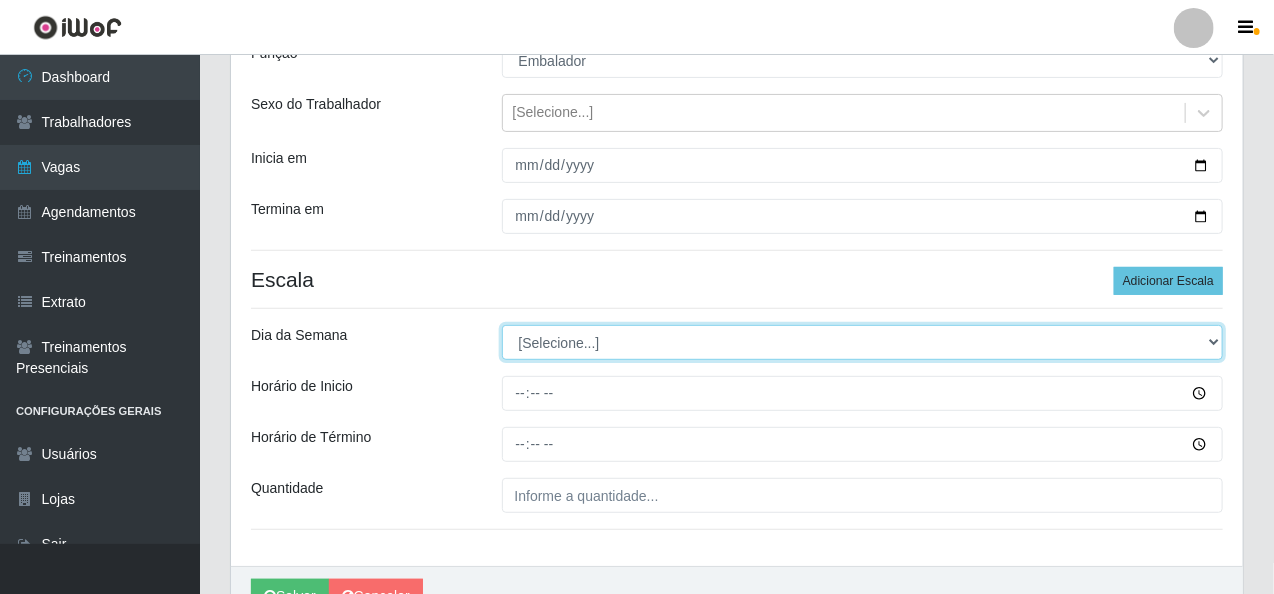 click on "[Selecione...] Segunda Terça Quarta Quinta Sexta Sábado Domingo" at bounding box center [863, 342] 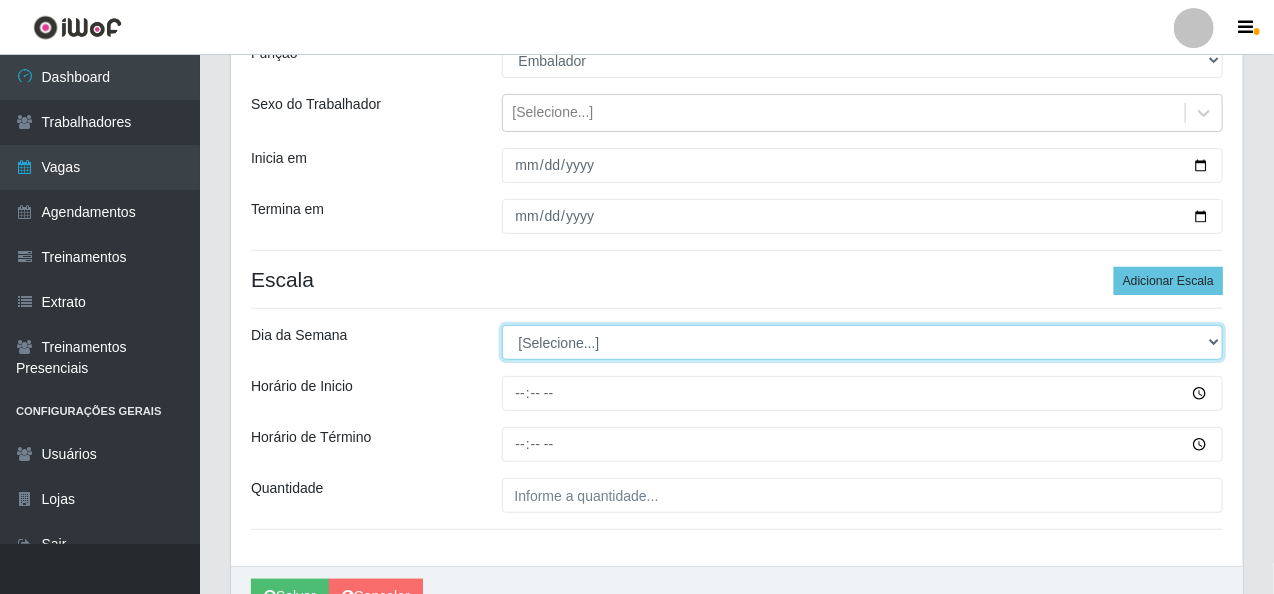 select on "5" 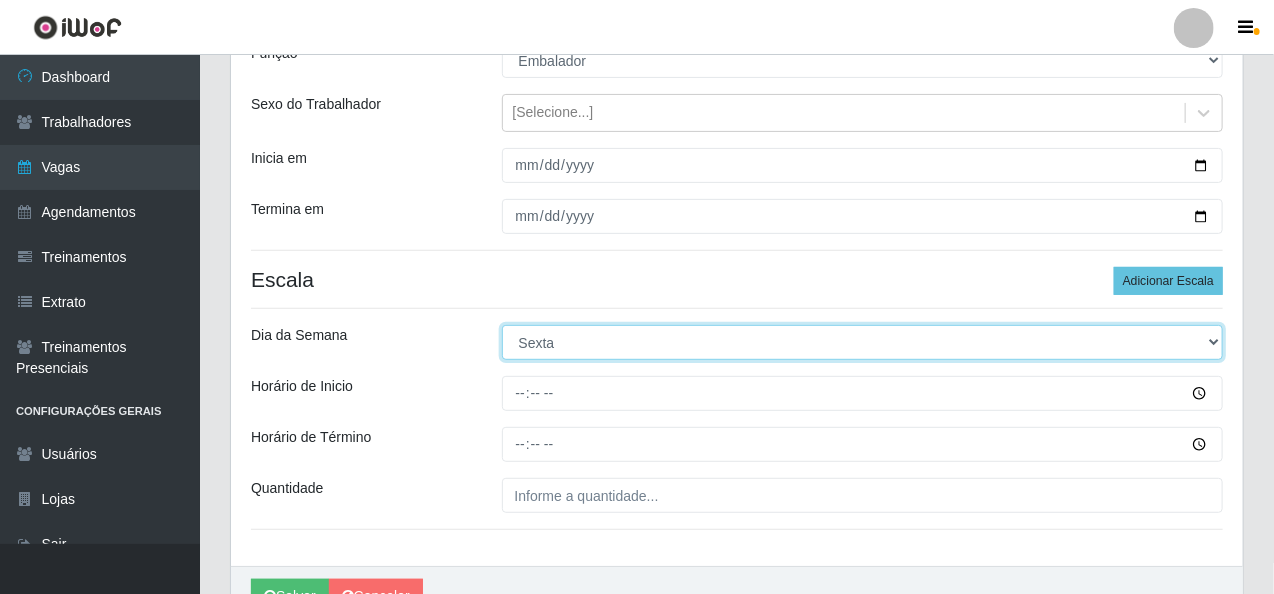 click on "[Selecione...] Segunda Terça Quarta Quinta Sexta Sábado Domingo" at bounding box center [863, 342] 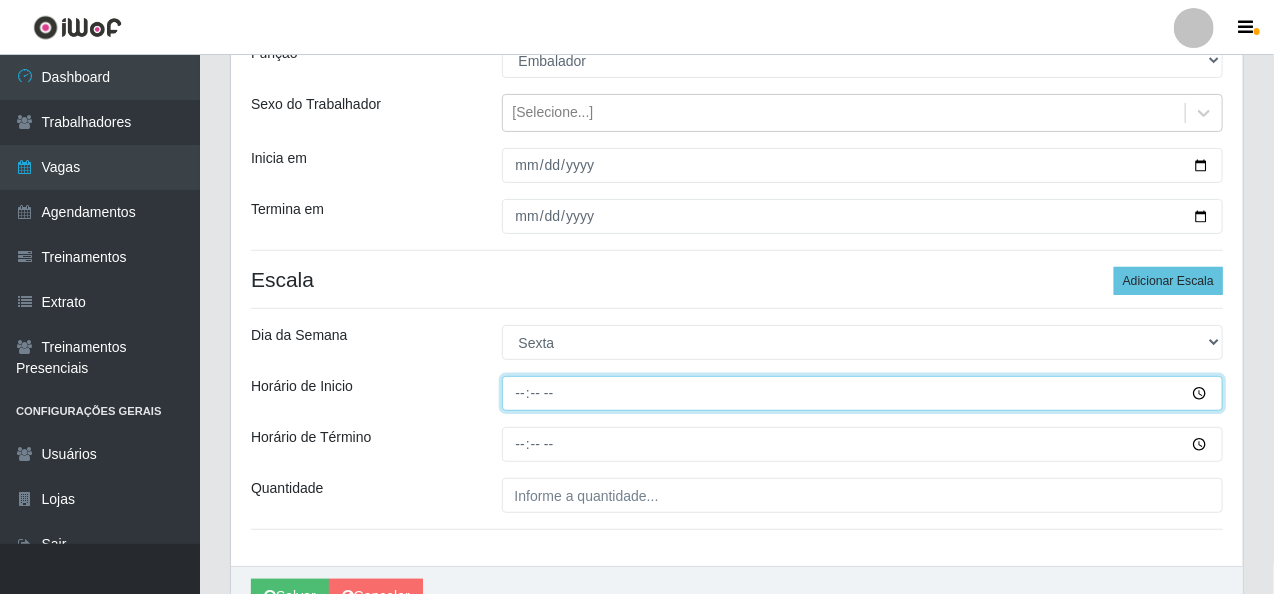 click on "Horário de Inicio" at bounding box center (863, 393) 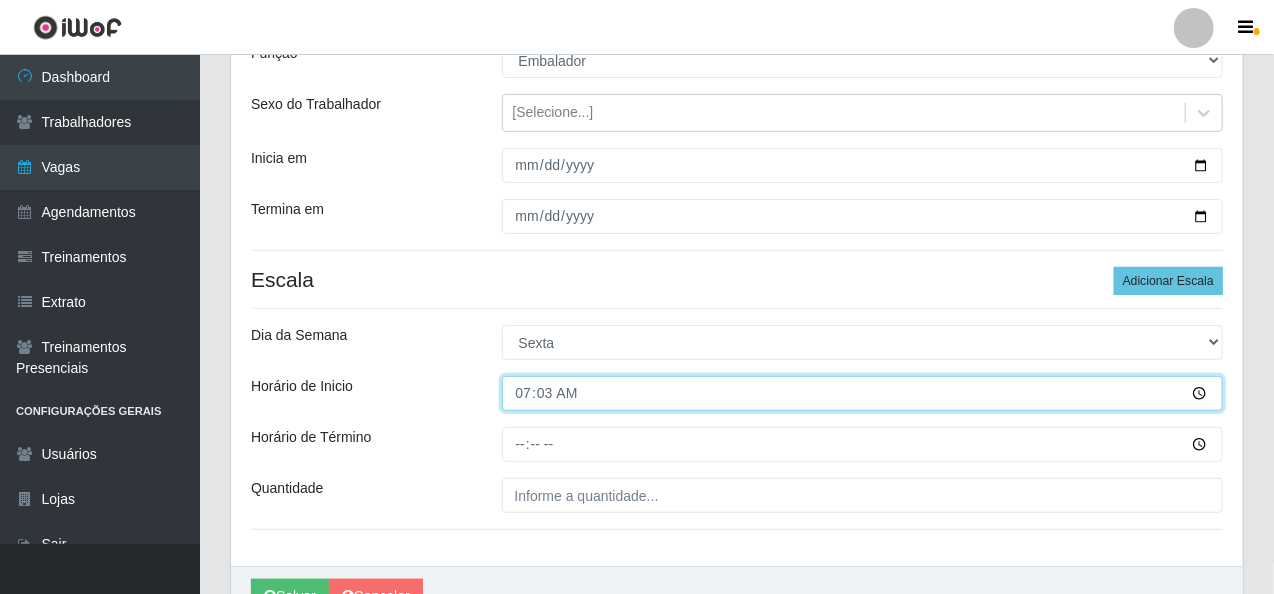 type on "07:30" 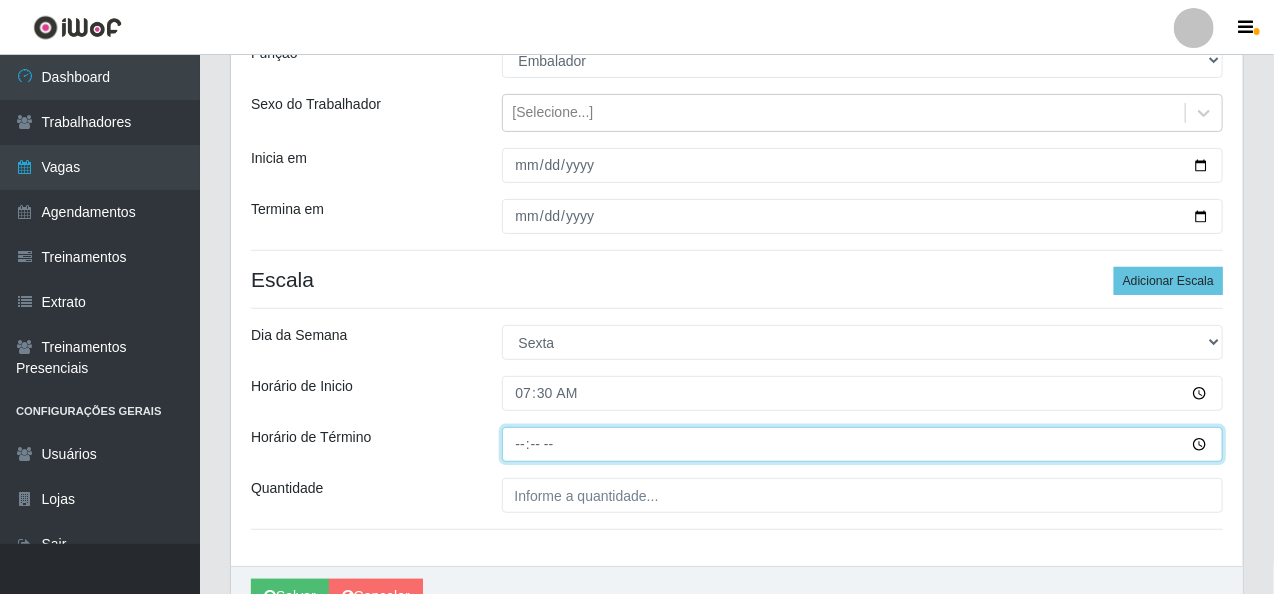 click on "Horário de Término" at bounding box center [863, 444] 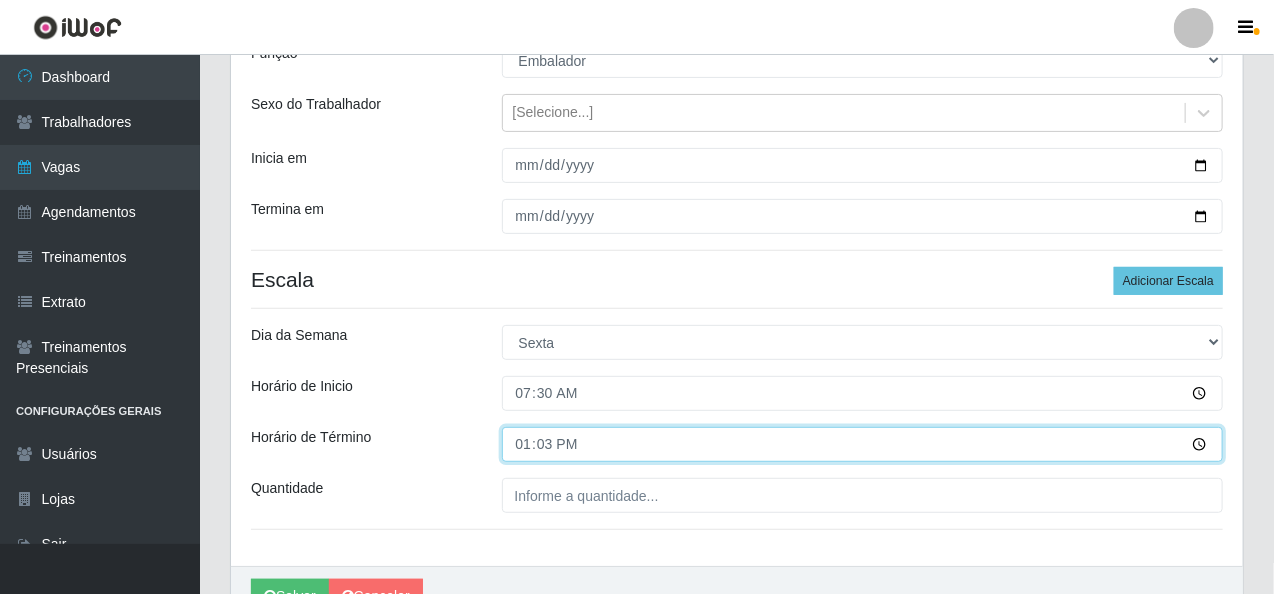 type on "13:30" 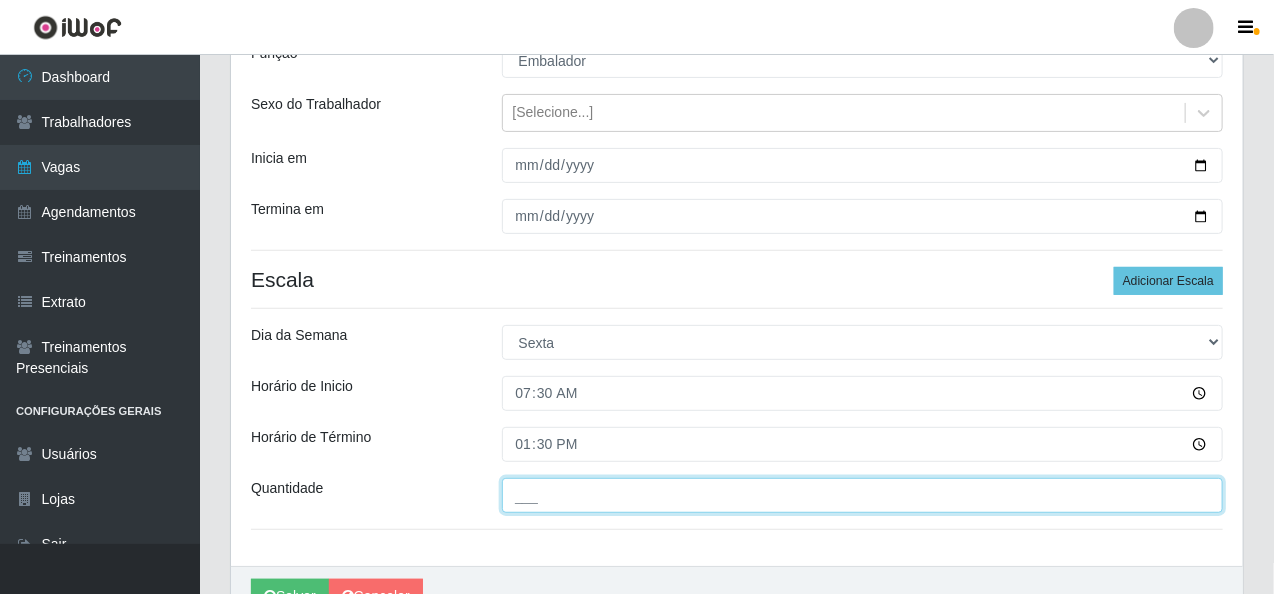 click on "___" at bounding box center (863, 495) 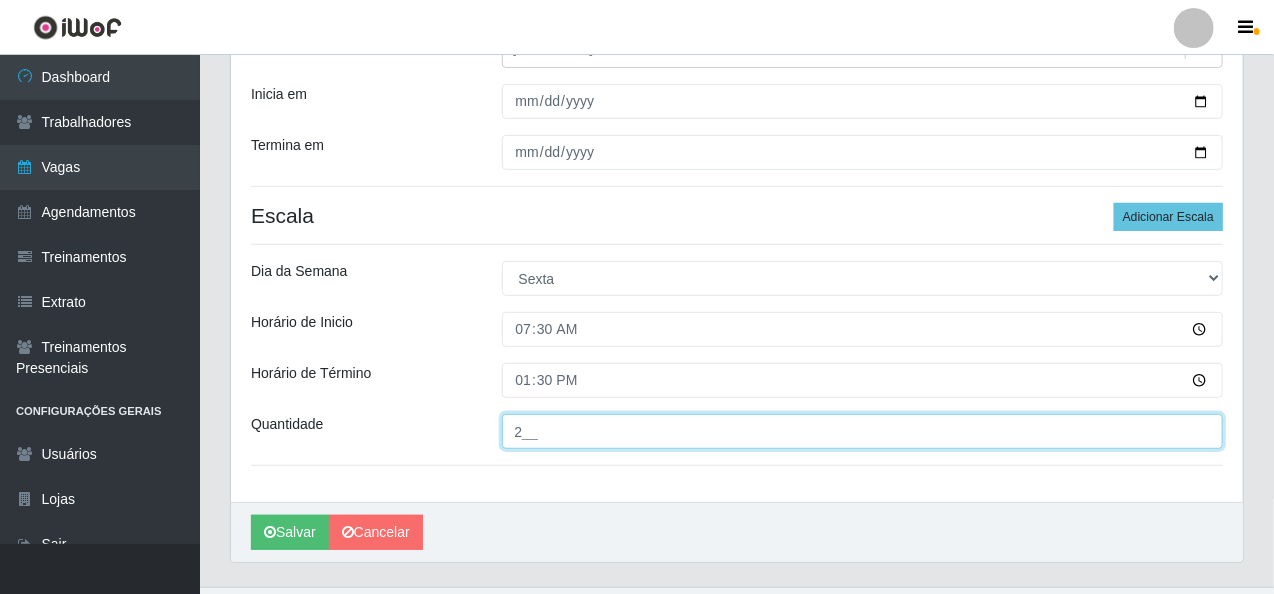 scroll, scrollTop: 305, scrollLeft: 0, axis: vertical 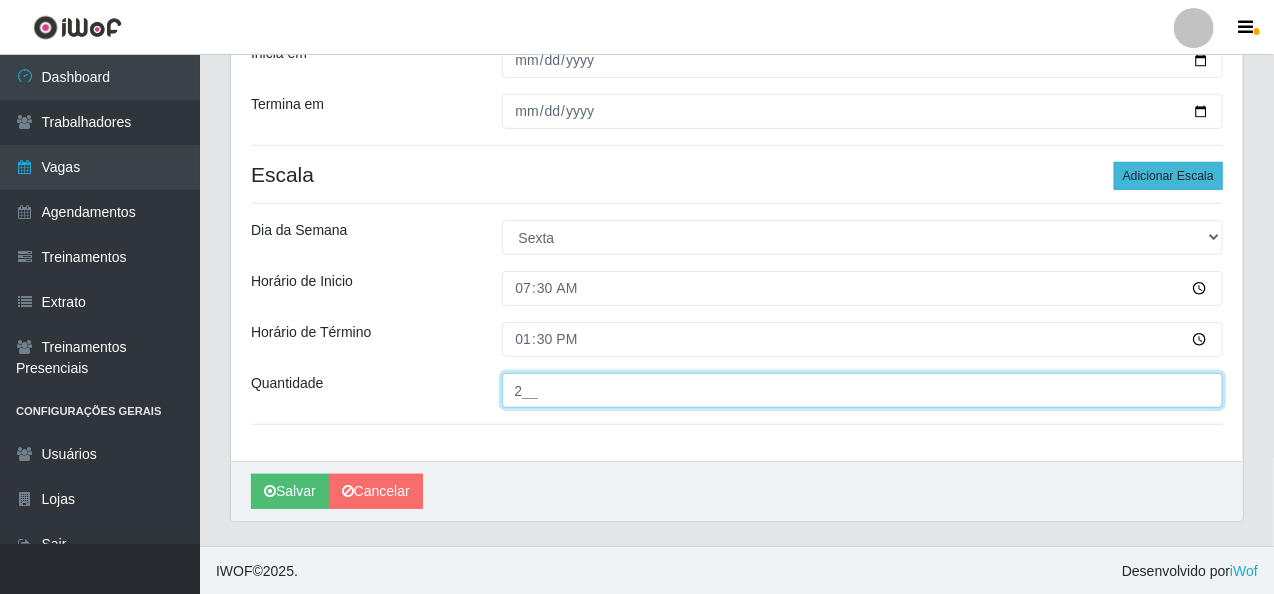 type on "2__" 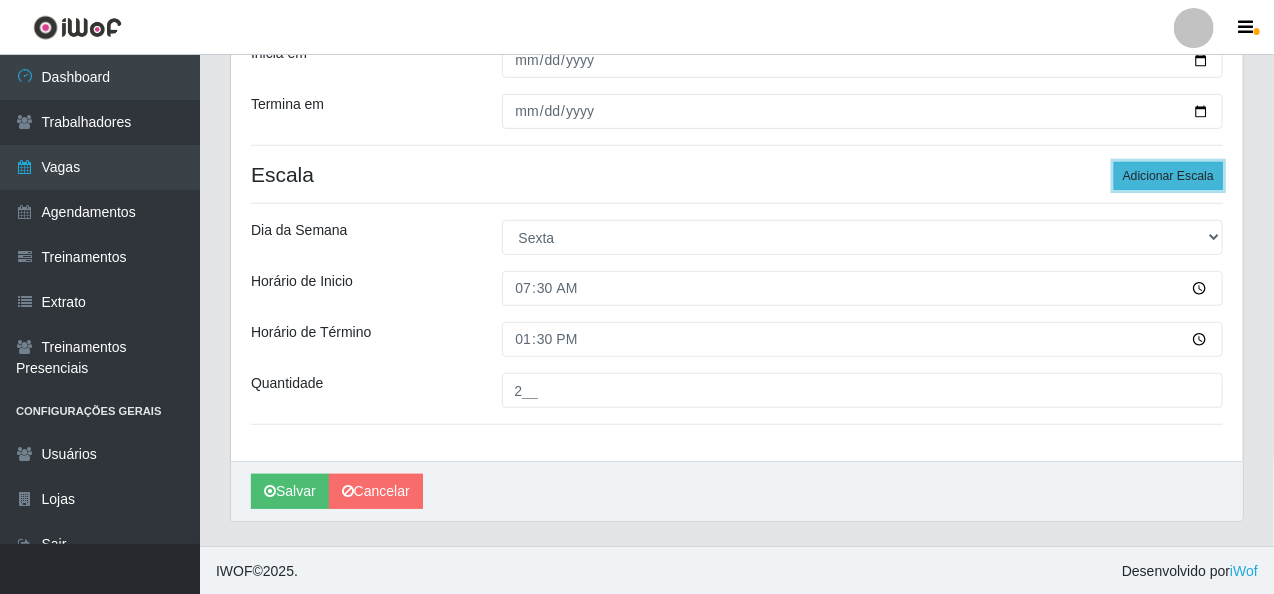 click on "Adicionar Escala" at bounding box center (1168, 176) 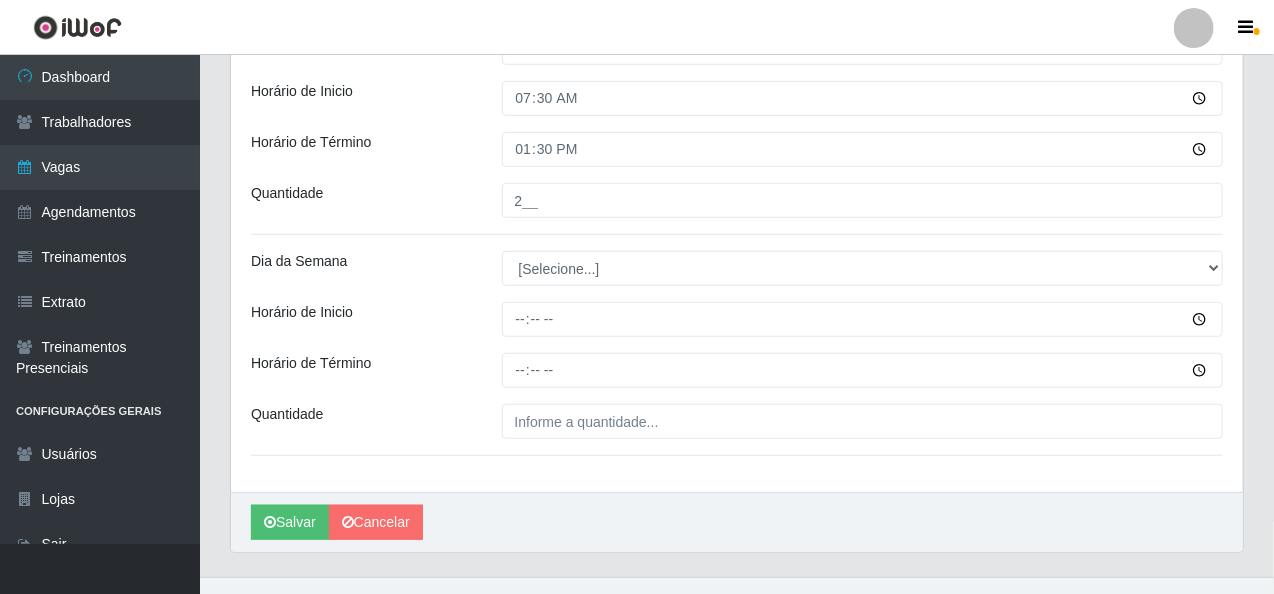 scroll, scrollTop: 505, scrollLeft: 0, axis: vertical 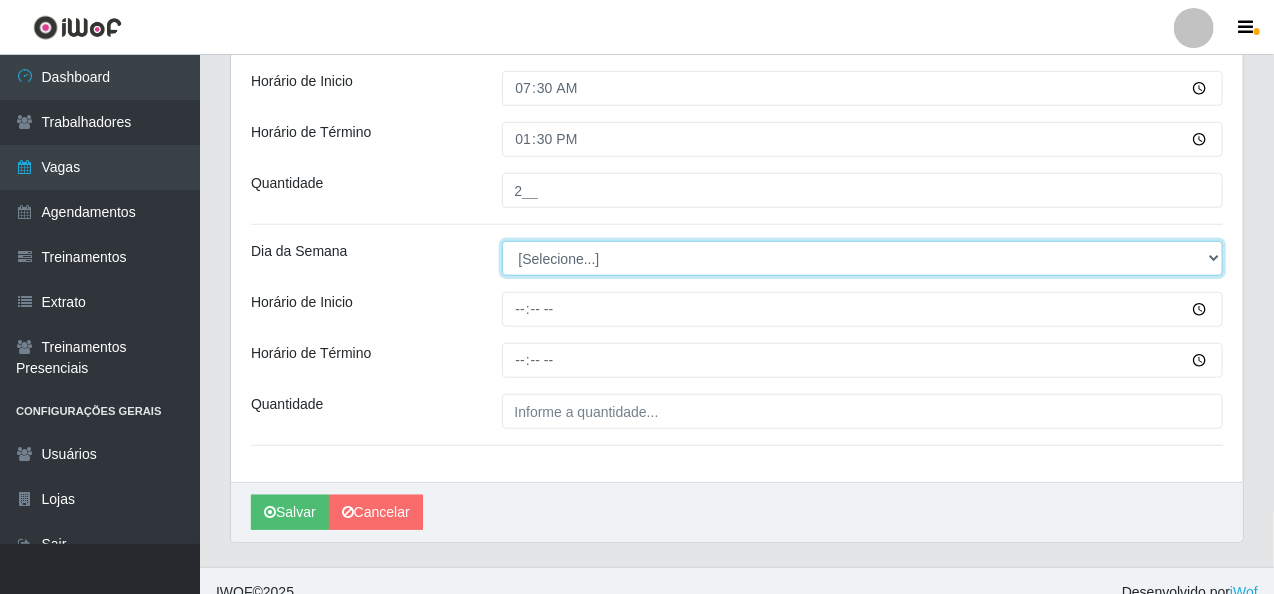click on "[Selecione...] Segunda Terça Quarta Quinta Sexta Sábado Domingo" at bounding box center (863, 258) 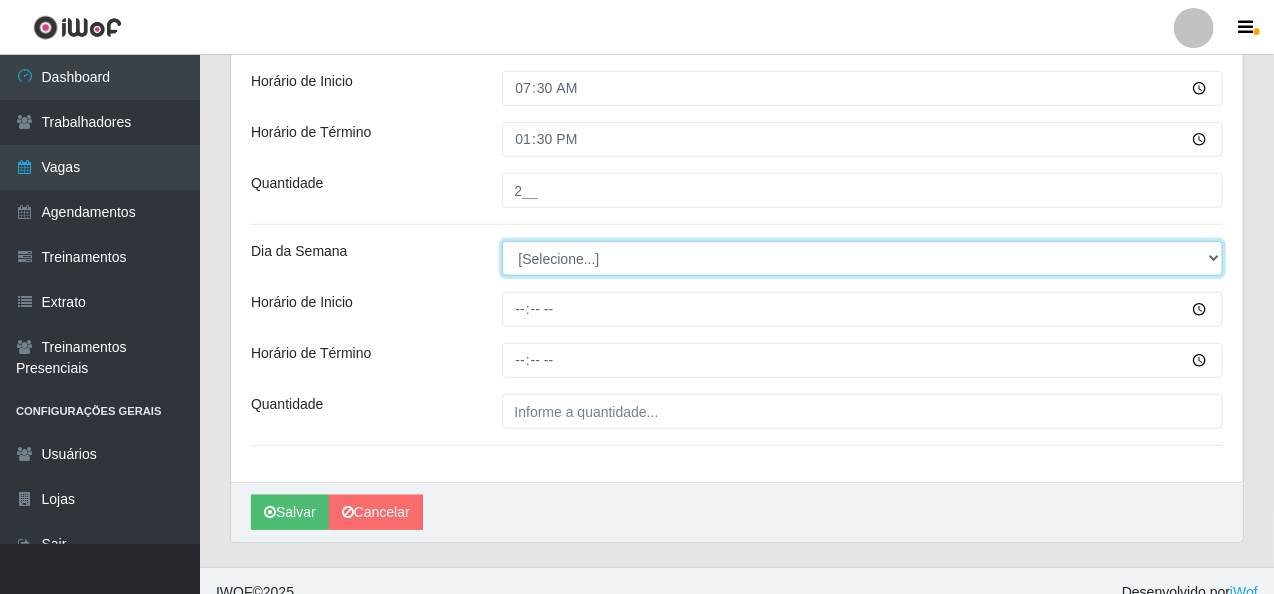 select on "5" 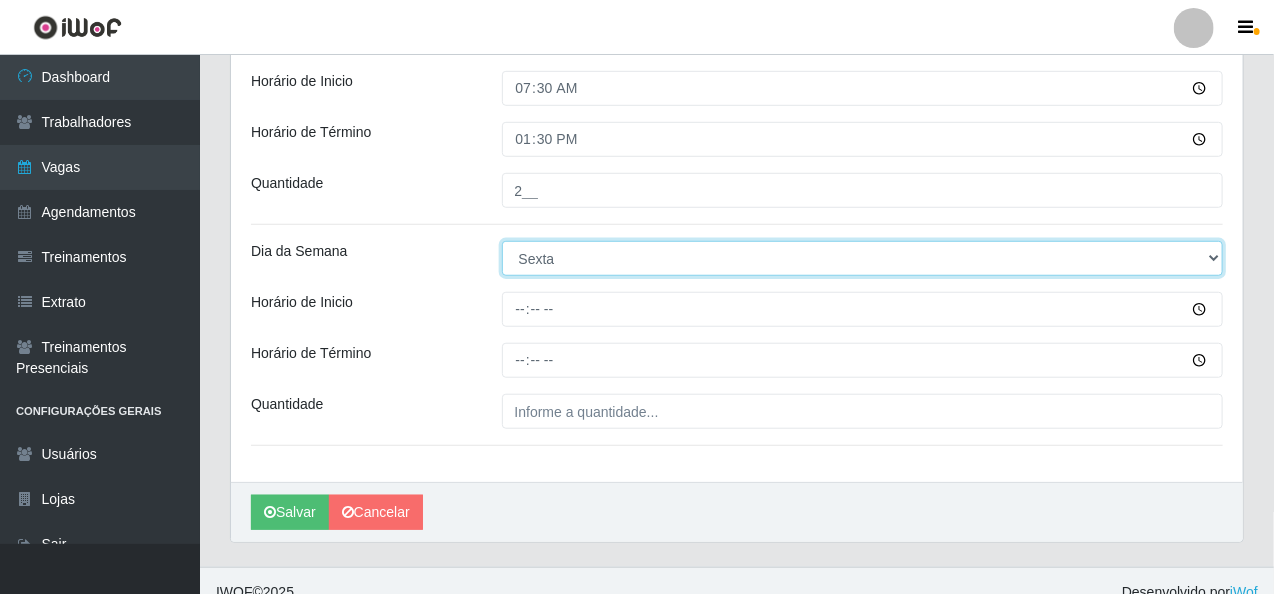 click on "[Selecione...] Segunda Terça Quarta Quinta Sexta Sábado Domingo" at bounding box center [863, 258] 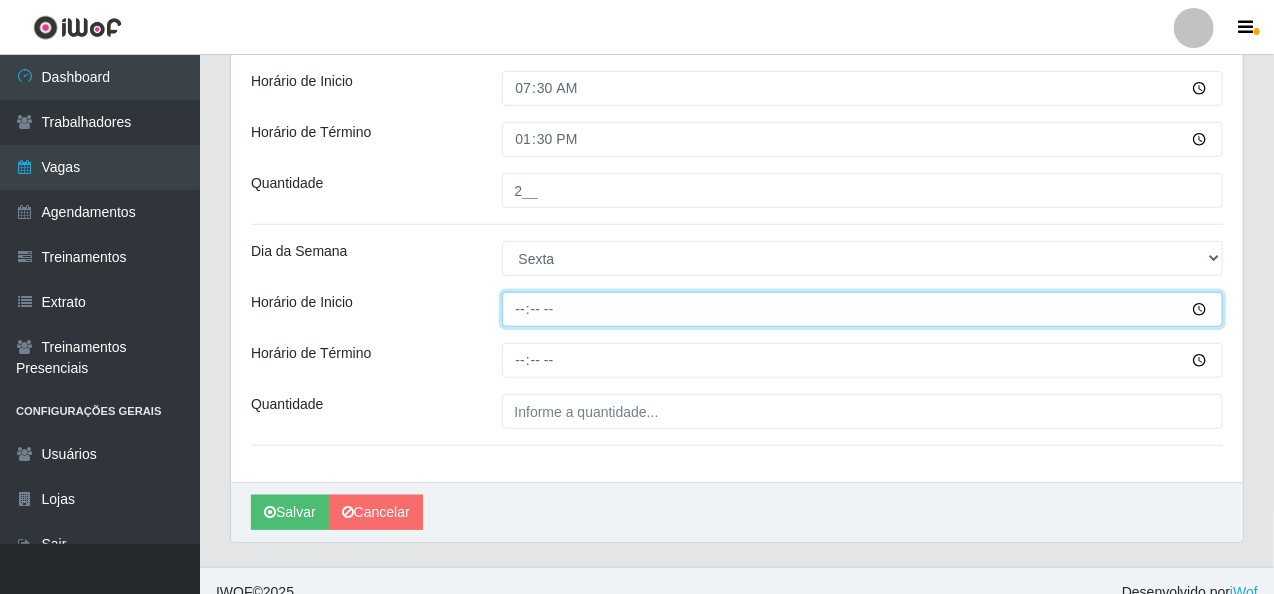 click on "Horário de Inicio" at bounding box center (863, 309) 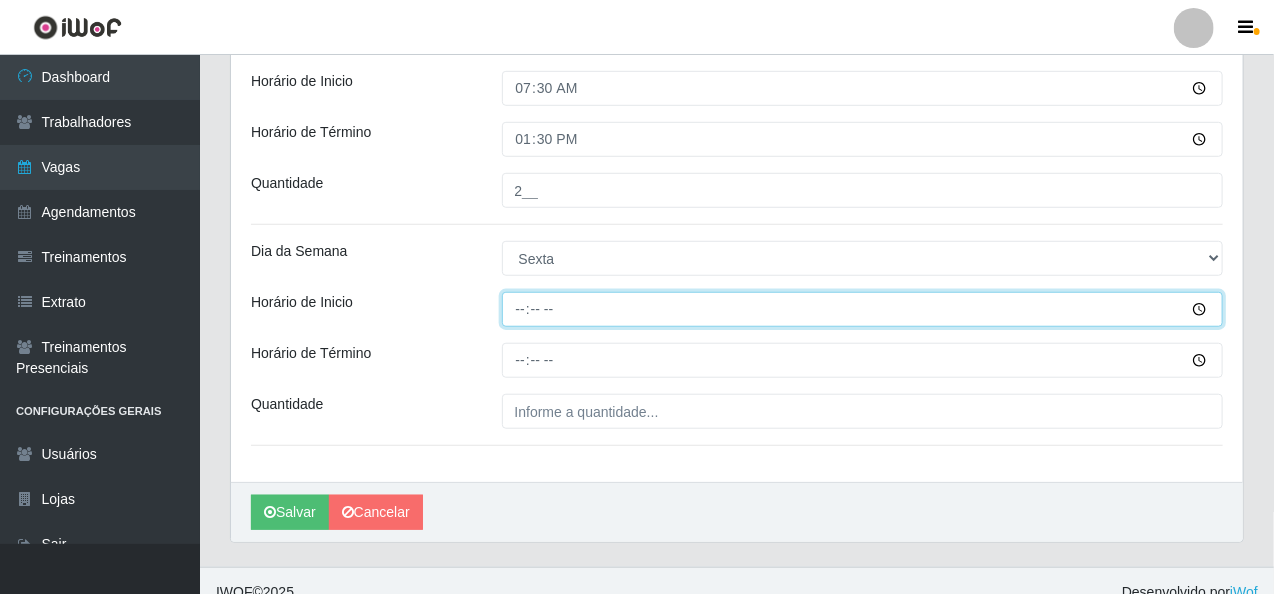 type on "08:00" 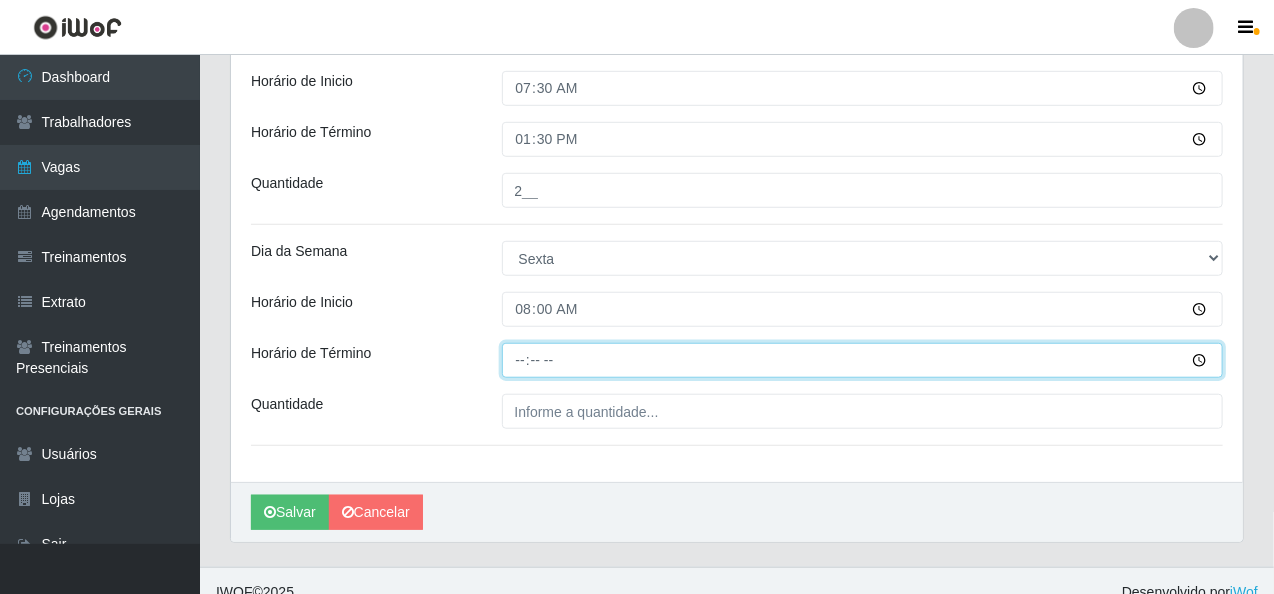 click on "Horário de Término" at bounding box center [863, 360] 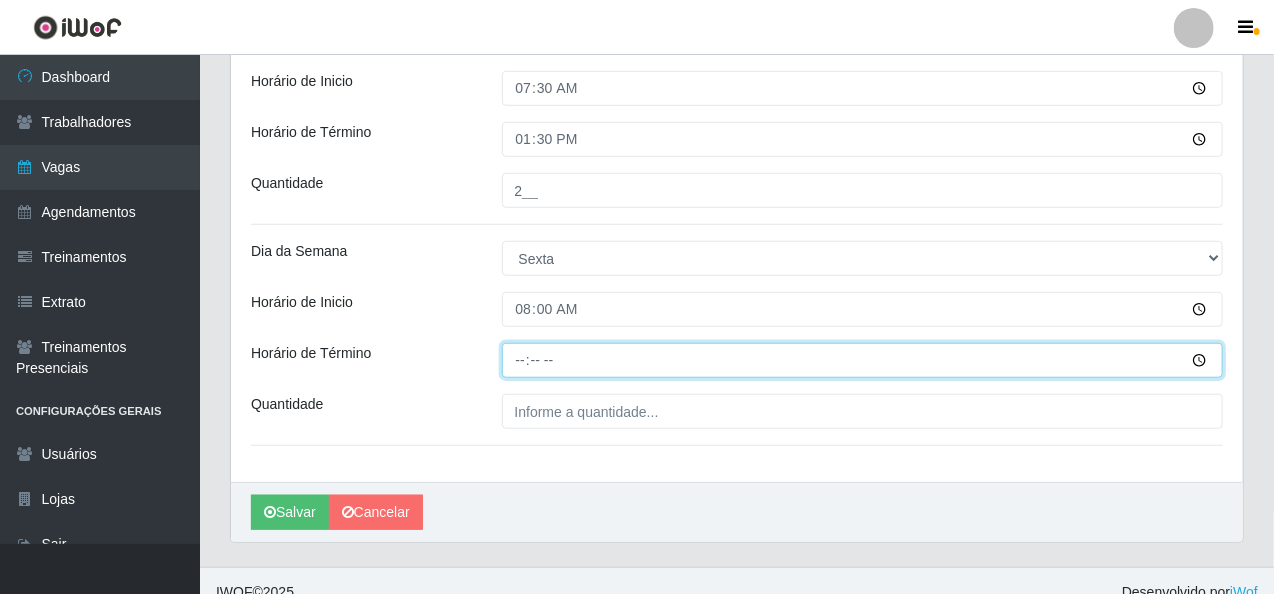 type on "14:00" 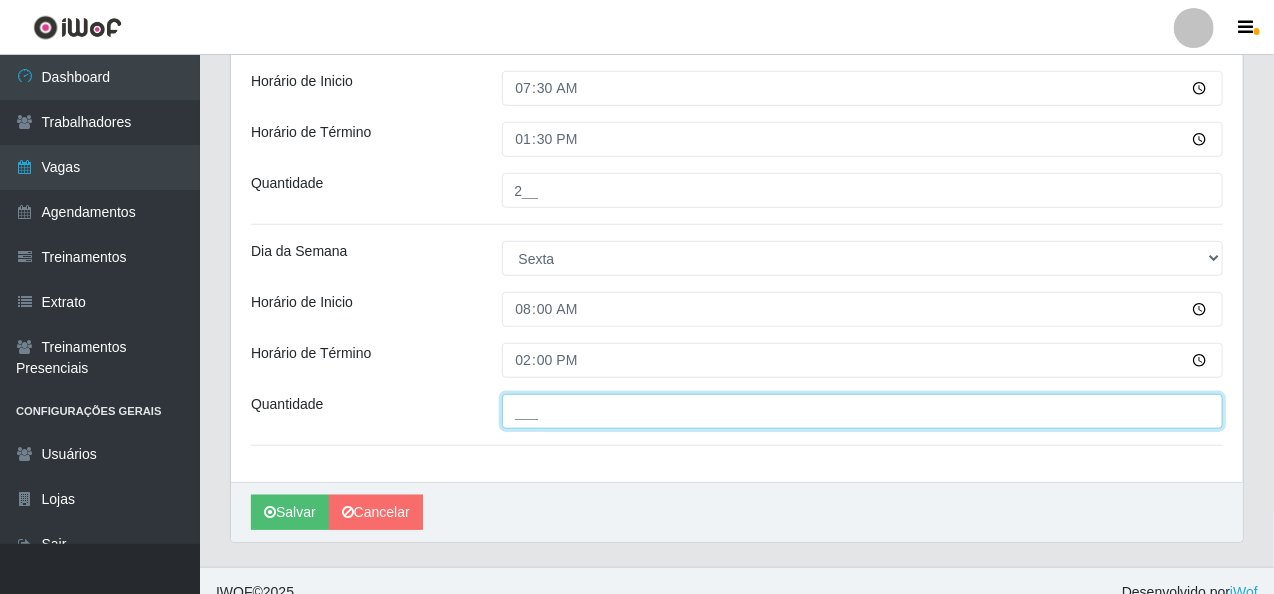 click on "___" at bounding box center (863, 411) 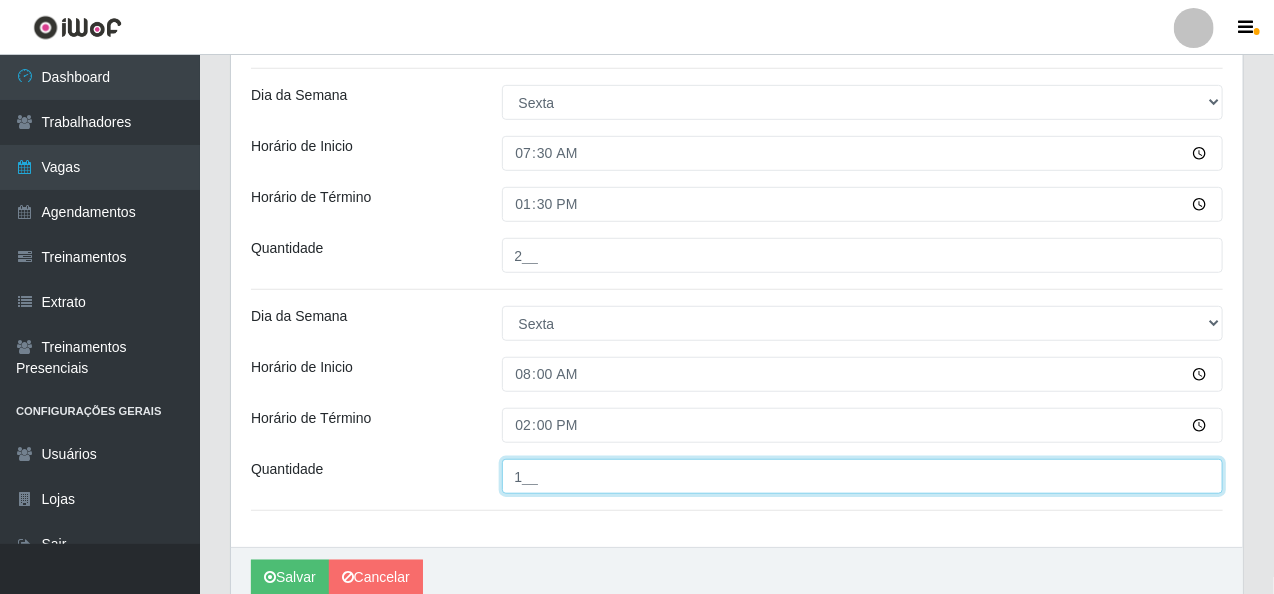 scroll, scrollTop: 405, scrollLeft: 0, axis: vertical 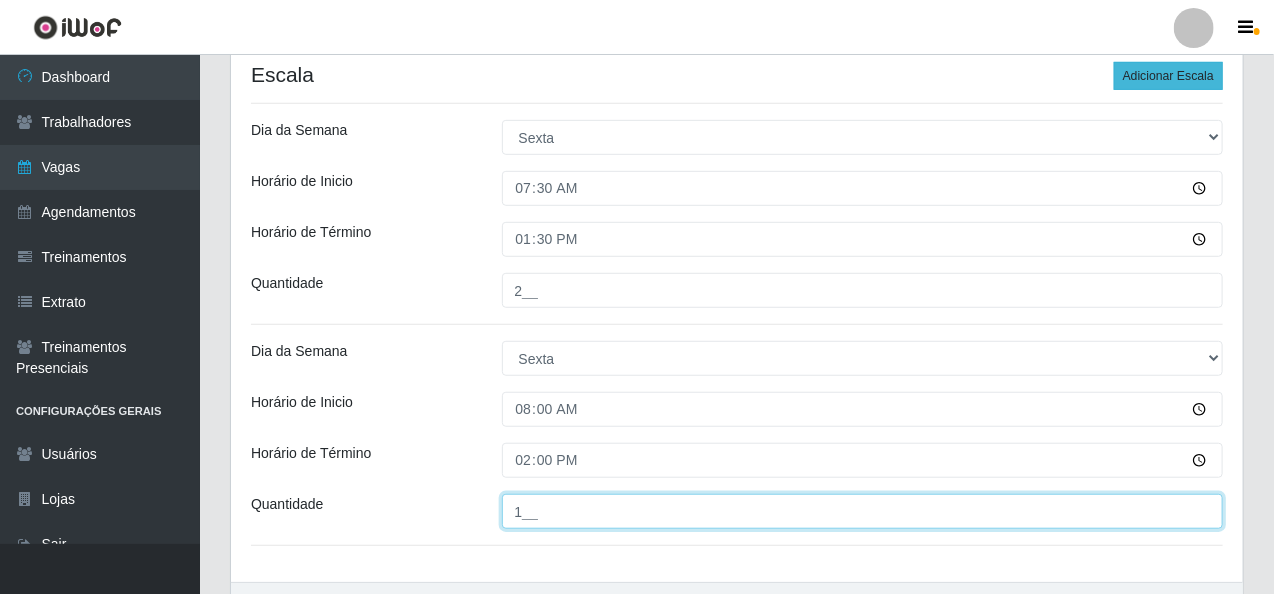 type on "1__" 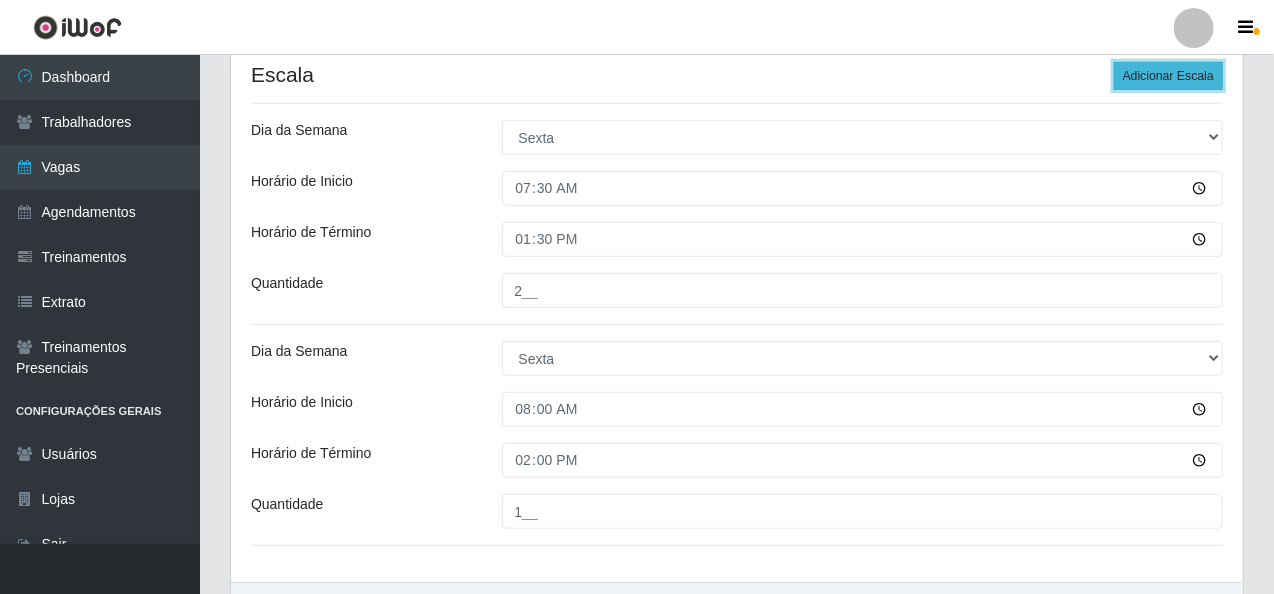 click on "Adicionar Escala" at bounding box center (1168, 76) 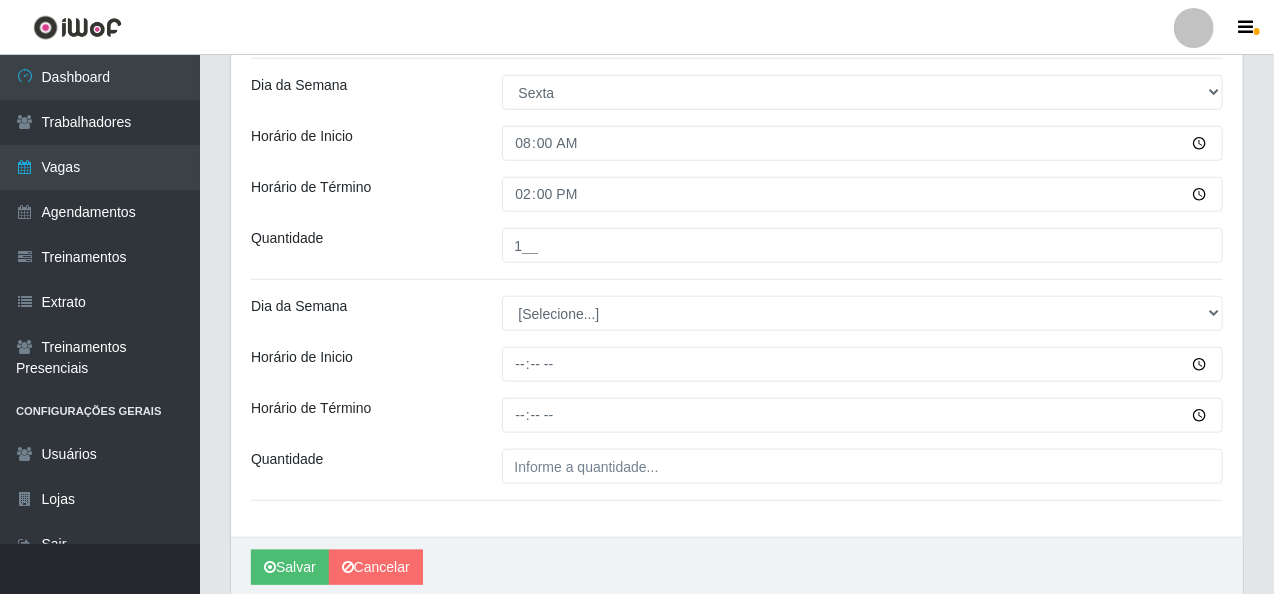 scroll, scrollTop: 705, scrollLeft: 0, axis: vertical 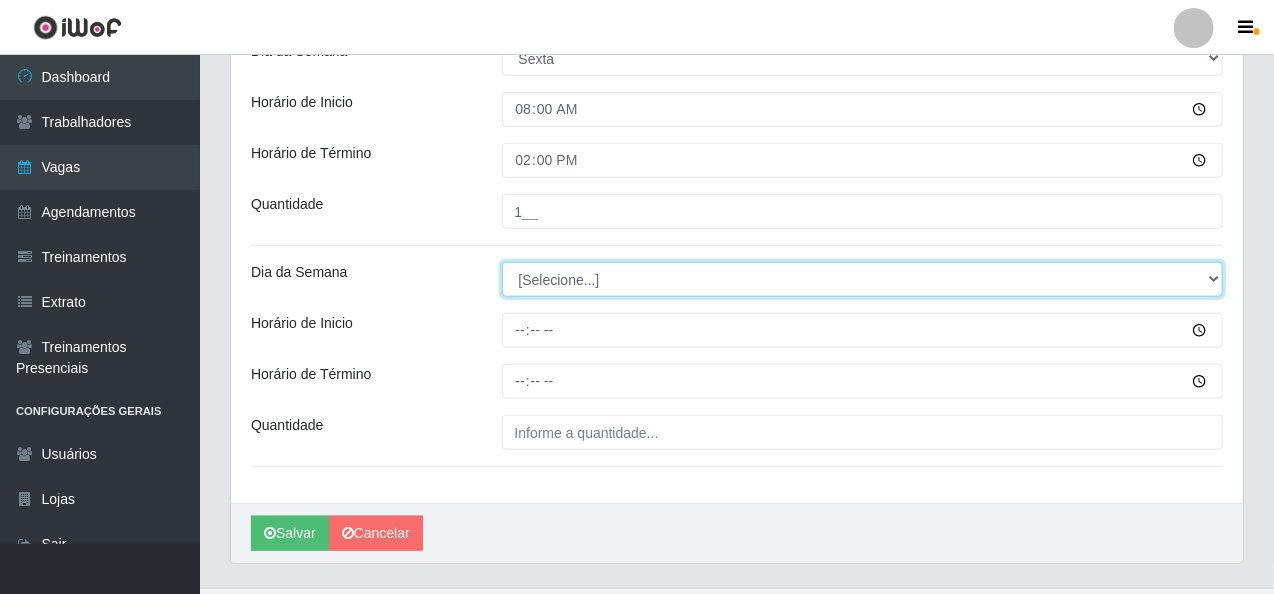 click on "[Selecione...] Segunda Terça Quarta Quinta Sexta Sábado Domingo" at bounding box center (863, 279) 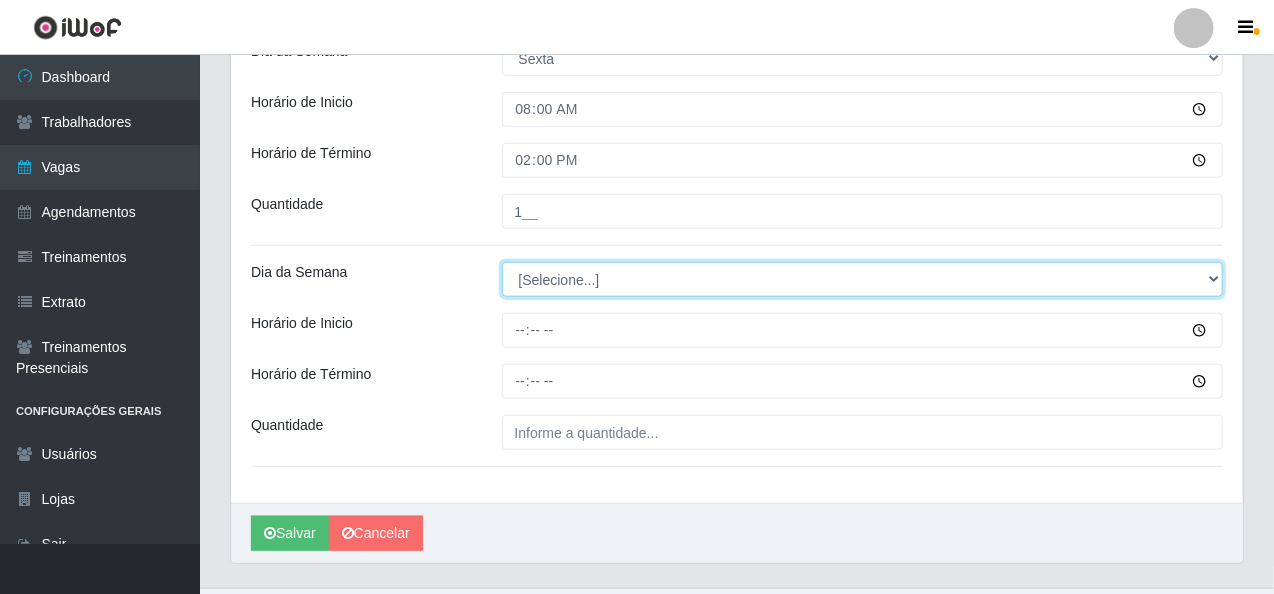 select on "5" 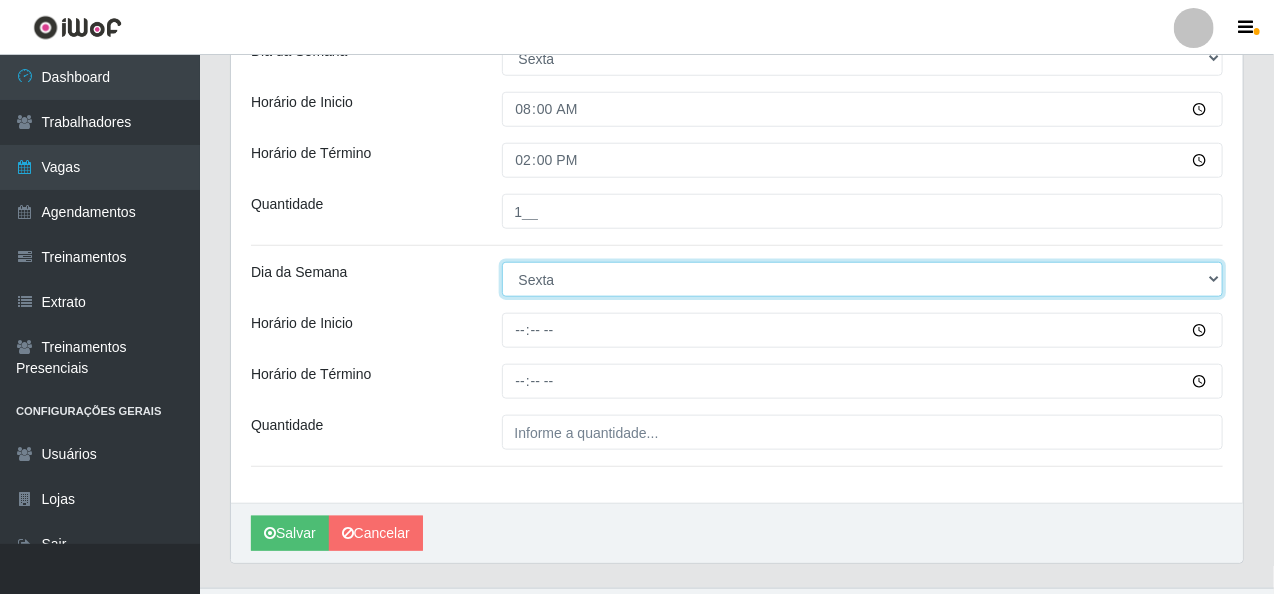 click on "[Selecione...] Segunda Terça Quarta Quinta Sexta Sábado Domingo" at bounding box center [863, 279] 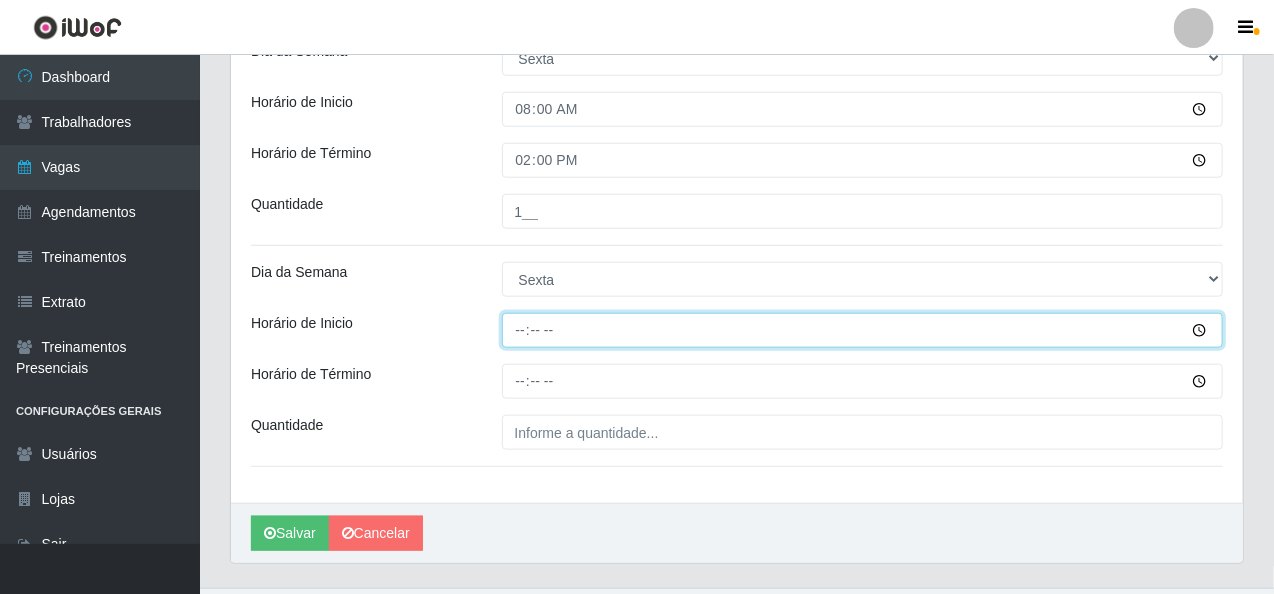 click on "Horário de Inicio" at bounding box center [863, 330] 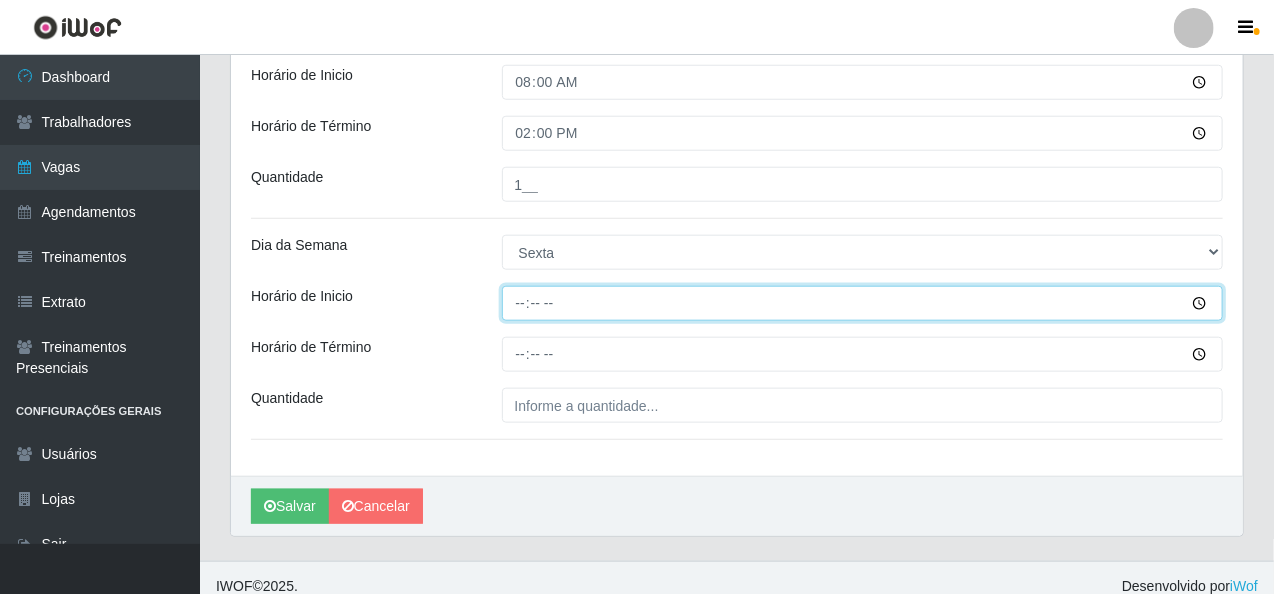 scroll, scrollTop: 747, scrollLeft: 0, axis: vertical 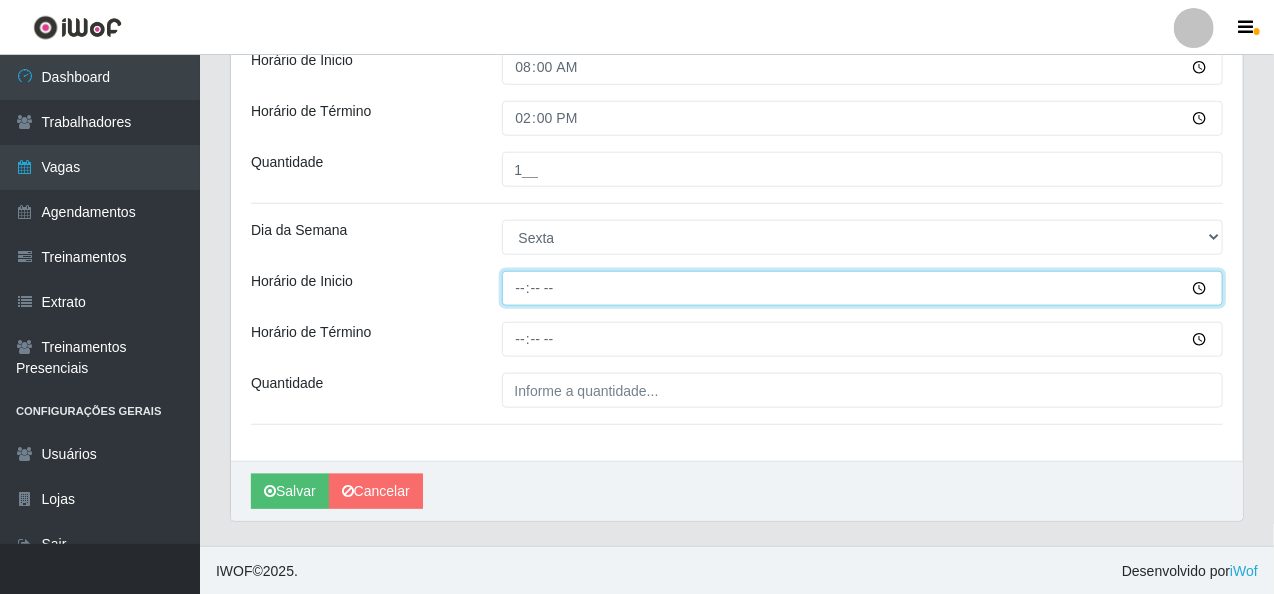 type on "14:00" 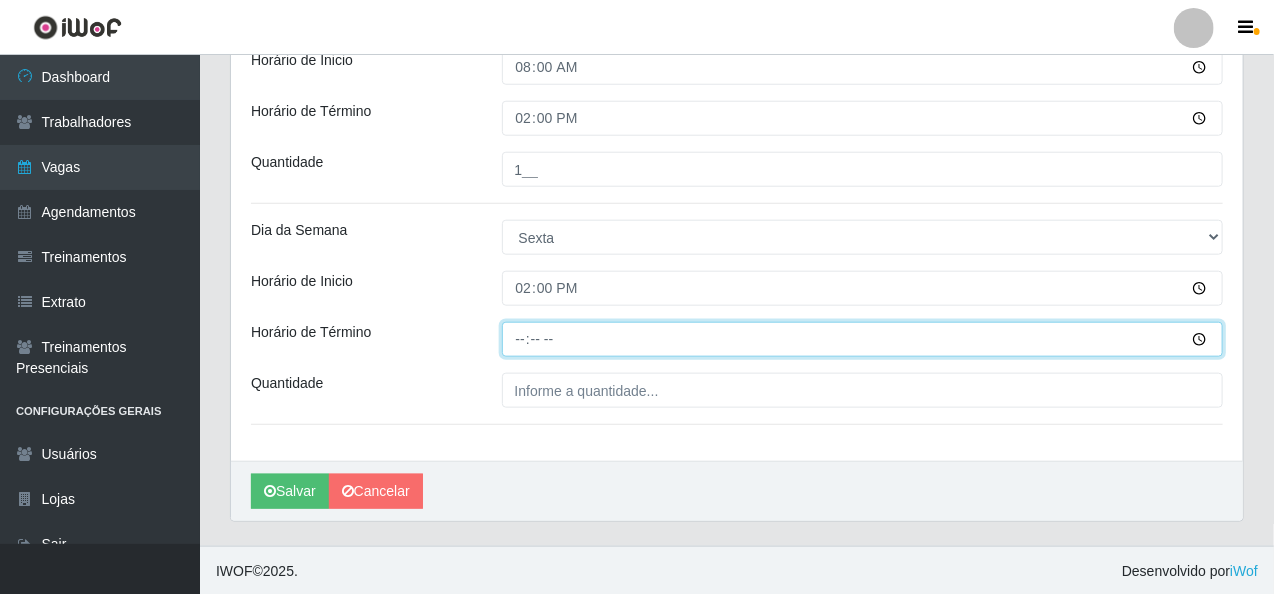 click on "Horário de Término" at bounding box center [863, 339] 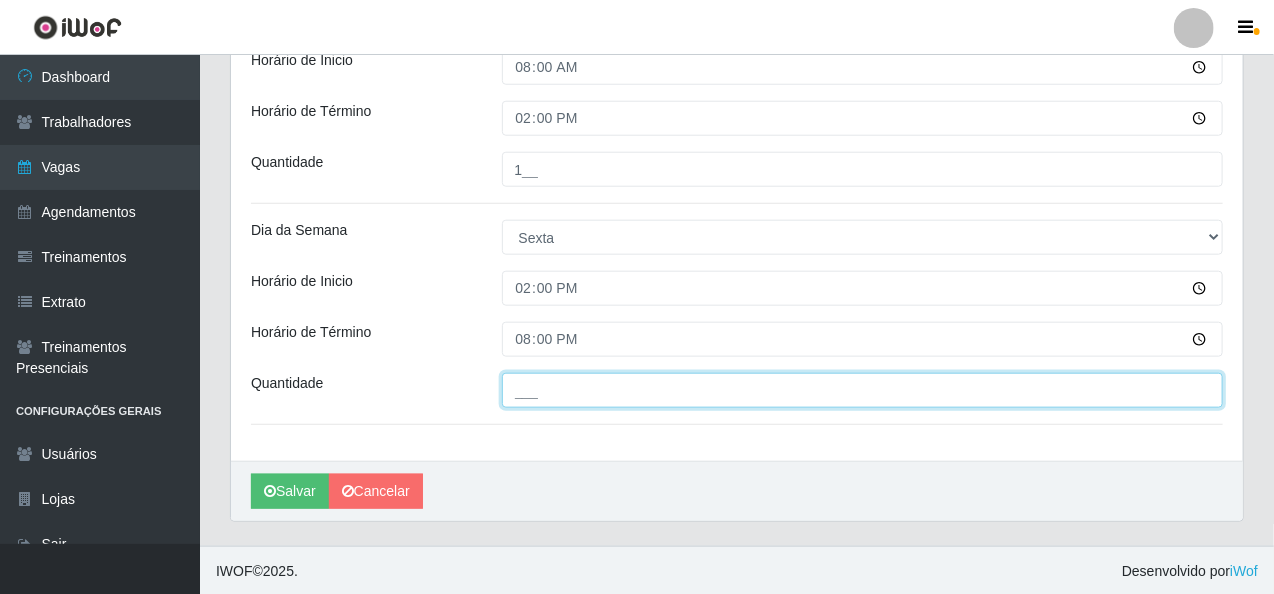 click on "___" at bounding box center (863, 390) 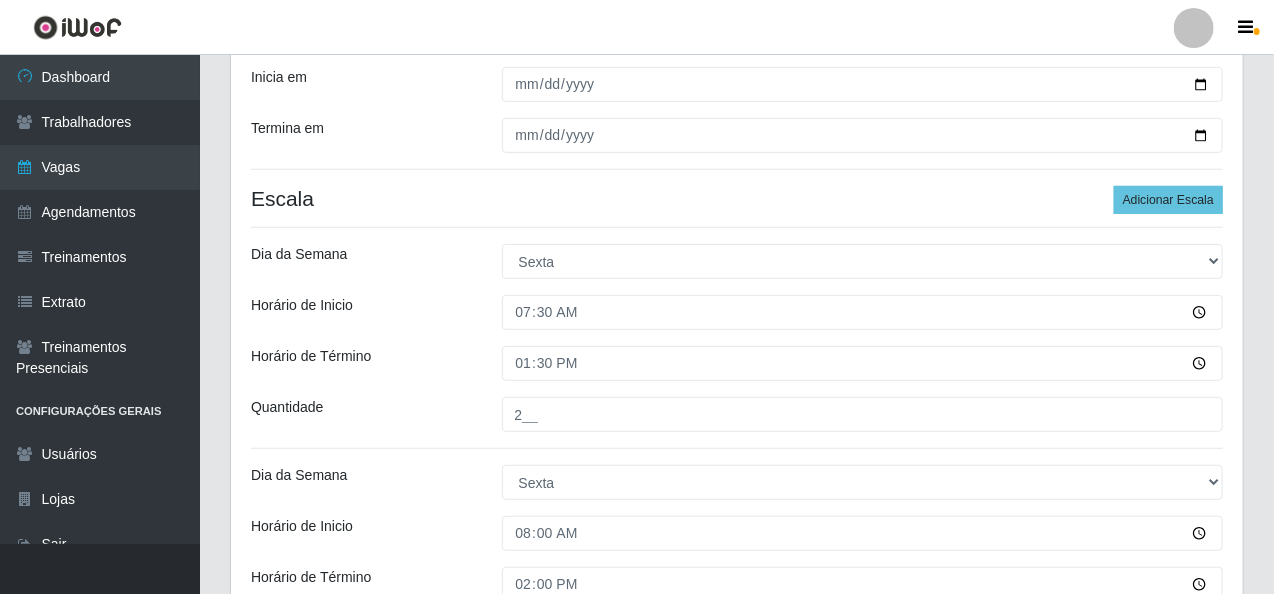scroll, scrollTop: 247, scrollLeft: 0, axis: vertical 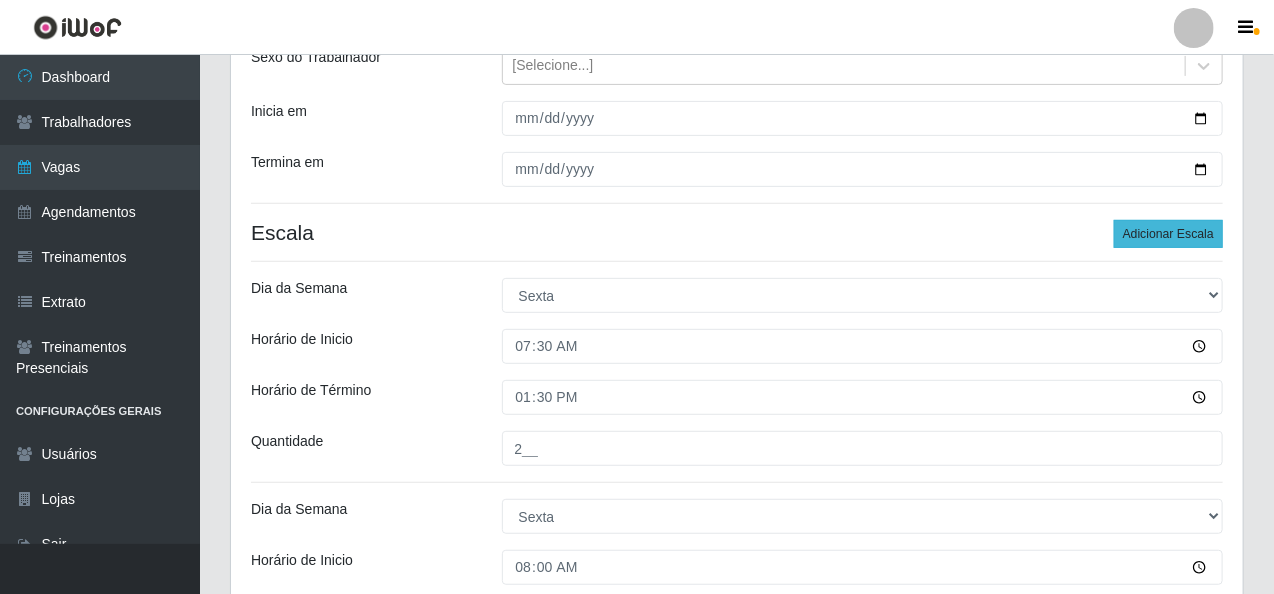 type on "2__" 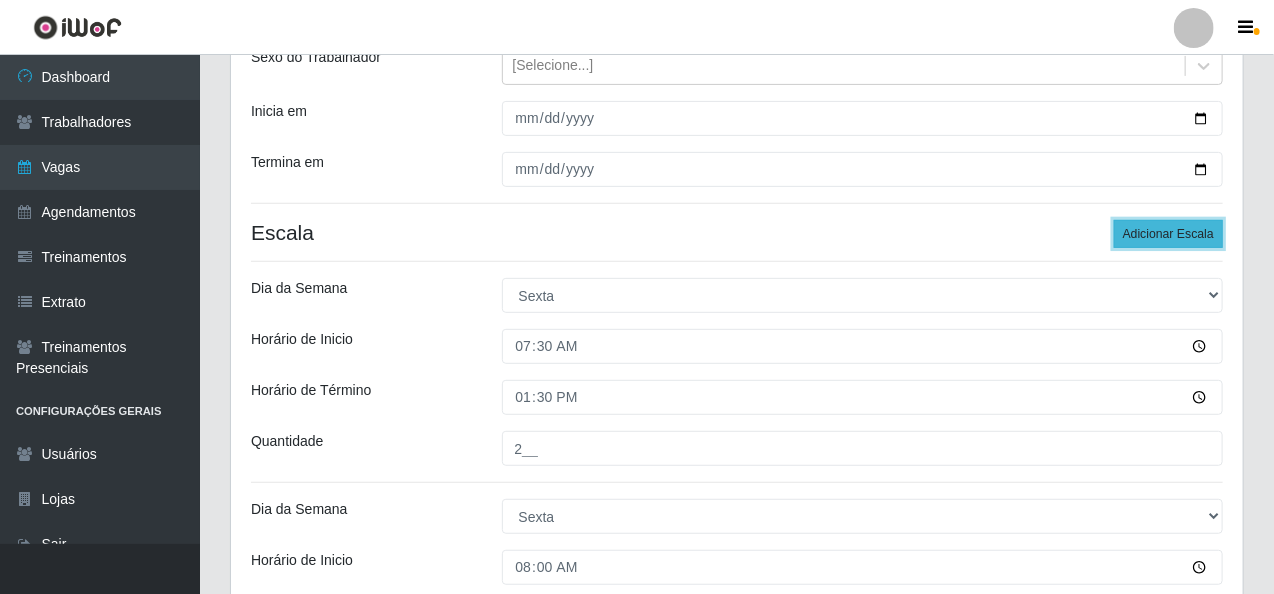 click on "Adicionar Escala" at bounding box center [1168, 234] 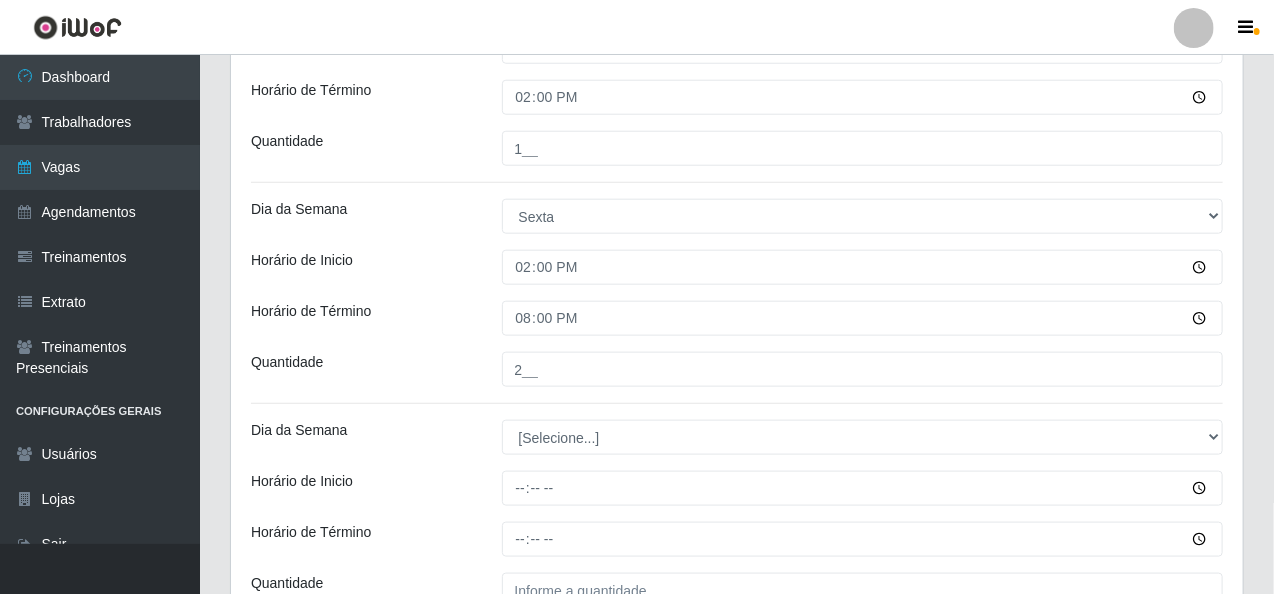 scroll, scrollTop: 768, scrollLeft: 0, axis: vertical 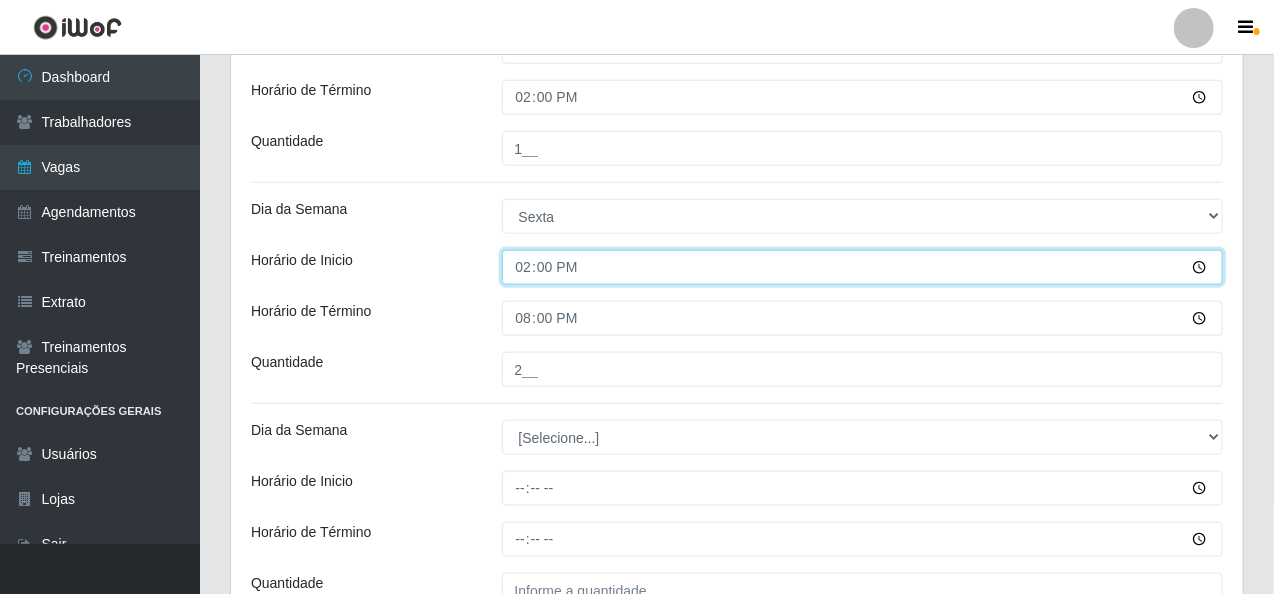 click on "14:00" at bounding box center [863, 267] 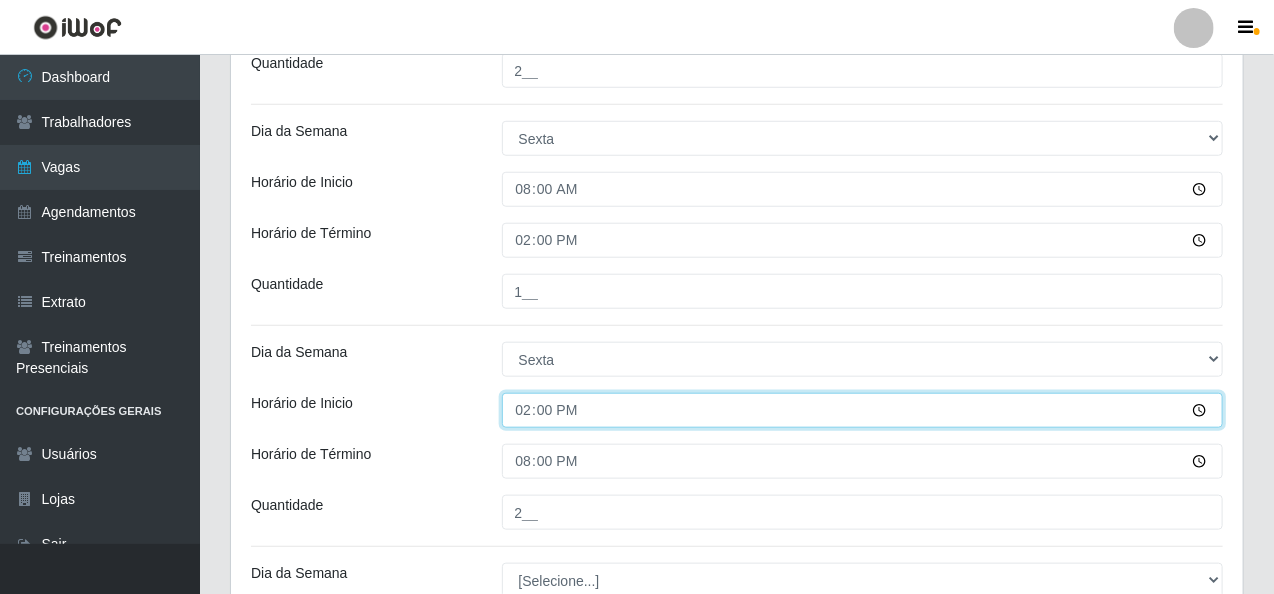 scroll, scrollTop: 568, scrollLeft: 0, axis: vertical 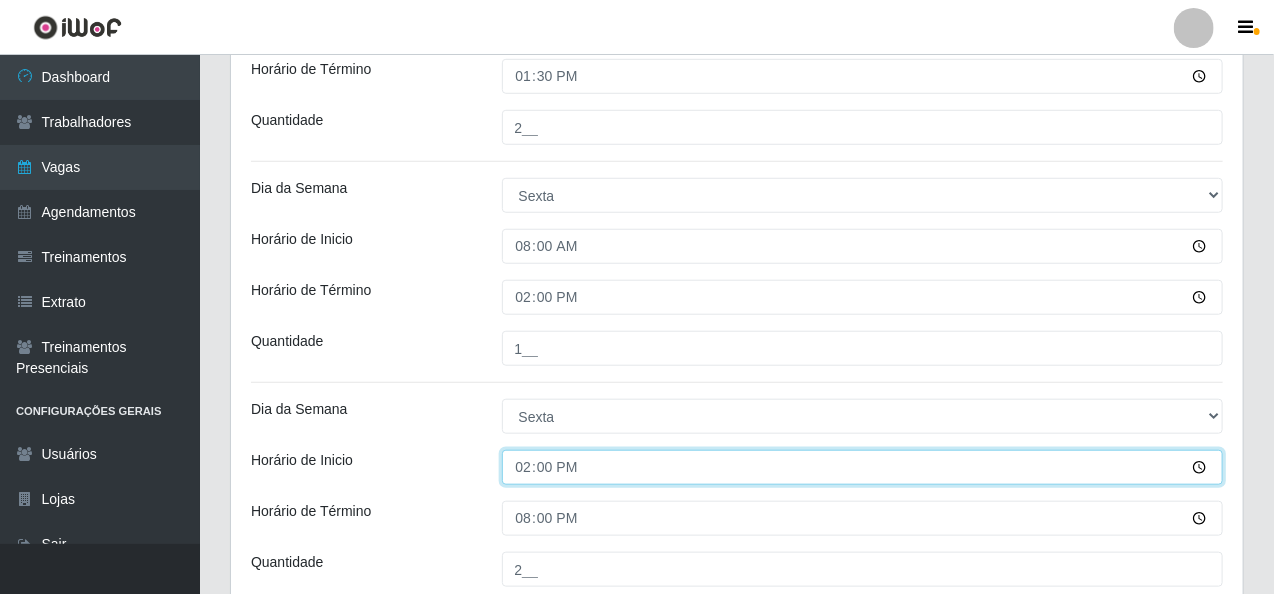 type on "09:00" 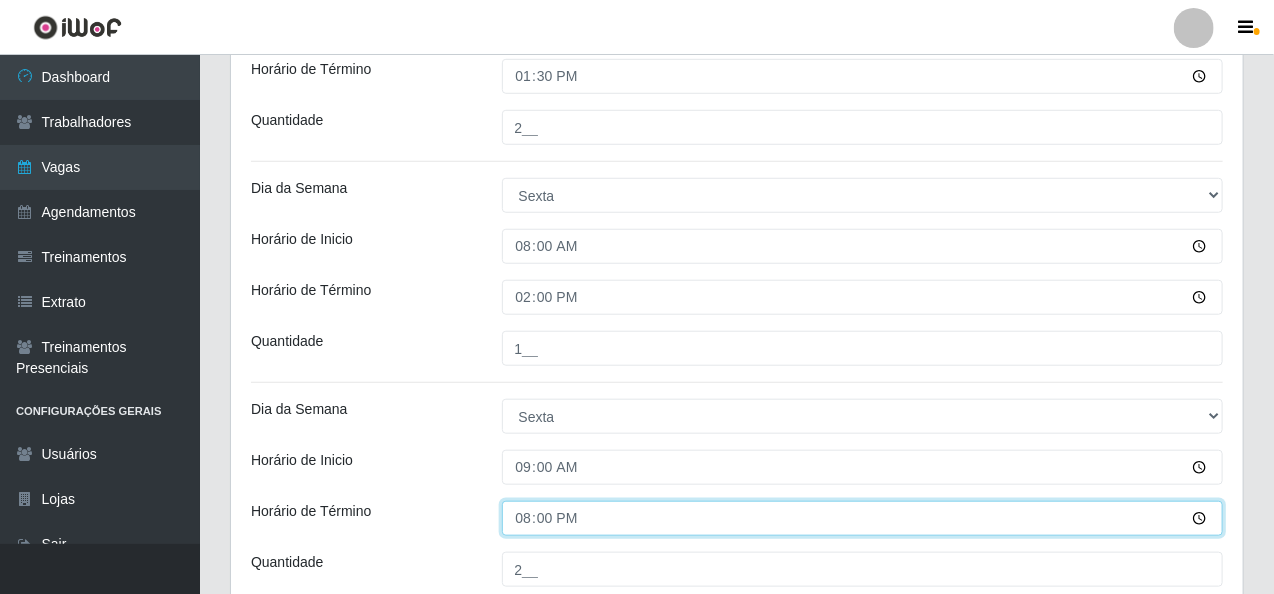 click on "20:00" at bounding box center [863, 518] 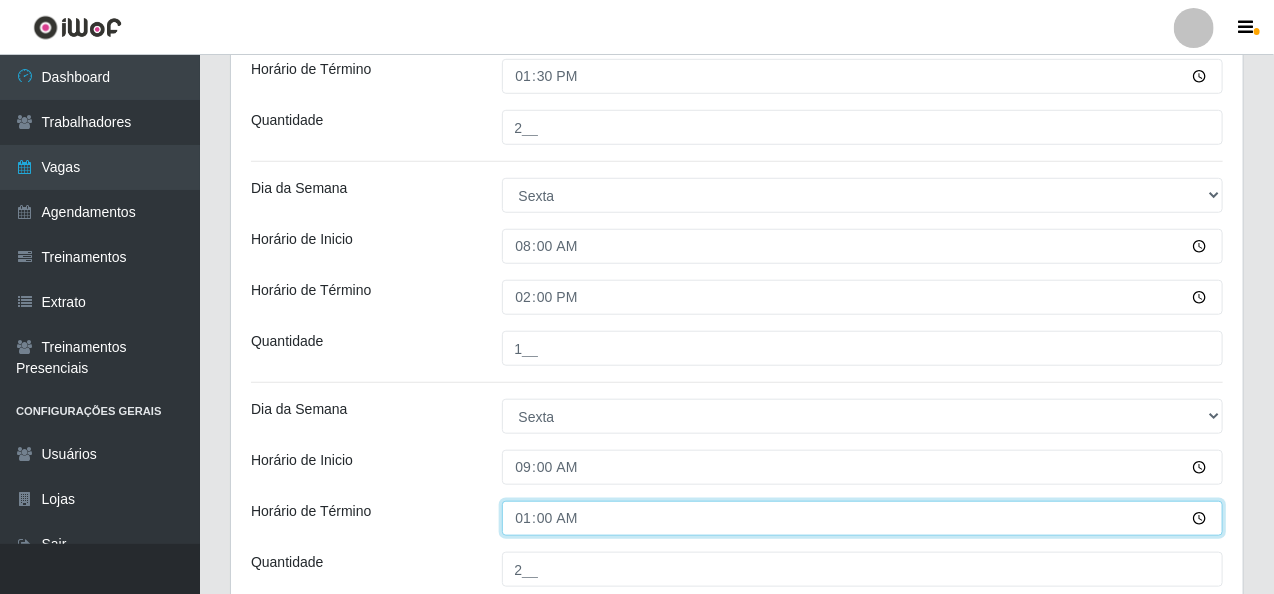 type on "15:00" 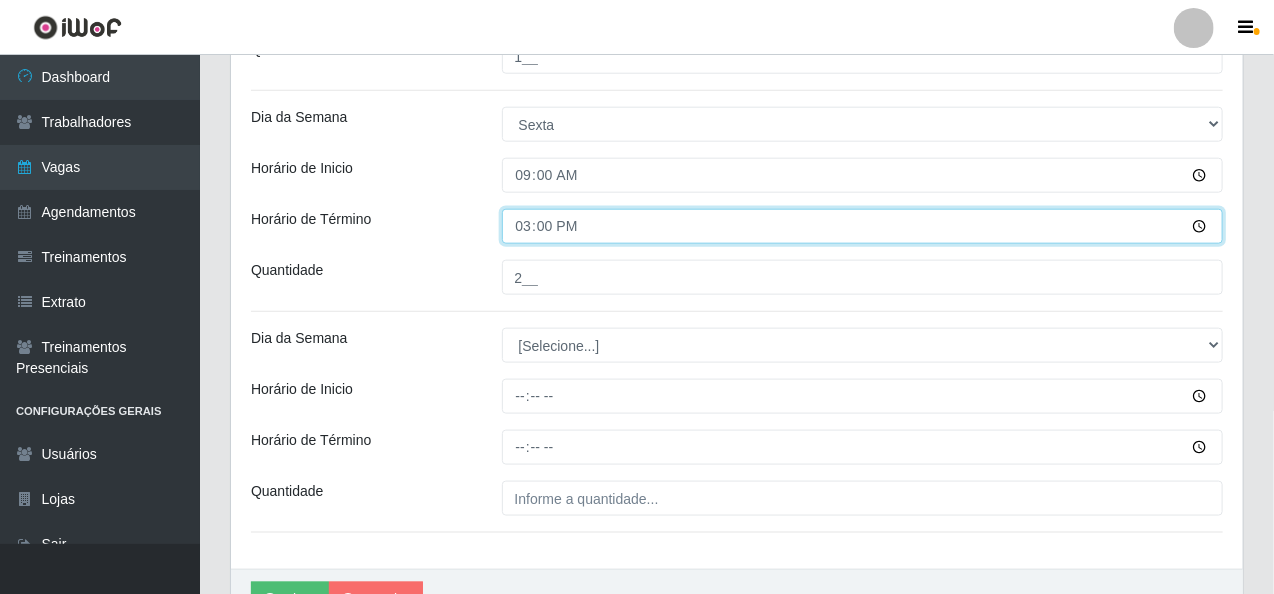 scroll, scrollTop: 868, scrollLeft: 0, axis: vertical 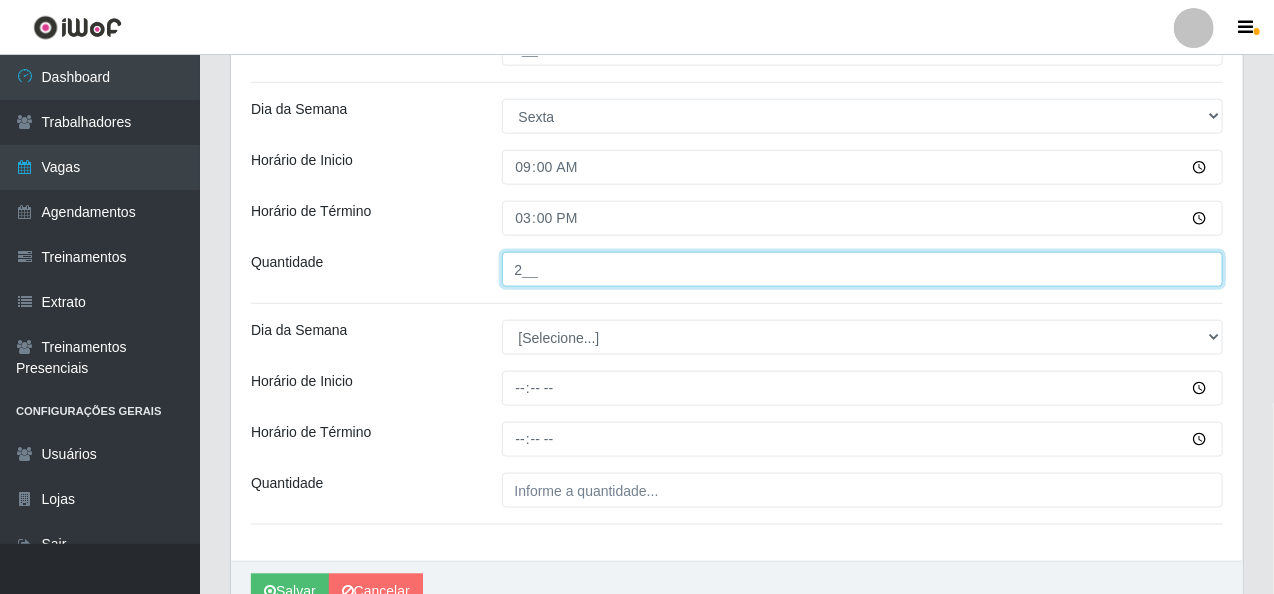 click on "2__" at bounding box center [863, 269] 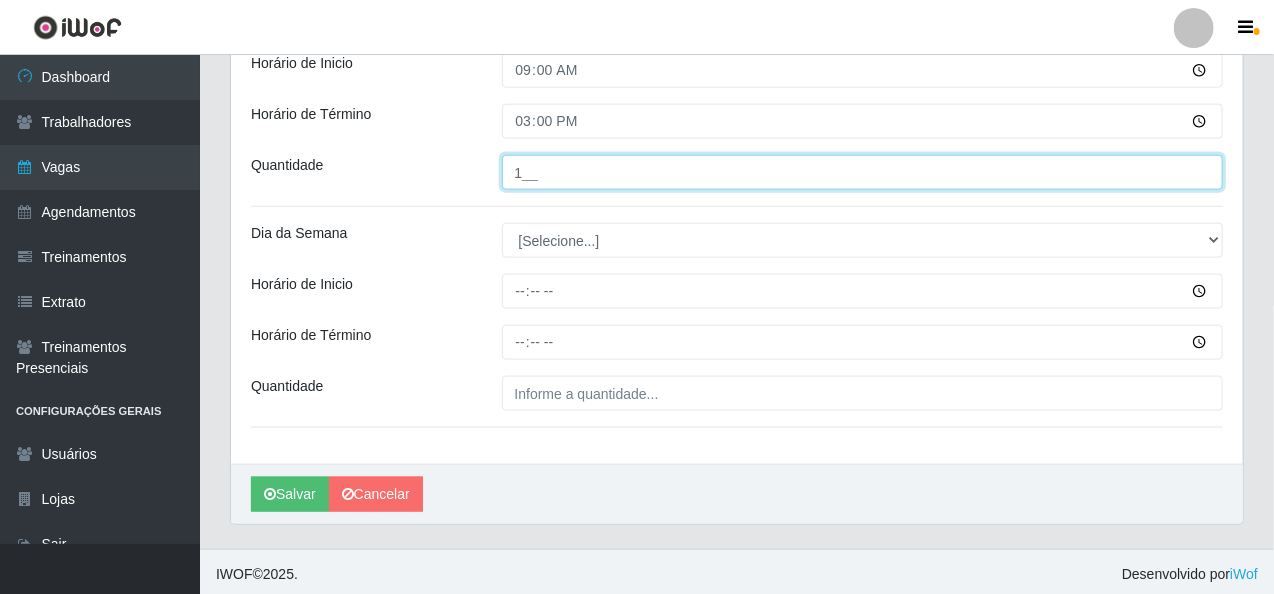 scroll, scrollTop: 968, scrollLeft: 0, axis: vertical 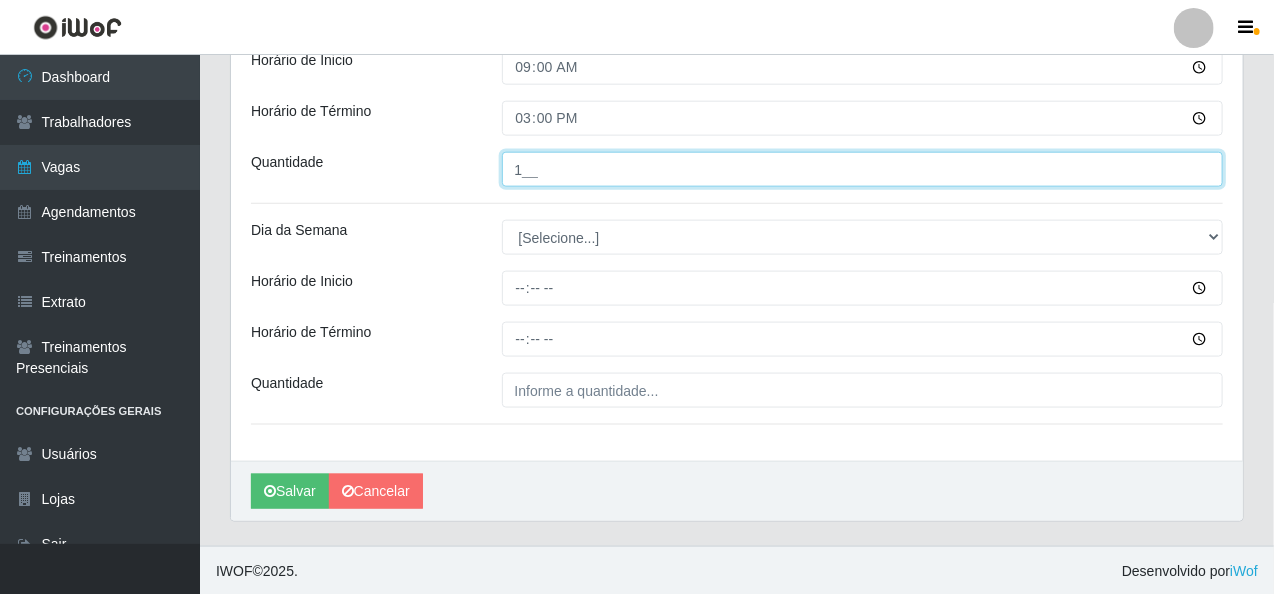 type on "1__" 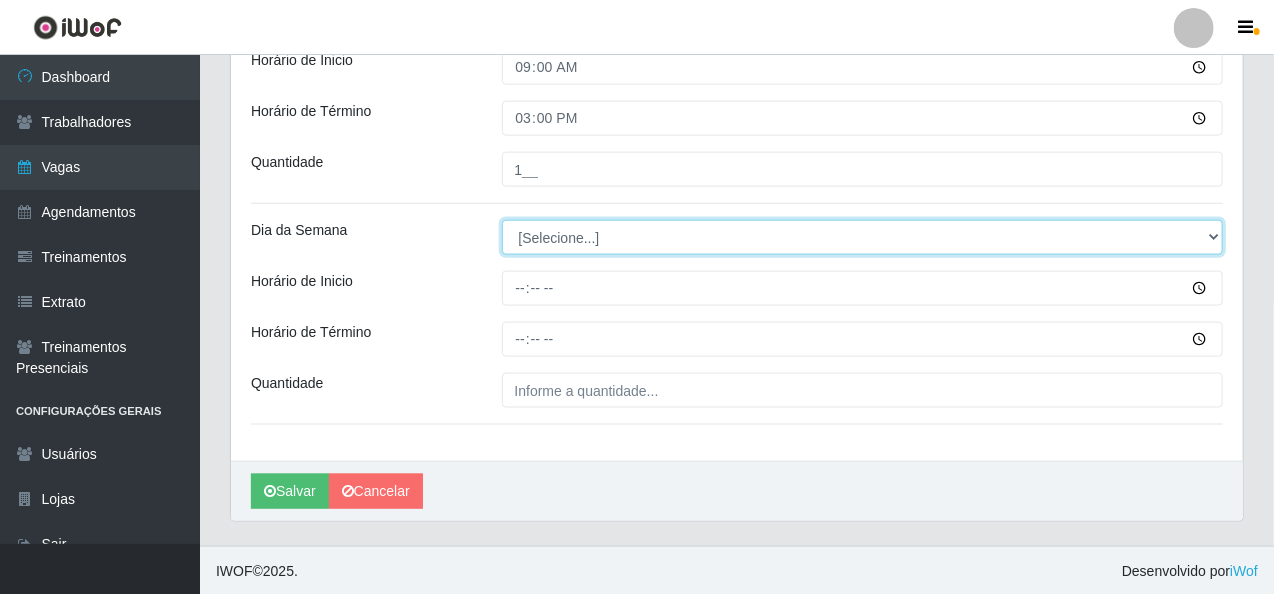 click on "[Selecione...] Segunda Terça Quarta Quinta Sexta Sábado Domingo" at bounding box center (863, 237) 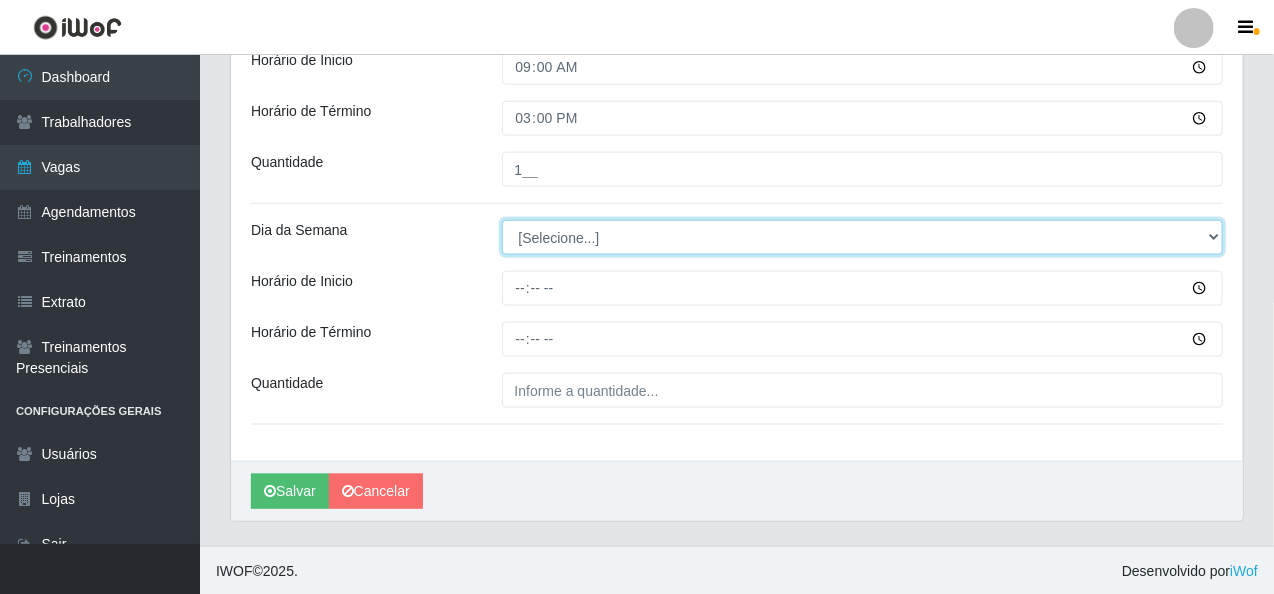 select on "5" 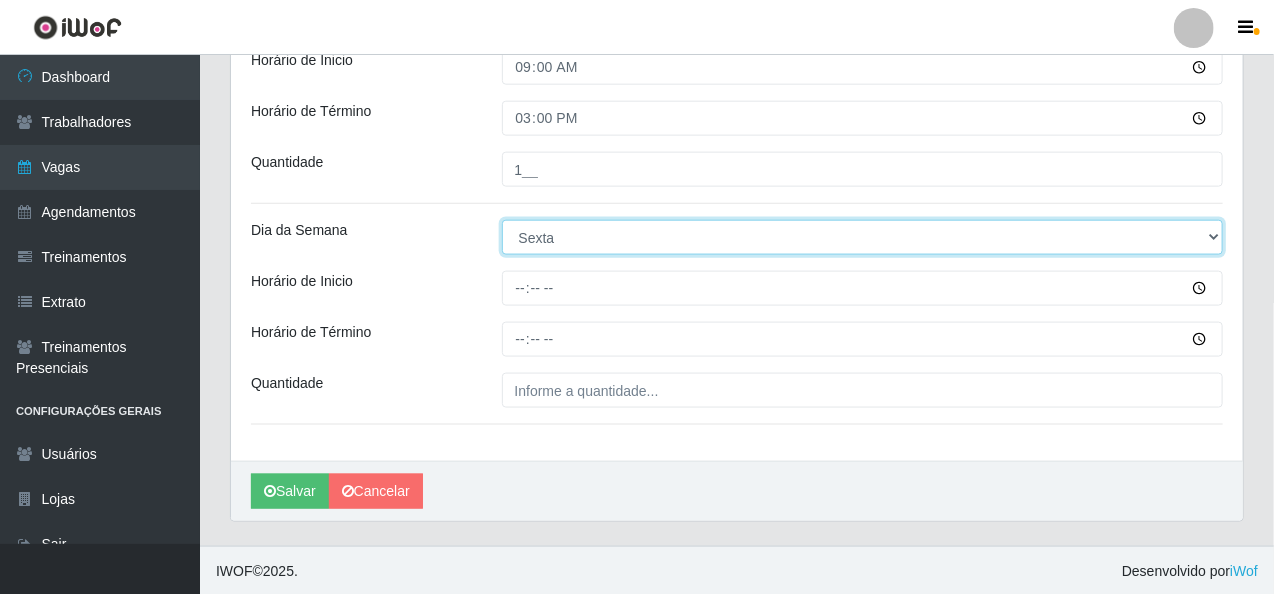 click on "[Selecione...] Segunda Terça Quarta Quinta Sexta Sábado Domingo" at bounding box center [863, 237] 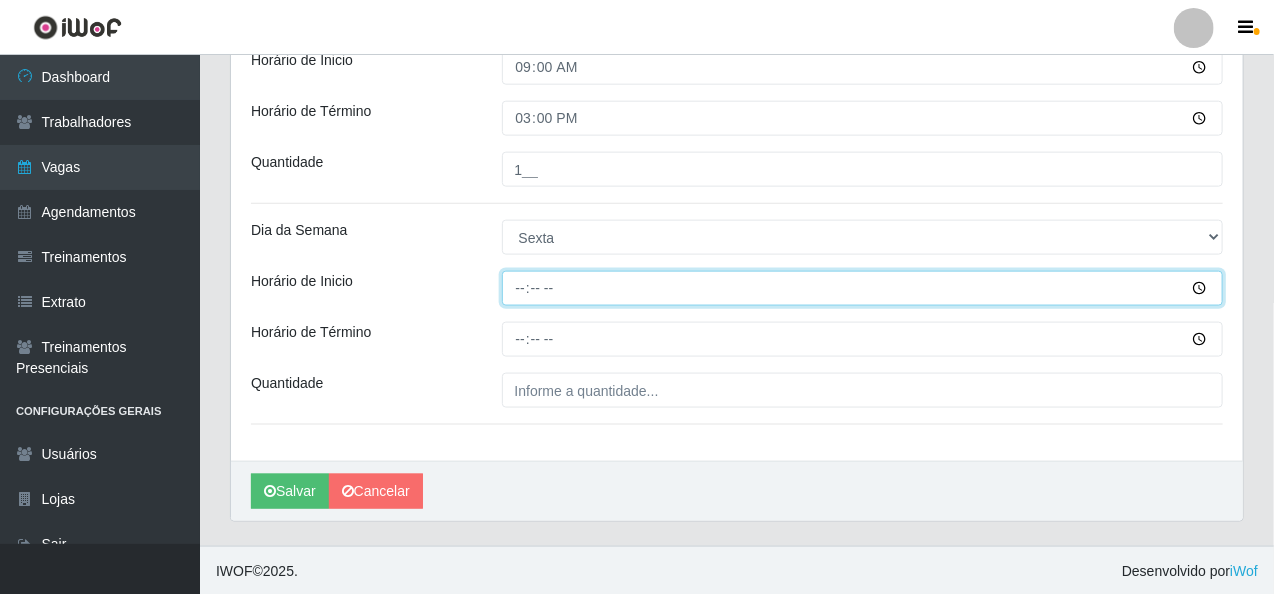 click on "Horário de Inicio" at bounding box center (863, 288) 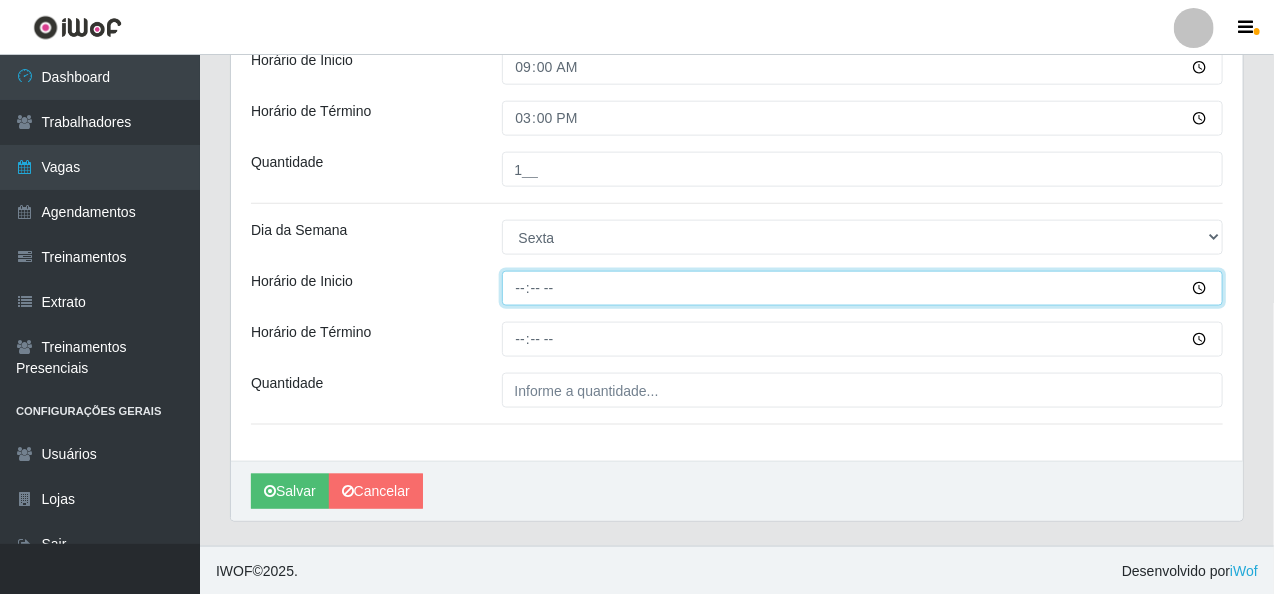 type on "14:00" 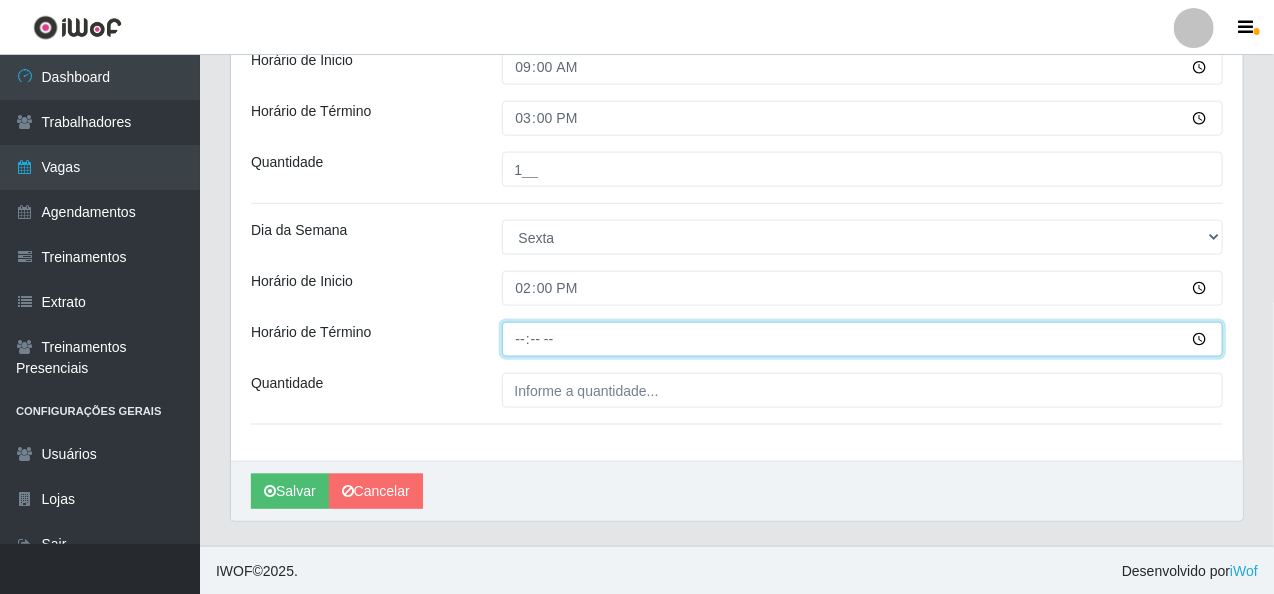 click on "Horário de Término" at bounding box center (863, 339) 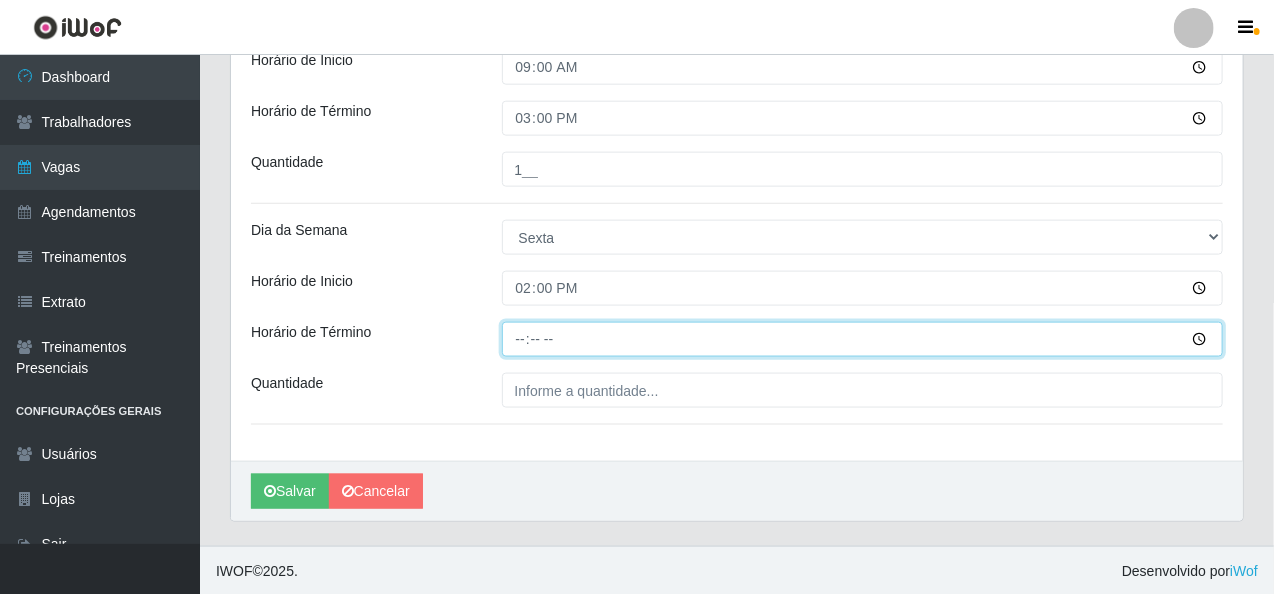 type on "20:00" 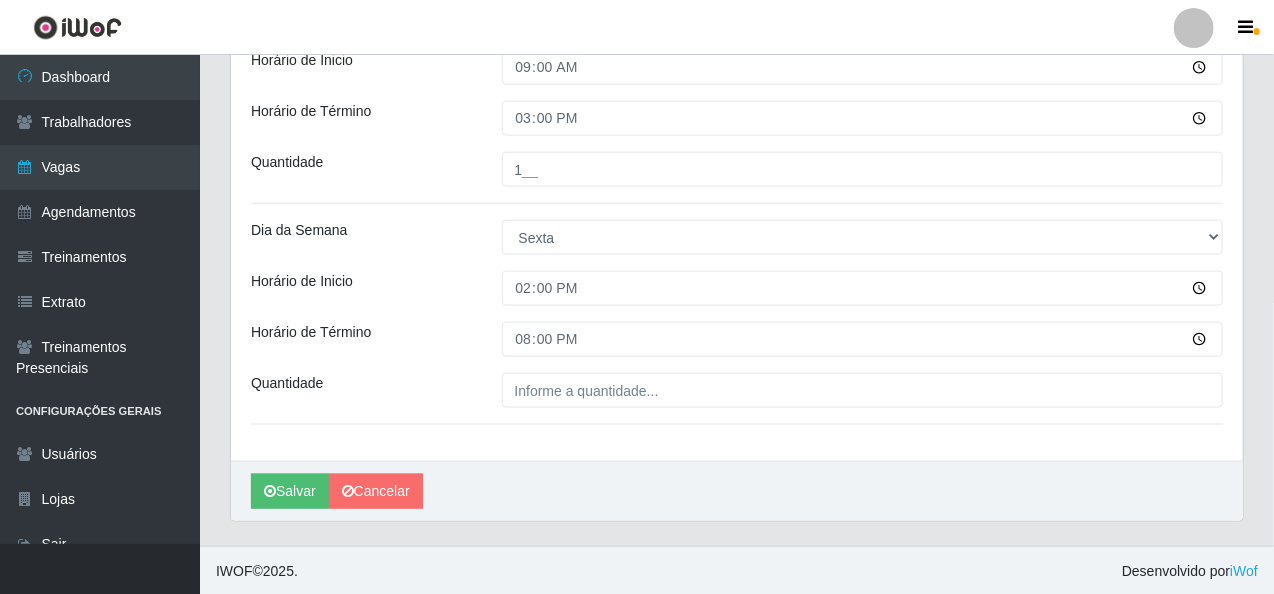 click on "Loja Rede Econômico - MalvinasFunção [Selecione...] Embalador Embalador + Embalador ++ Operador de Caixa Operador de Caixa + Operador de Caixa ++ Repositor  Repositor + Repositor ++ Sexo do Trabalhador [Selecione...] Inicia em [DATE] Termina em [DATE] Escala Adicionar Escala Dia da Semana [Selecione...] Segunda Terça Quarta Quinta Sexta Sábado Domingo Horário de Inicio [TIME] Horário de Término [TIME] Quantidade [NUMBER]__ Dia da Semana [Selecione...] Segunda Terça Quarta Quinta Sexta Sábado Domingo Horário de Inicio [TIME] Horário de Término [TIME] Quantidade [NUMBER]__ Dia da Semana [Selecione...] Segunda Terça Quarta Quinta Sexta Sábado Domingo Horário de Inicio [TIME] Horário de Término [TIME] Quantidade [NUMBER]__ Dia da Semana [Selecione...] Segunda Terça Quarta Quinta Sexta Sábado Domingo Horário de Inicio [TIME] Horário de Término [TIME] Quantidade" at bounding box center (737, -168) 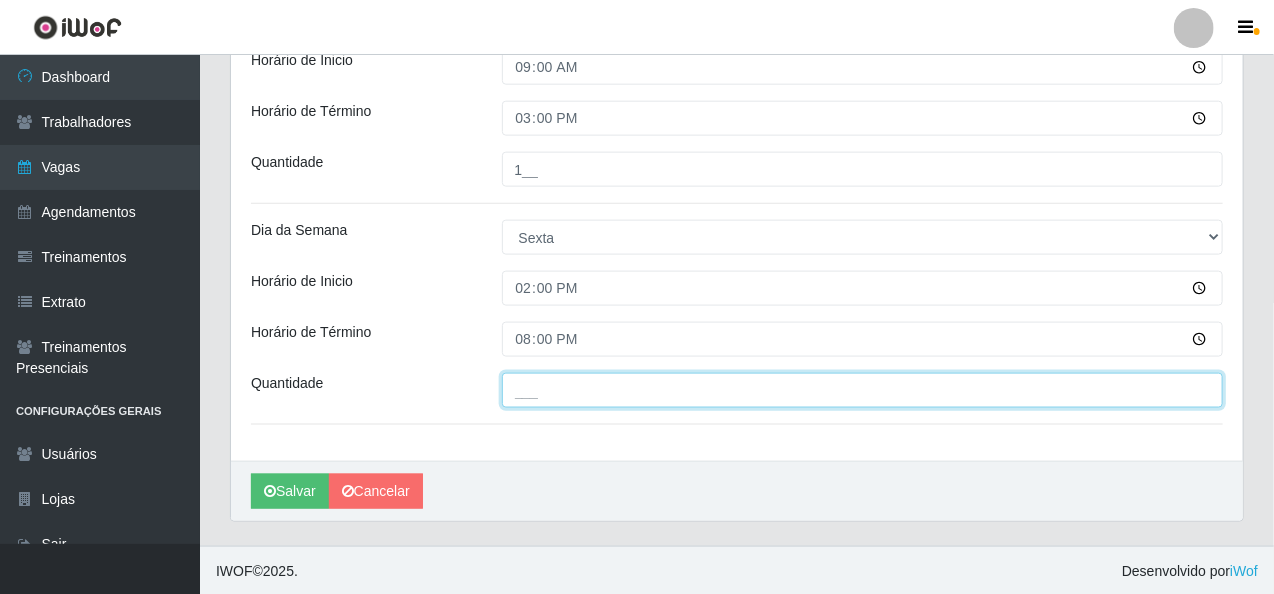 click on "___" at bounding box center [863, 390] 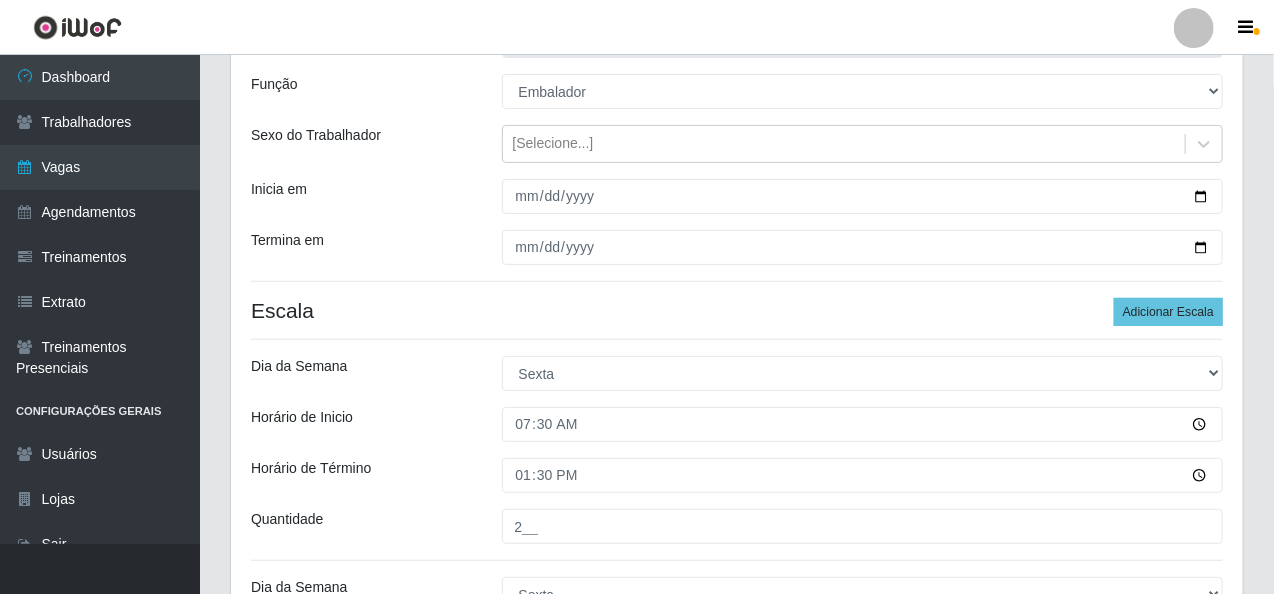 scroll, scrollTop: 168, scrollLeft: 0, axis: vertical 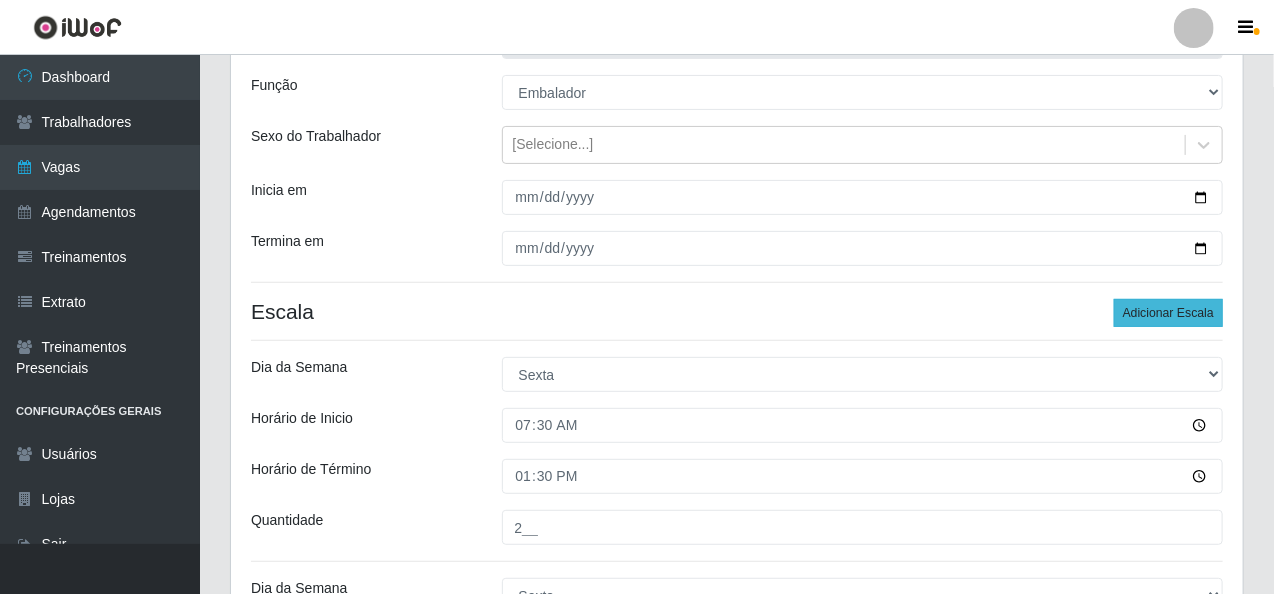 type on "2__" 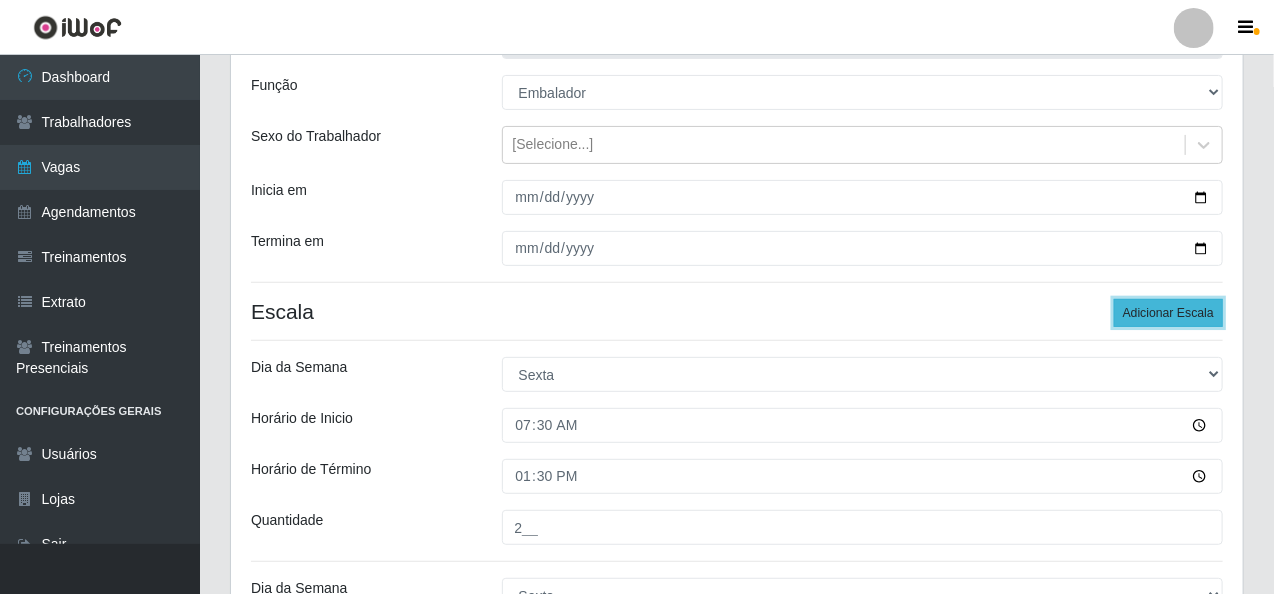 click on "Adicionar Escala" at bounding box center [1168, 313] 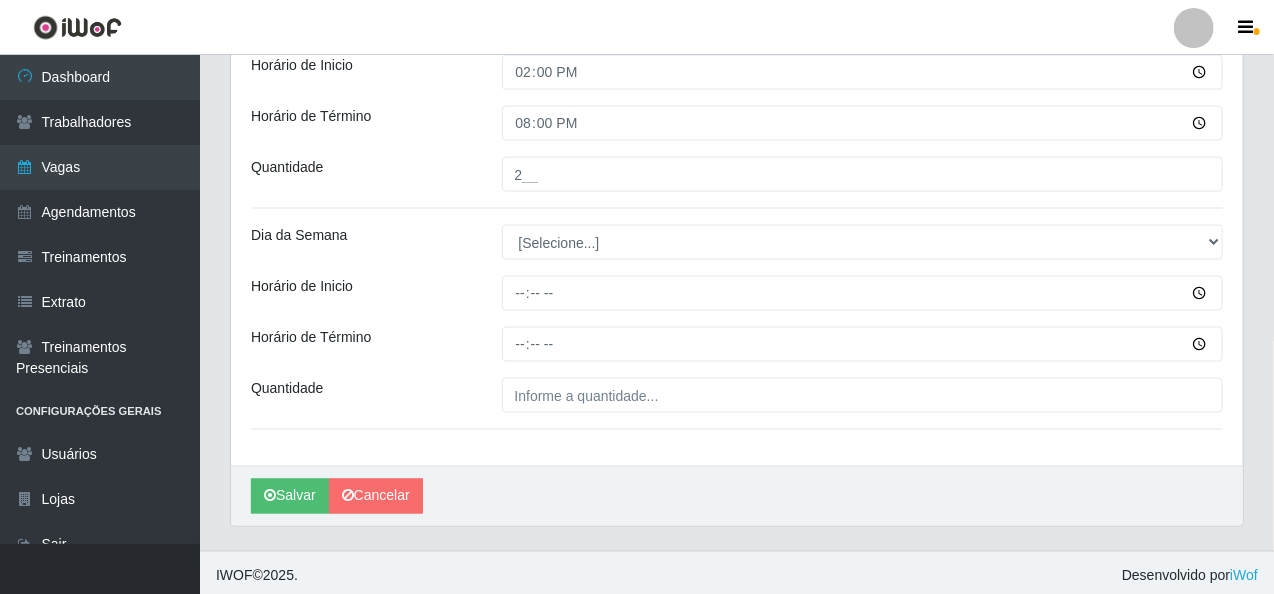 scroll, scrollTop: 1188, scrollLeft: 0, axis: vertical 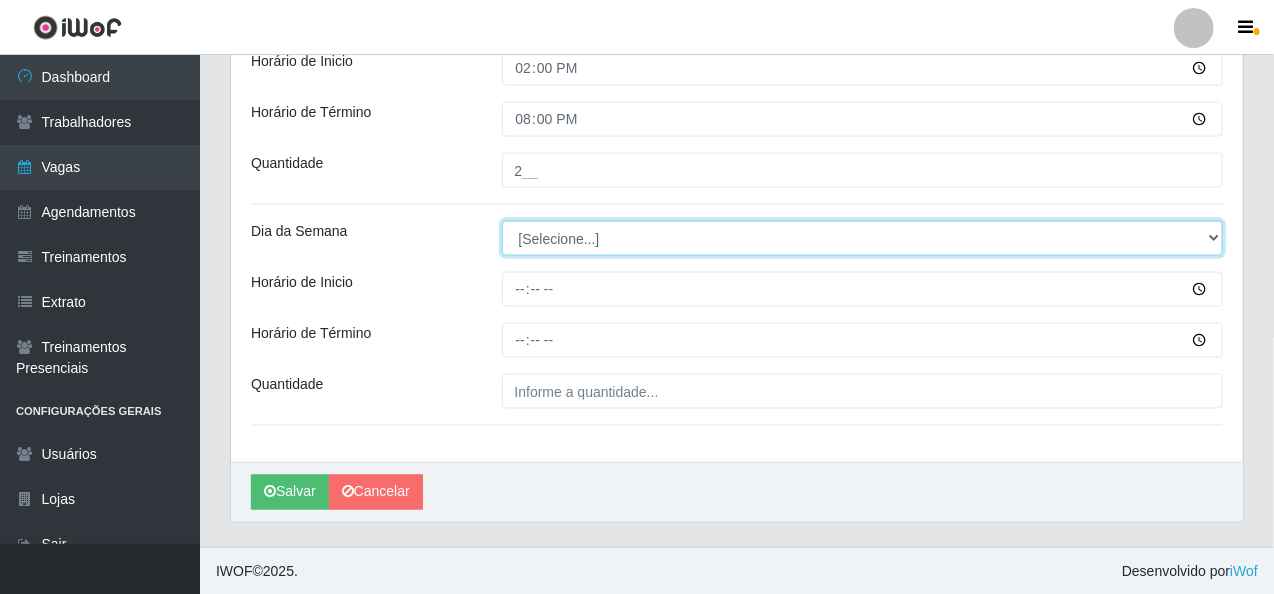 click on "[Selecione...] Segunda Terça Quarta Quinta Sexta Sábado Domingo" at bounding box center [863, 238] 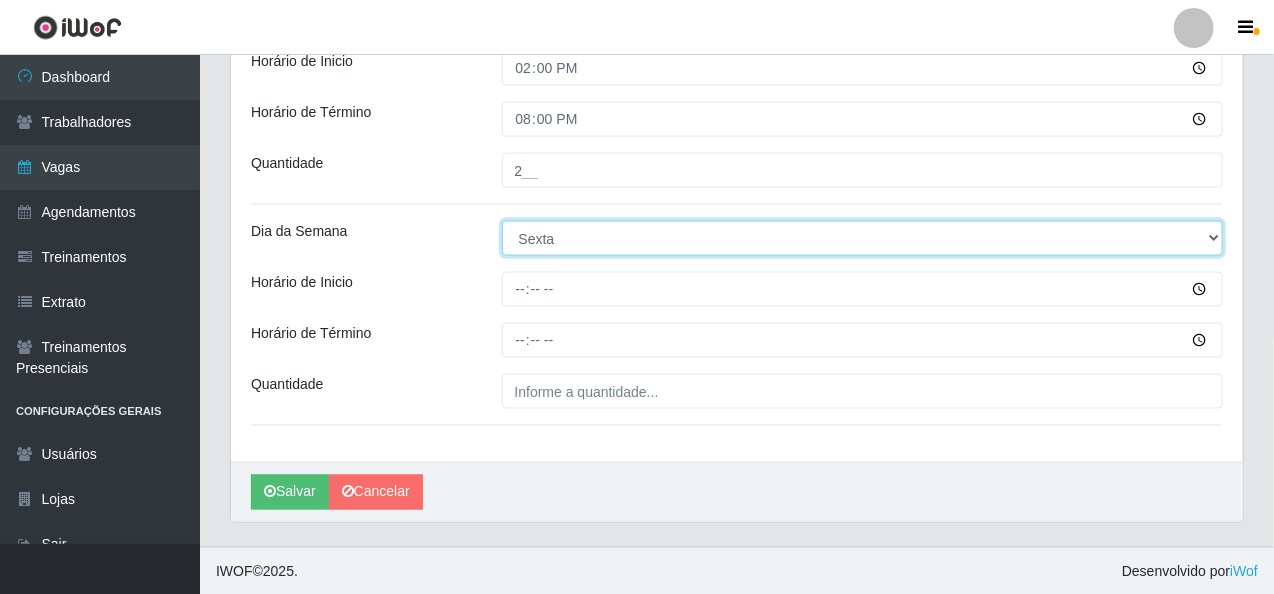 click on "[Selecione...] Segunda Terça Quarta Quinta Sexta Sábado Domingo" at bounding box center [863, 238] 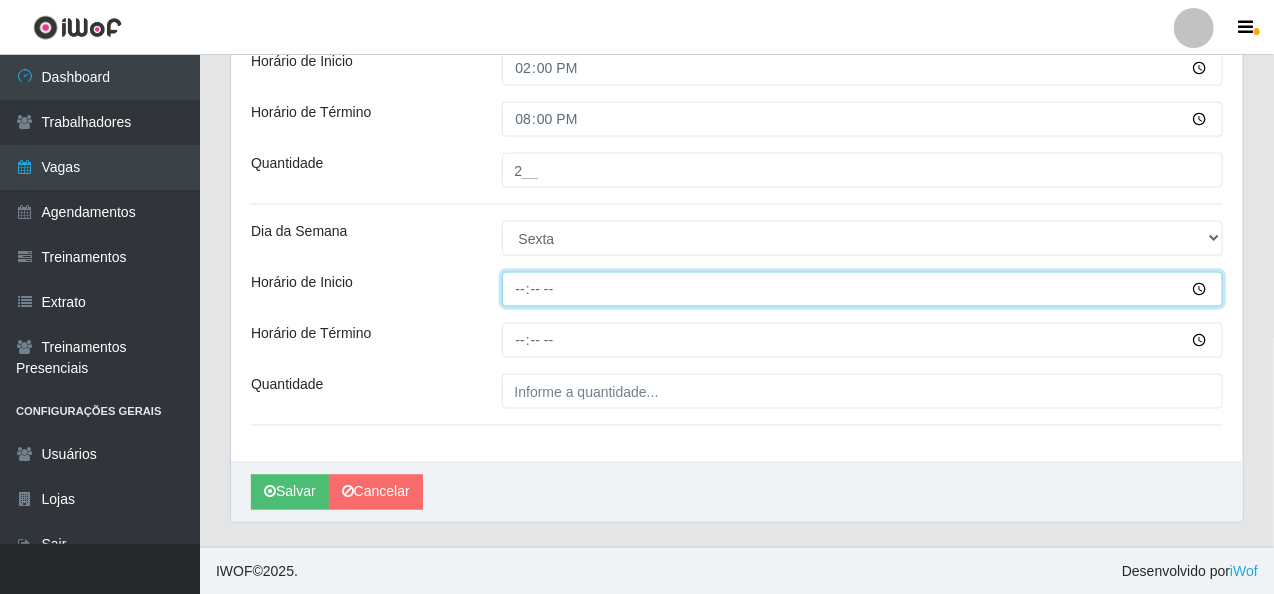 click on "Horário de Inicio" at bounding box center [863, 289] 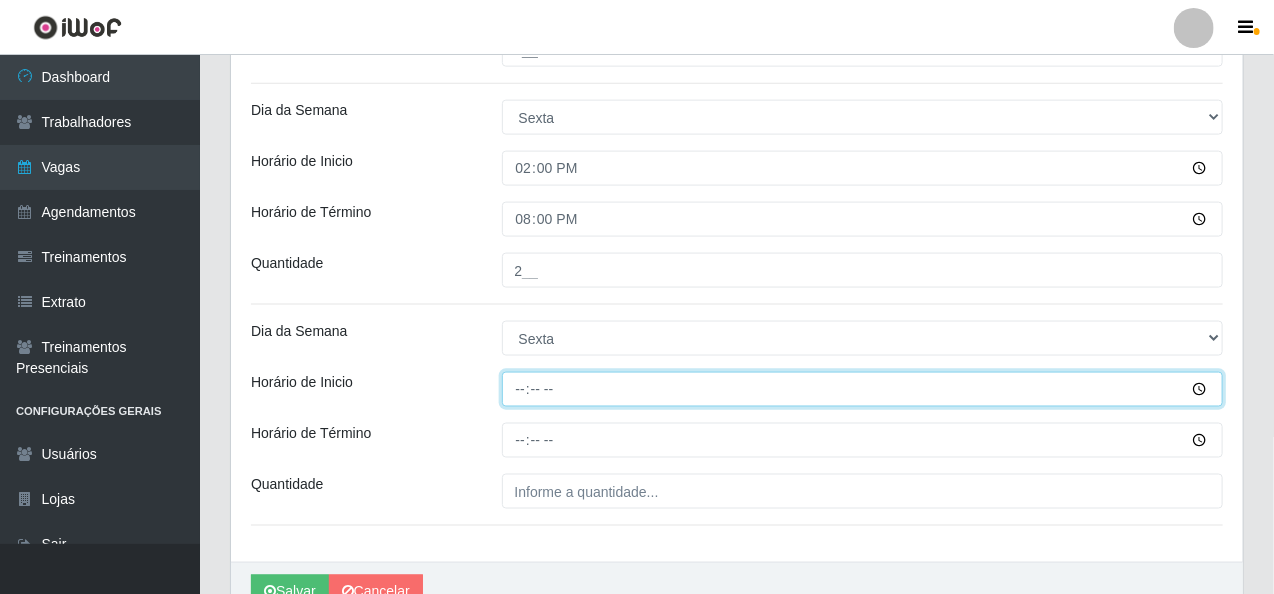 scroll, scrollTop: 1188, scrollLeft: 0, axis: vertical 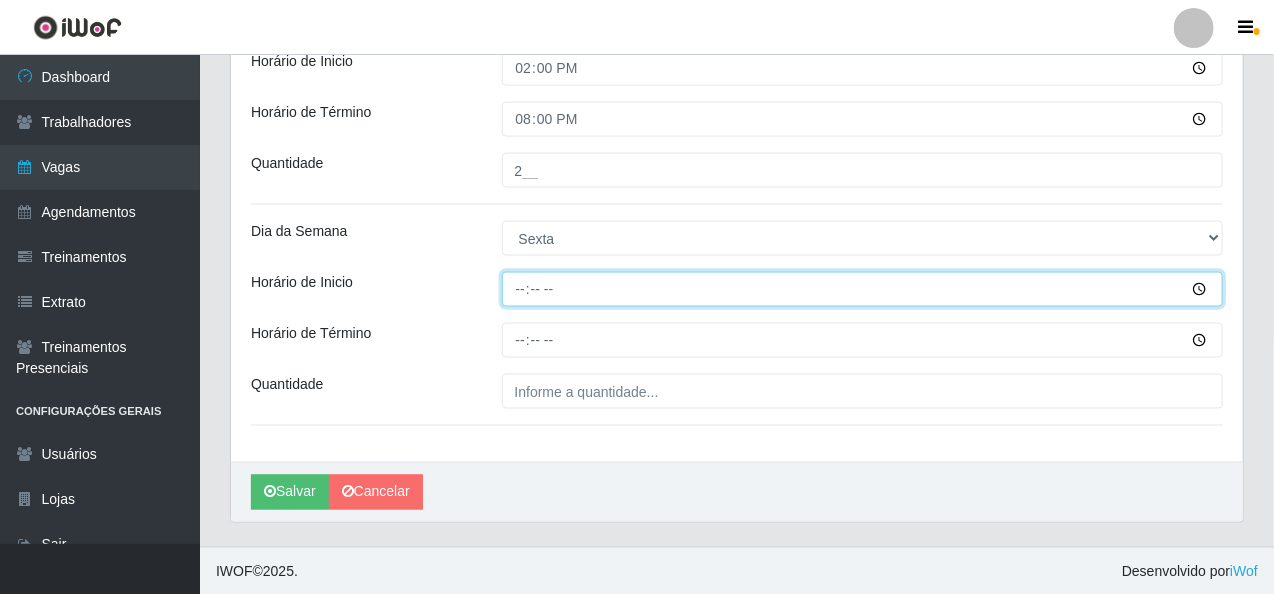 type on "15:00" 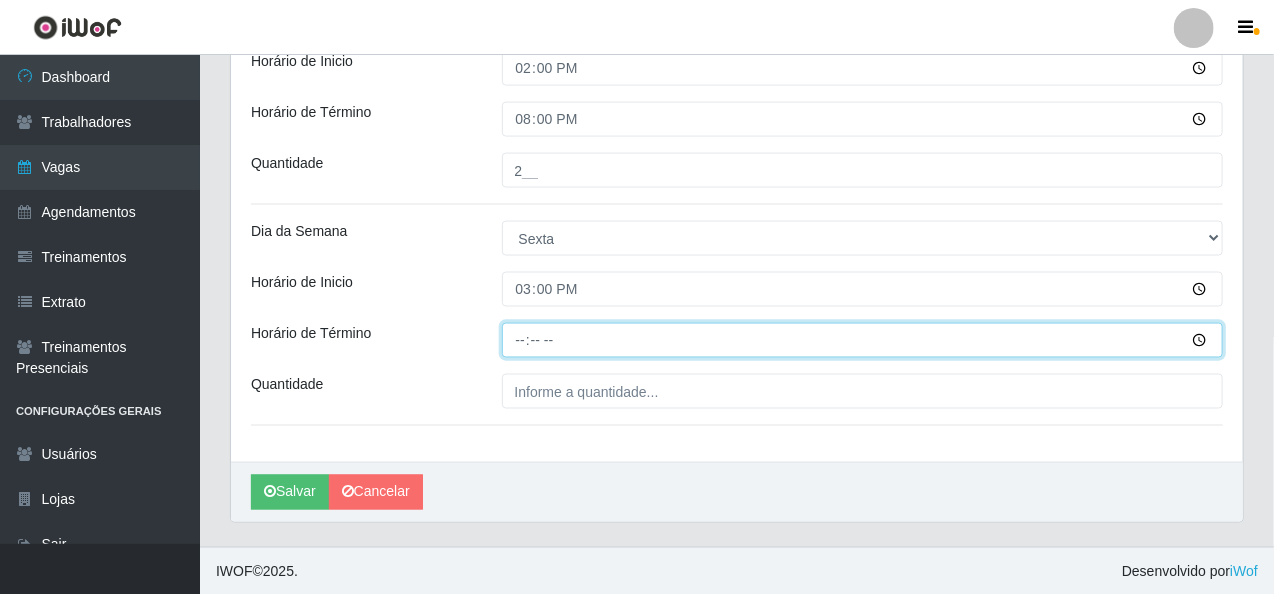 click on "Horário de Término" at bounding box center (863, 340) 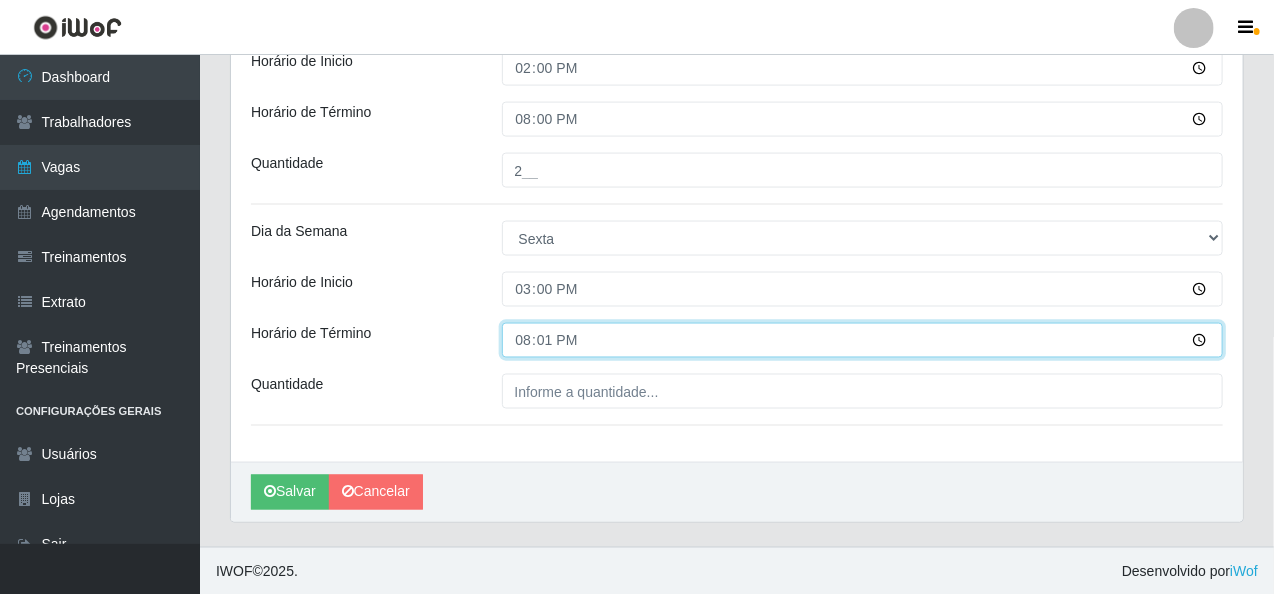 type on "20:10" 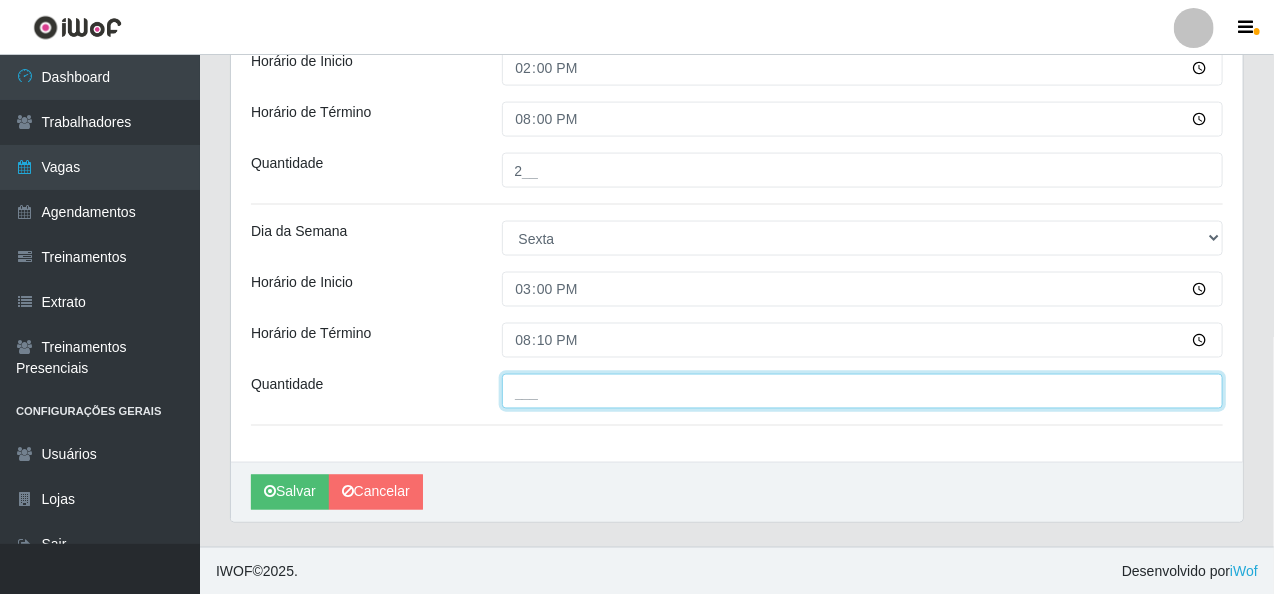click on "___" at bounding box center [863, 391] 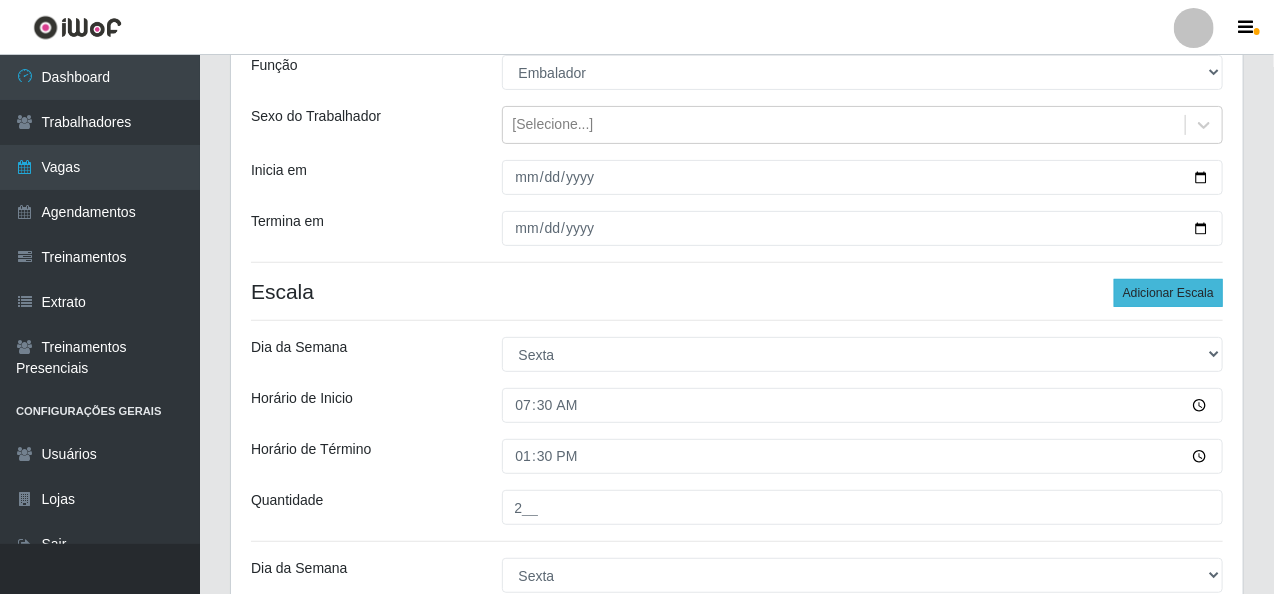 type on "1__" 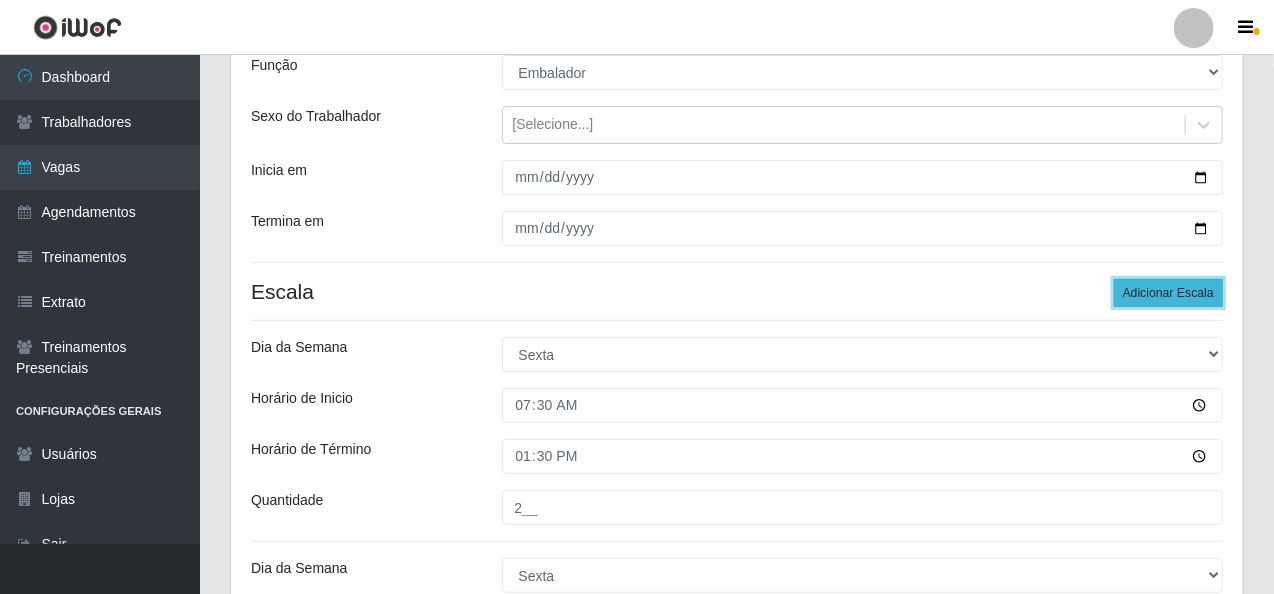 click on "Adicionar Escala" at bounding box center (1168, 293) 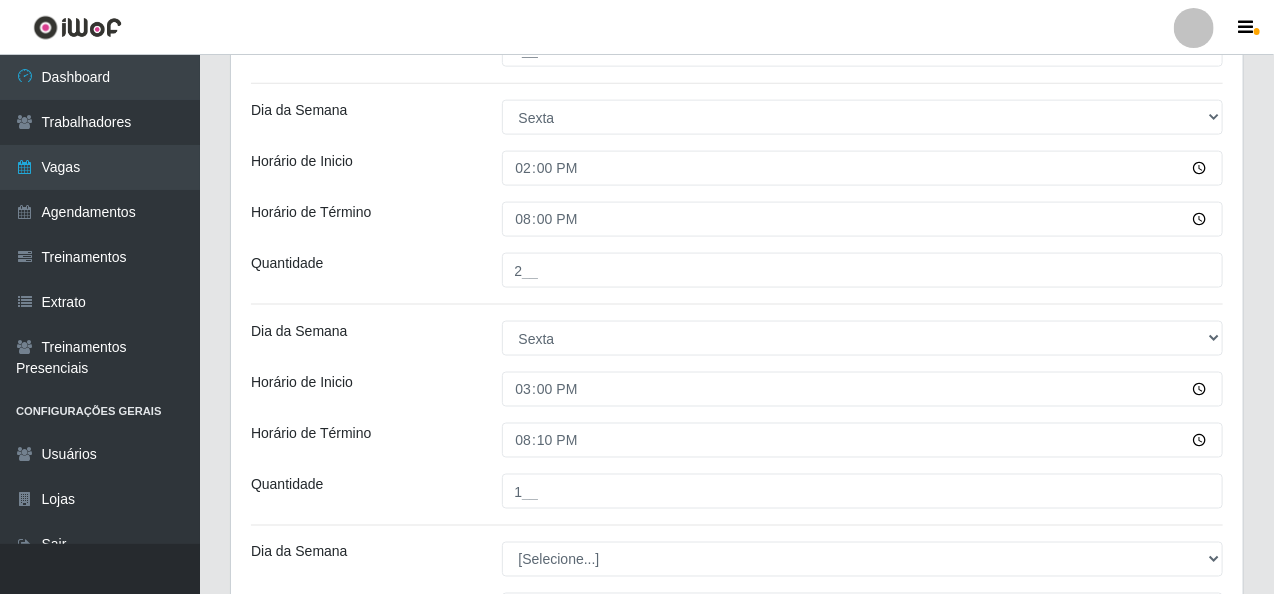 scroll, scrollTop: 1409, scrollLeft: 0, axis: vertical 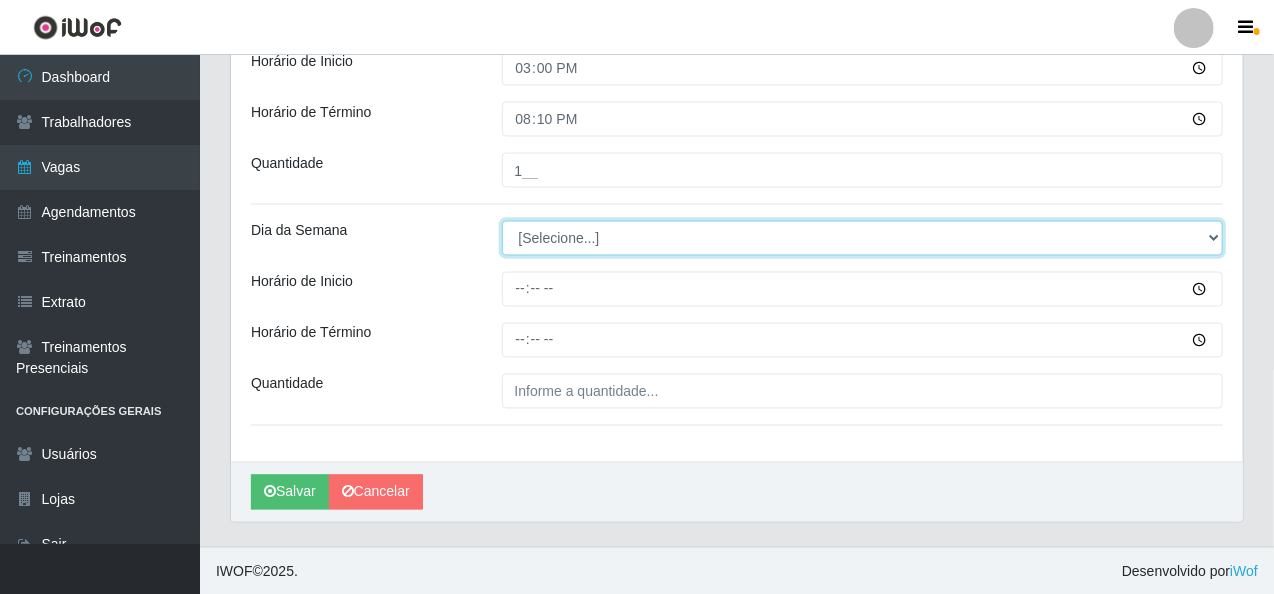click on "[Selecione...] Segunda Terça Quarta Quinta Sexta Sábado Domingo" at bounding box center [863, 238] 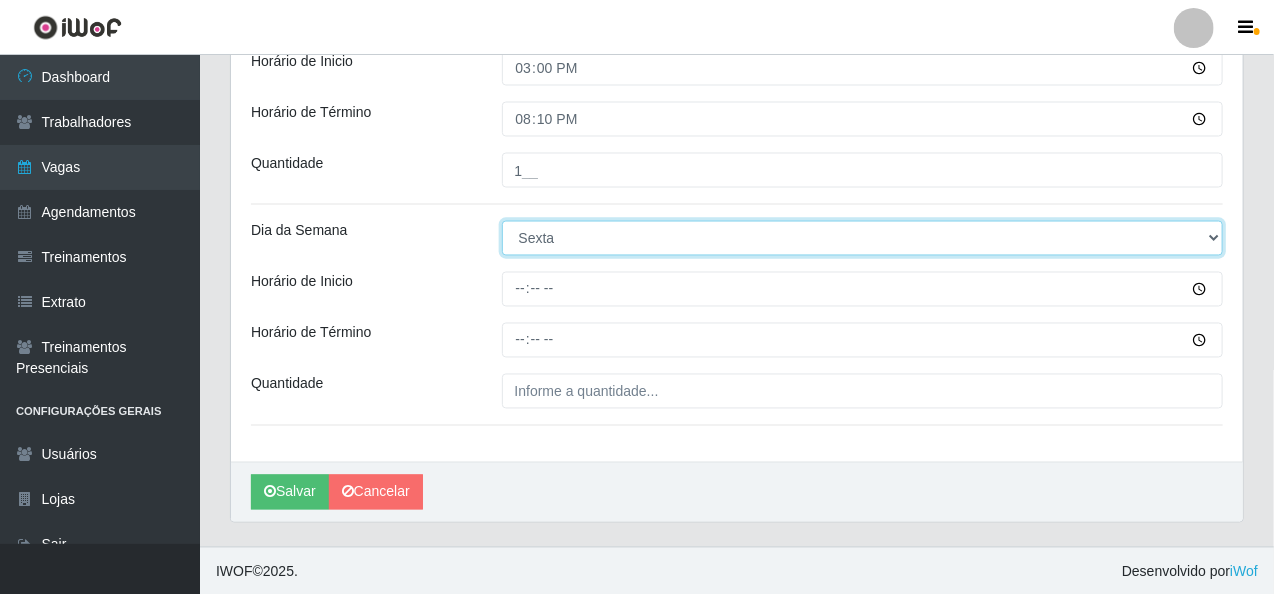 click on "[Selecione...] Segunda Terça Quarta Quinta Sexta Sábado Domingo" at bounding box center (863, 238) 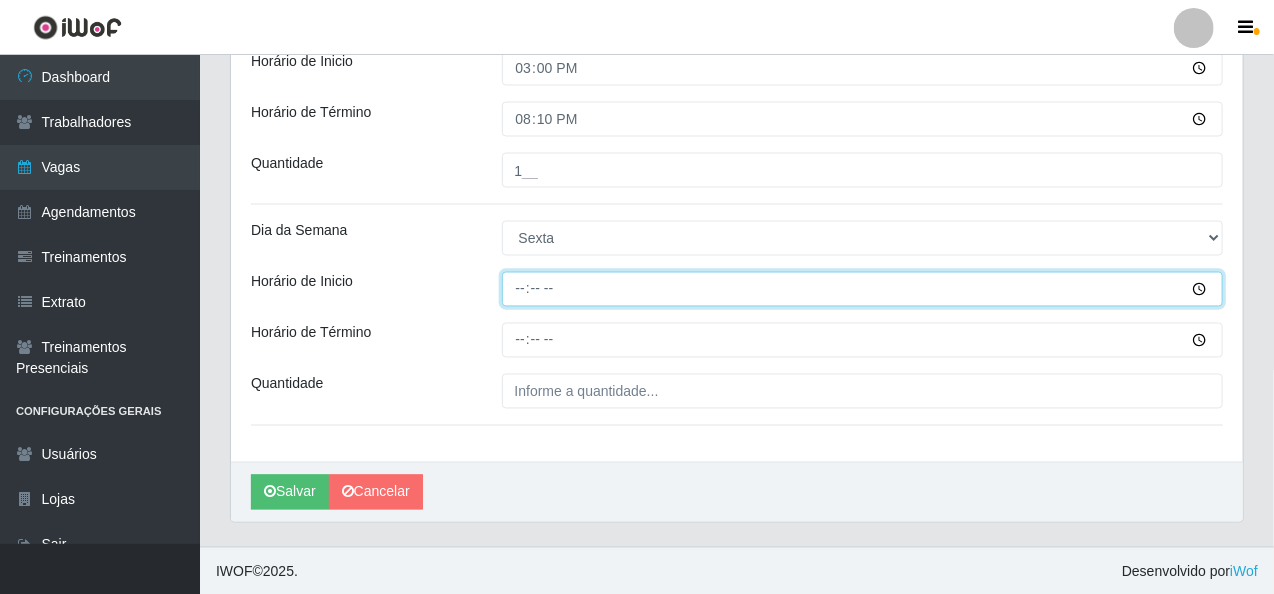 click on "Horário de Inicio" at bounding box center (863, 289) 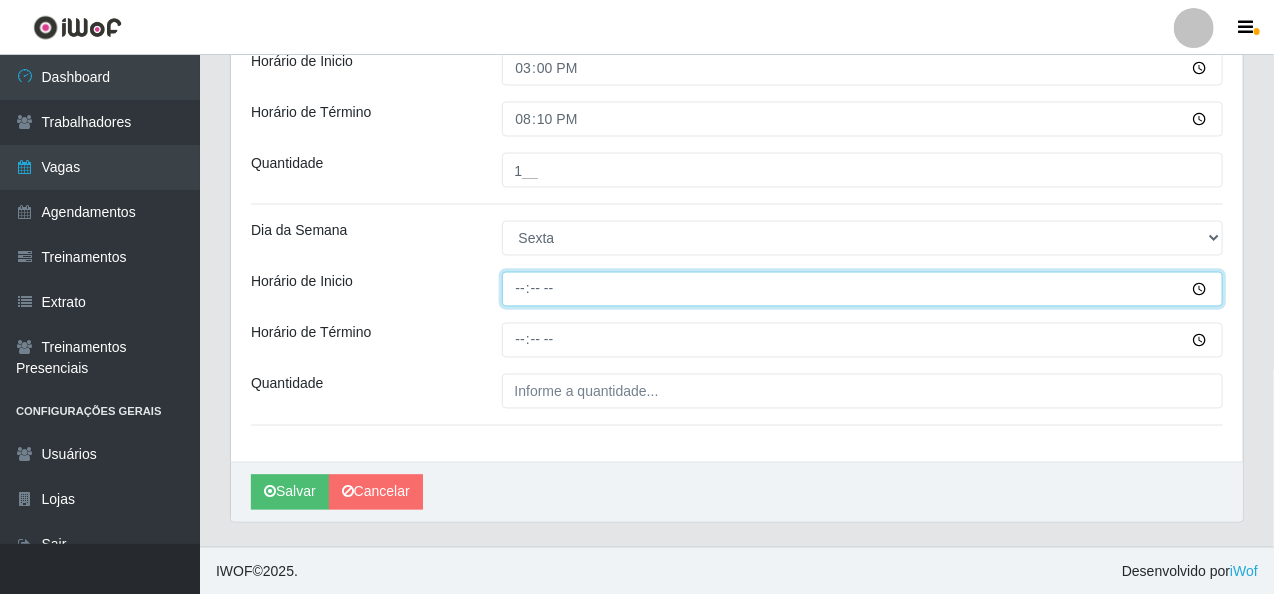 type on "16:00" 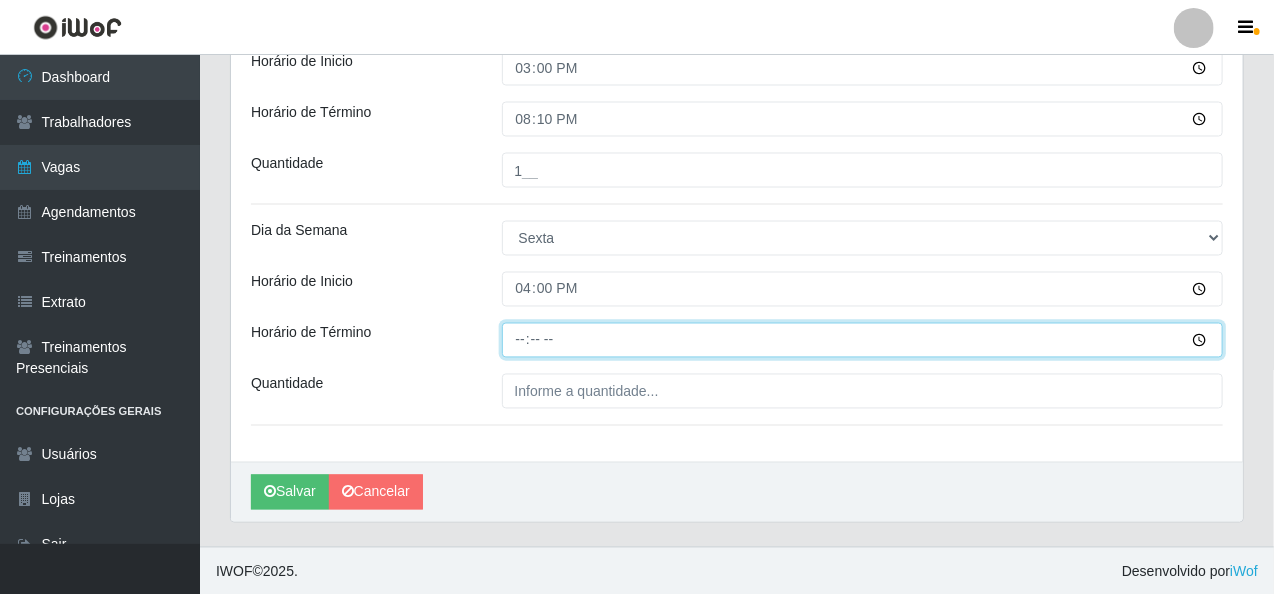 click on "Horário de Término" at bounding box center (863, 340) 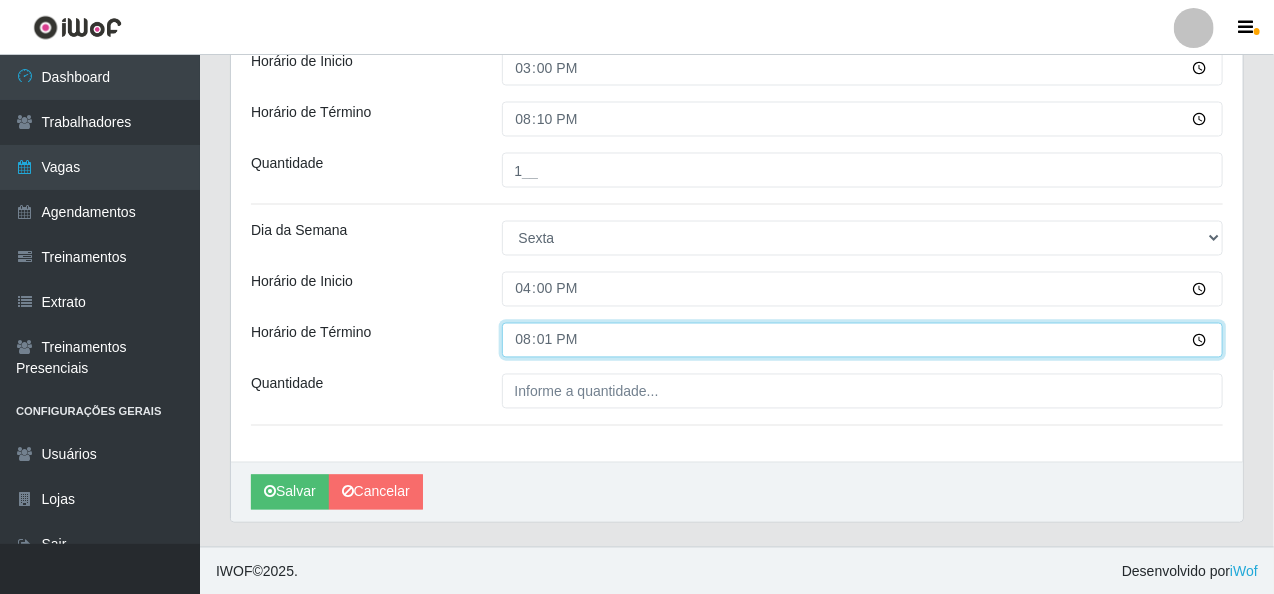 type on "20:10" 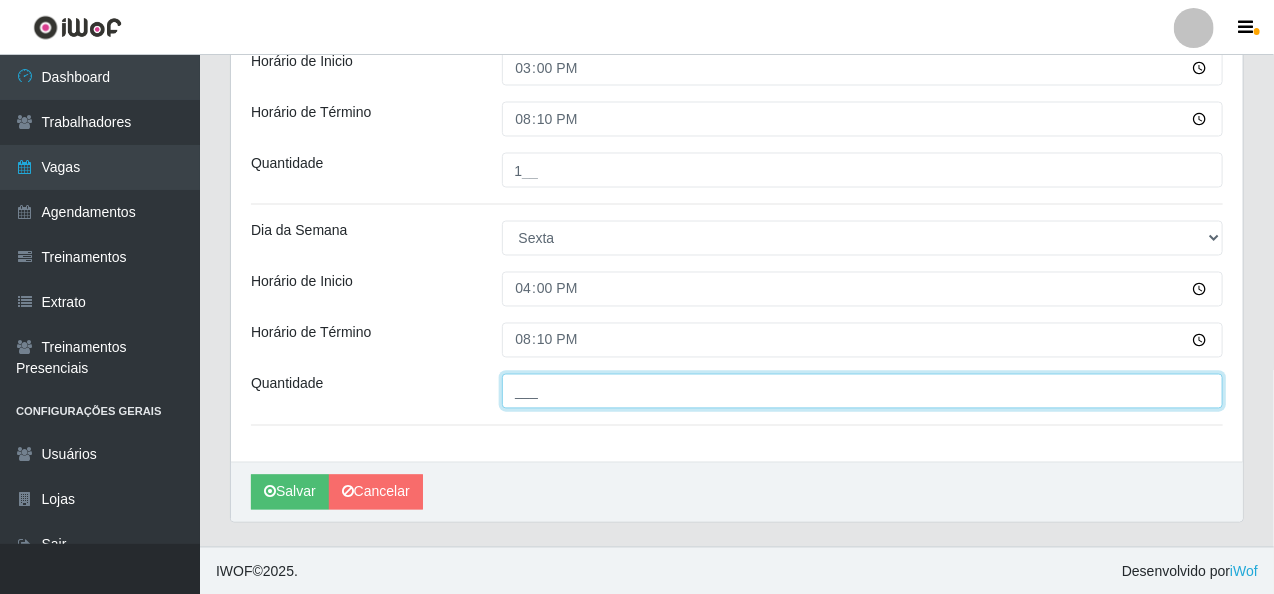 click on "___" at bounding box center [863, 391] 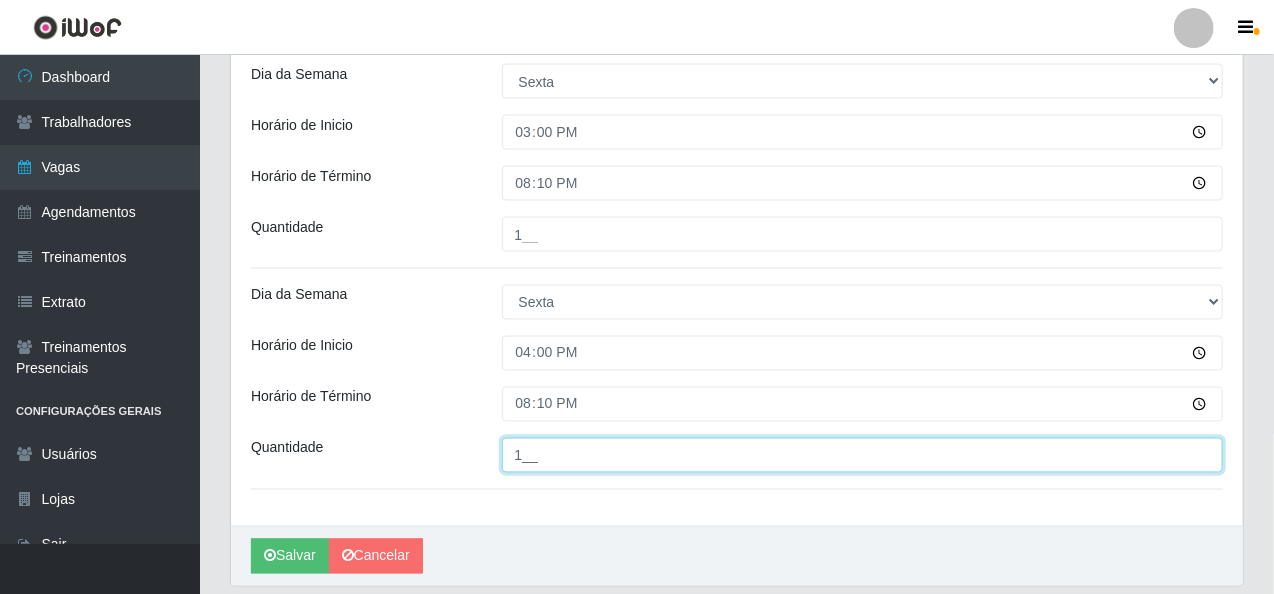 scroll, scrollTop: 1409, scrollLeft: 0, axis: vertical 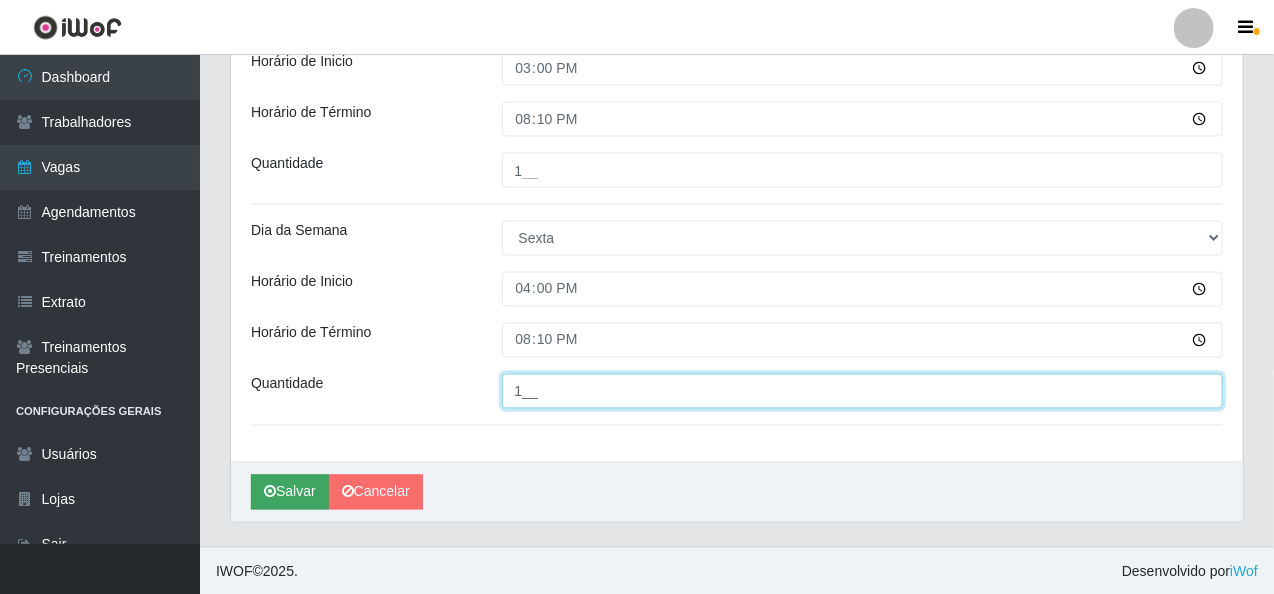 type on "1__" 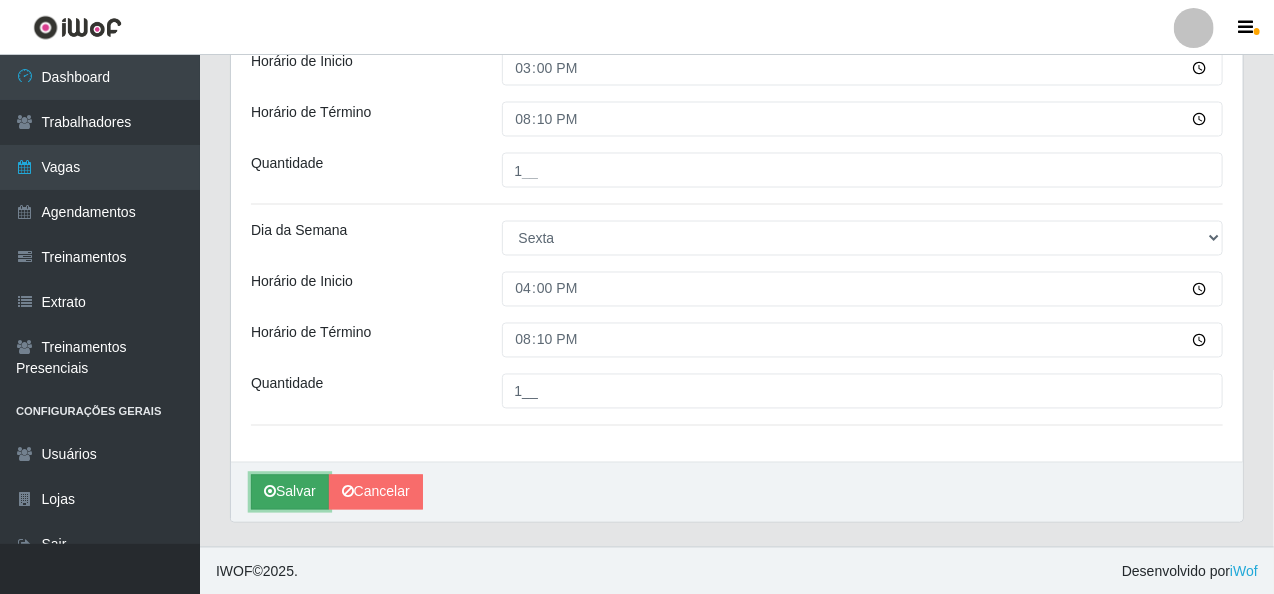 click on "Salvar" at bounding box center [290, 492] 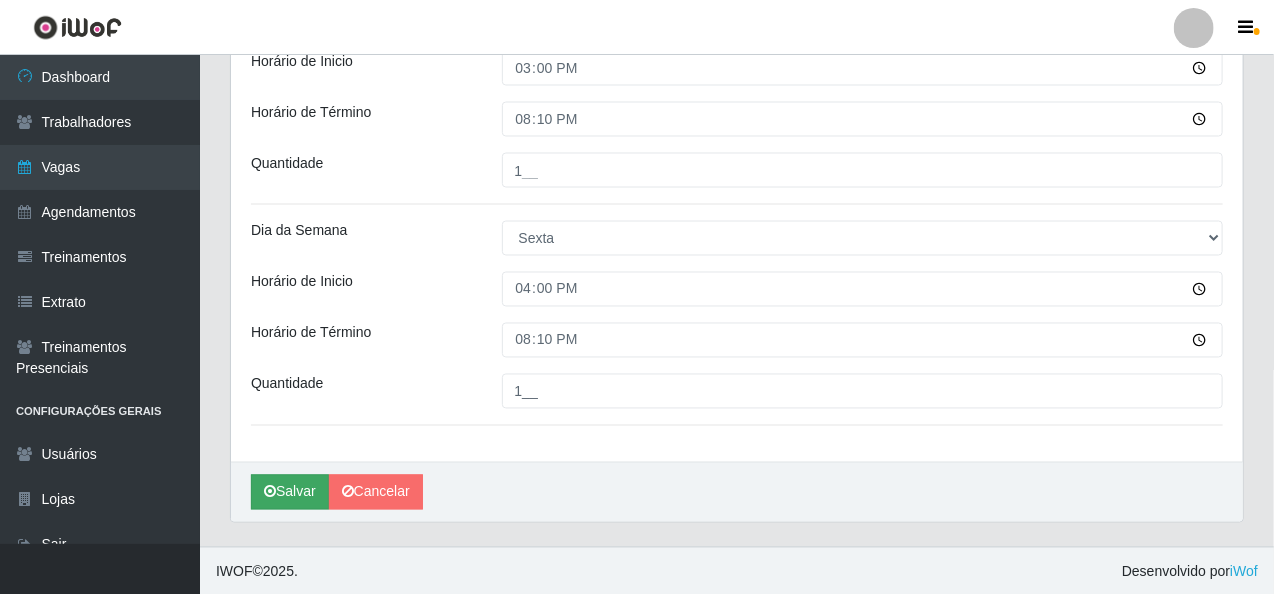 scroll, scrollTop: 0, scrollLeft: 0, axis: both 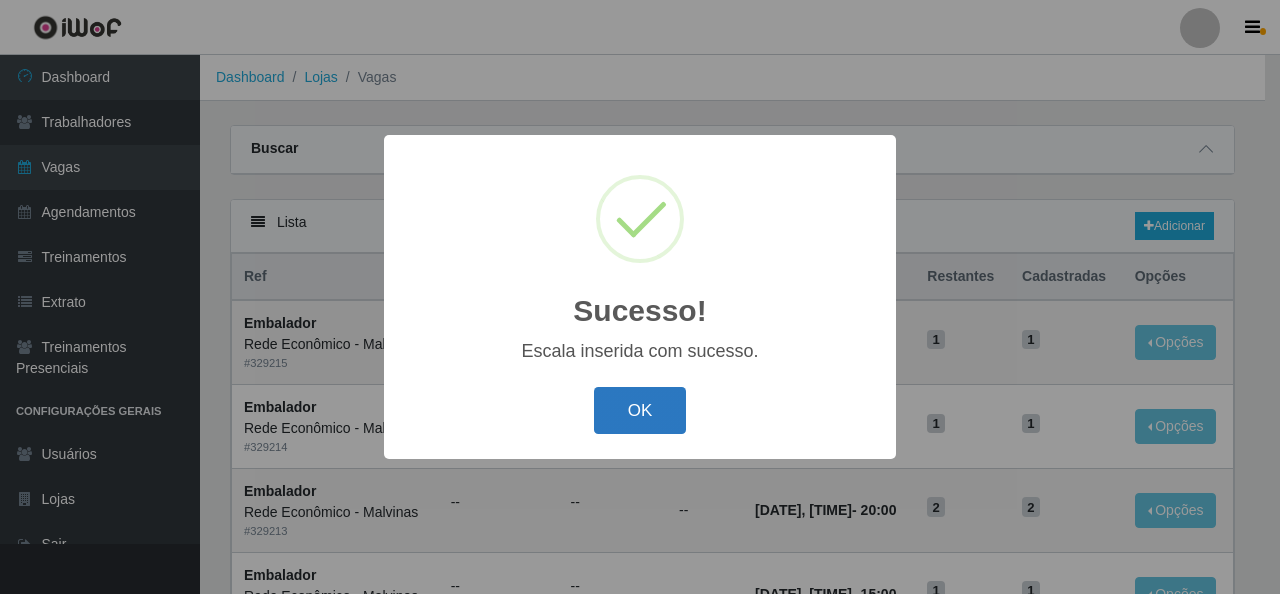 click on "OK" at bounding box center [640, 410] 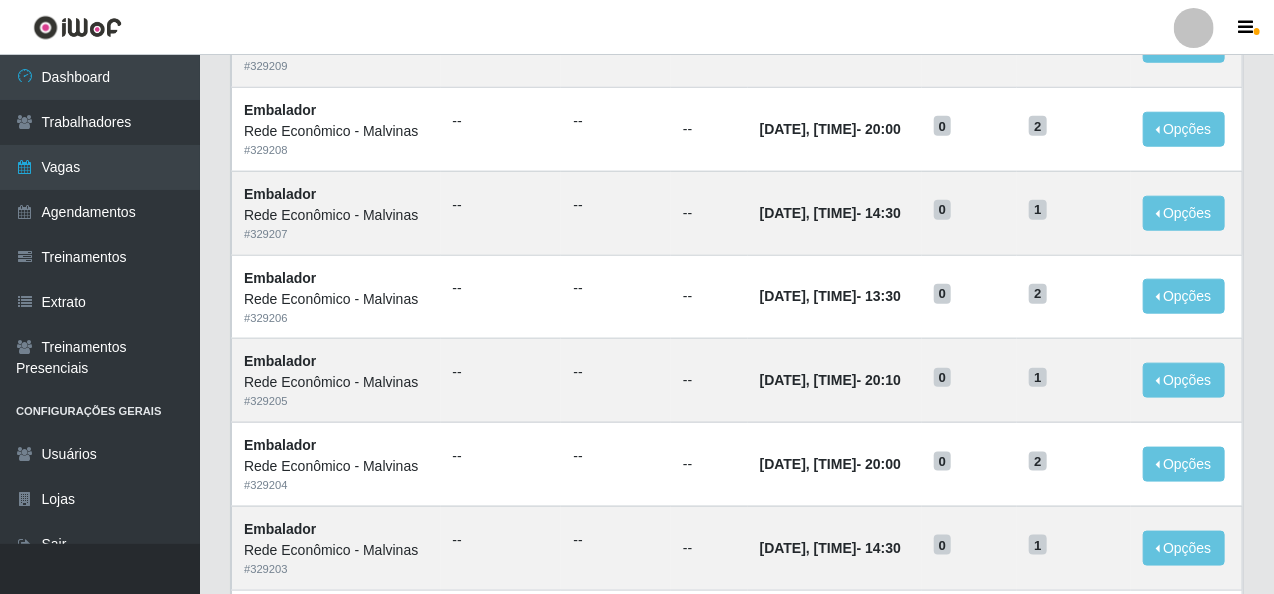 scroll, scrollTop: 585, scrollLeft: 0, axis: vertical 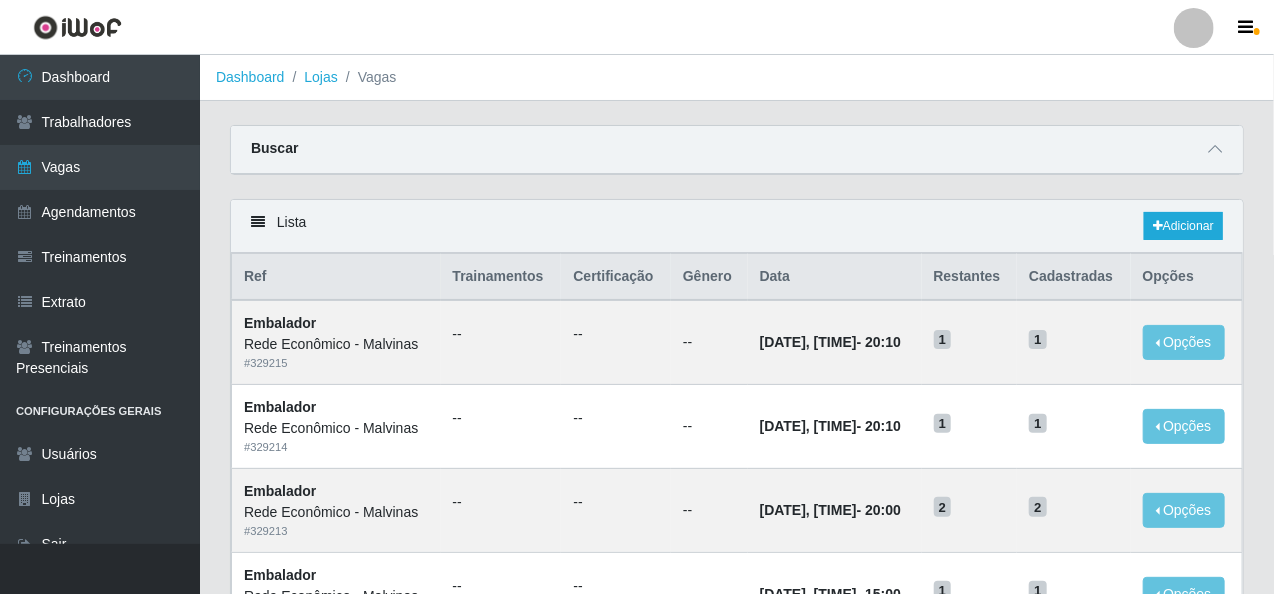 drag, startPoint x: 830, startPoint y: 257, endPoint x: 671, endPoint y: 116, distance: 212.51353 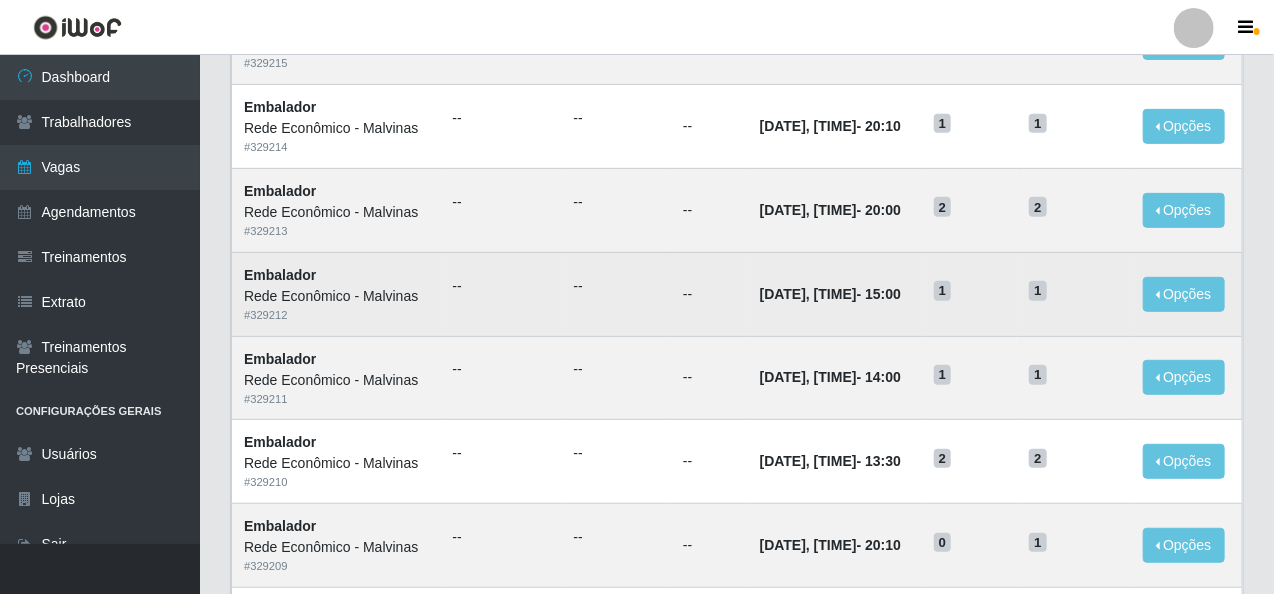 scroll, scrollTop: 200, scrollLeft: 0, axis: vertical 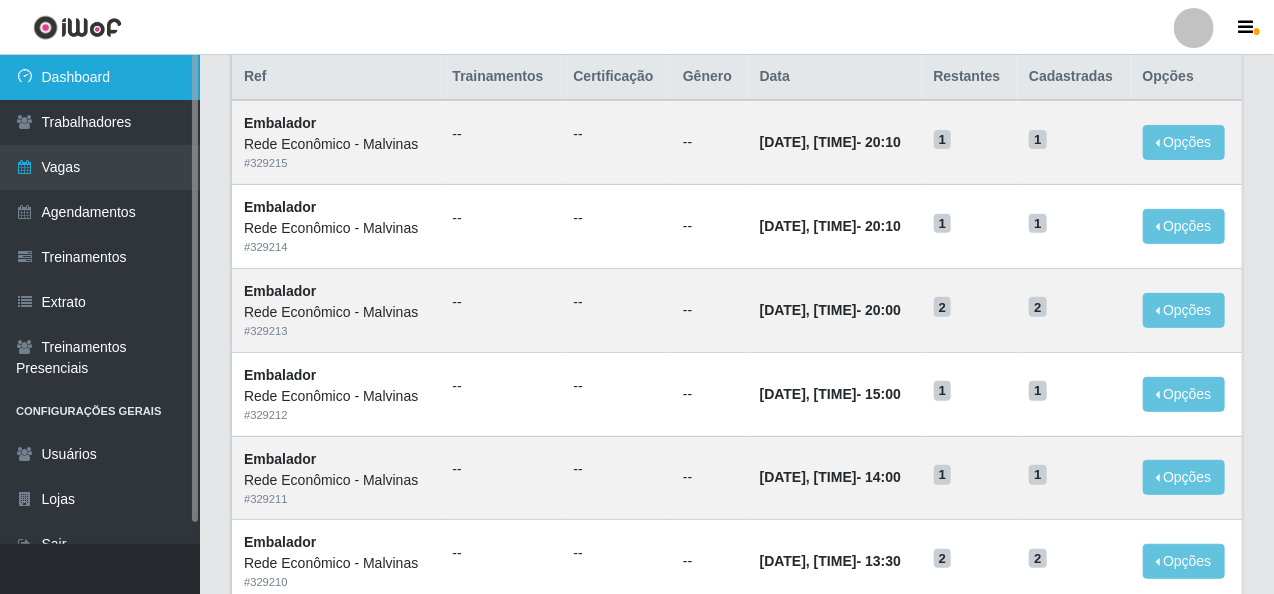 click on "Dashboard Lojas Vagas  Carregando...  Buscar Início em Término em Função [Selecione...] Embalador Embalador + Embalador ++ Operador de Caixa Operador de Caixa + Operador de Caixa ++ Repositor  Repositor + Repositor ++ Sexo do Trabalhador [Selecione...]  Confirmar   Lista  Adicionar Ref Trainamentos Certificação Gênero Data Restantes Cadastradas Opções Embalador Rede Econômico - Malvinas # [NUMBER] -- -- -- [DATE], [TIME]  -   [TIME] [NUMBER] [NUMBER] Opções  Editar  Deletar Embalador Rede Econômico - Malvinas # [NUMBER] -- -- -- [DATE], [TIME]  -   [TIME] [NUMBER] [NUMBER] Opções  Editar  Deletar Embalador Rede Econômico - Malvinas # [NUMBER] -- -- -- [DATE], [TIME]  -   [TIME] [NUMBER] [NUMBER] Opções  Editar  Deletar Embalador Rede Econômico - Malvinas # [NUMBER] -- -- -- [DATE], [TIME]  -   [TIME] [NUMBER] [NUMBER] Opções  Editar  Deletar Embalador Rede Econômico - Malvinas # [NUMBER] -- -- -- [DATE], [TIME]  -   [TIME] [NUMBER] [NUMBER] Opções  Editar  Deletar Embalador Rede Econômico - Malvinas # [NUMBER] -- -- -- [DATE], [TIME]  -   [TIME] [NUMBER] [NUMBER]" 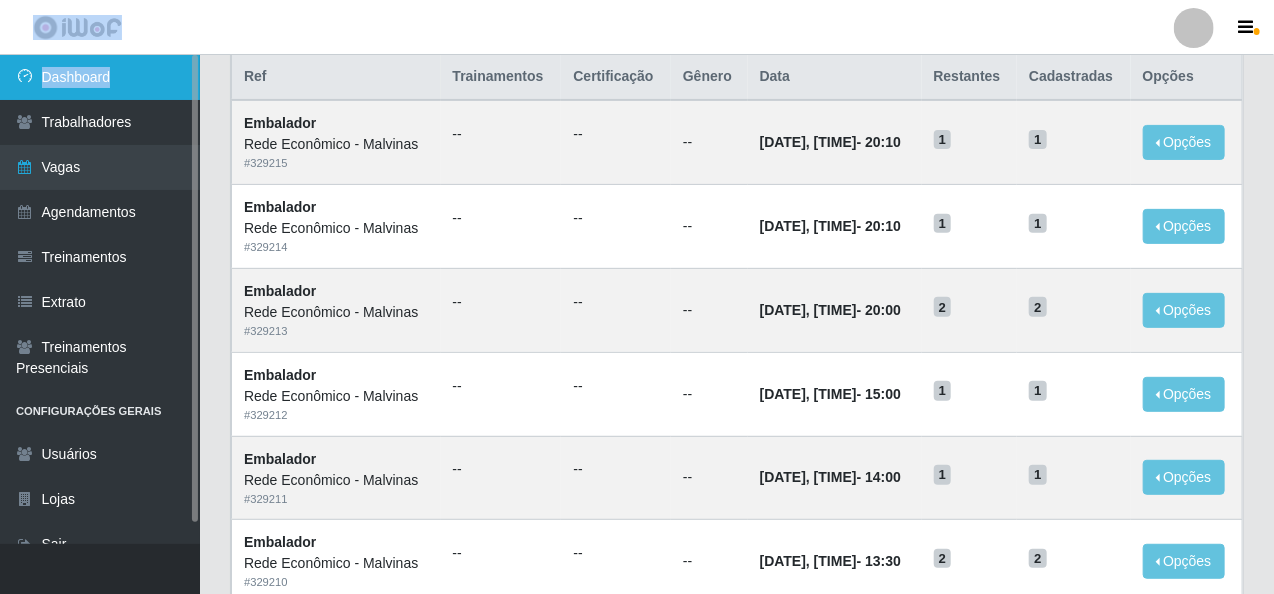 click on "Dashboard" at bounding box center [100, 77] 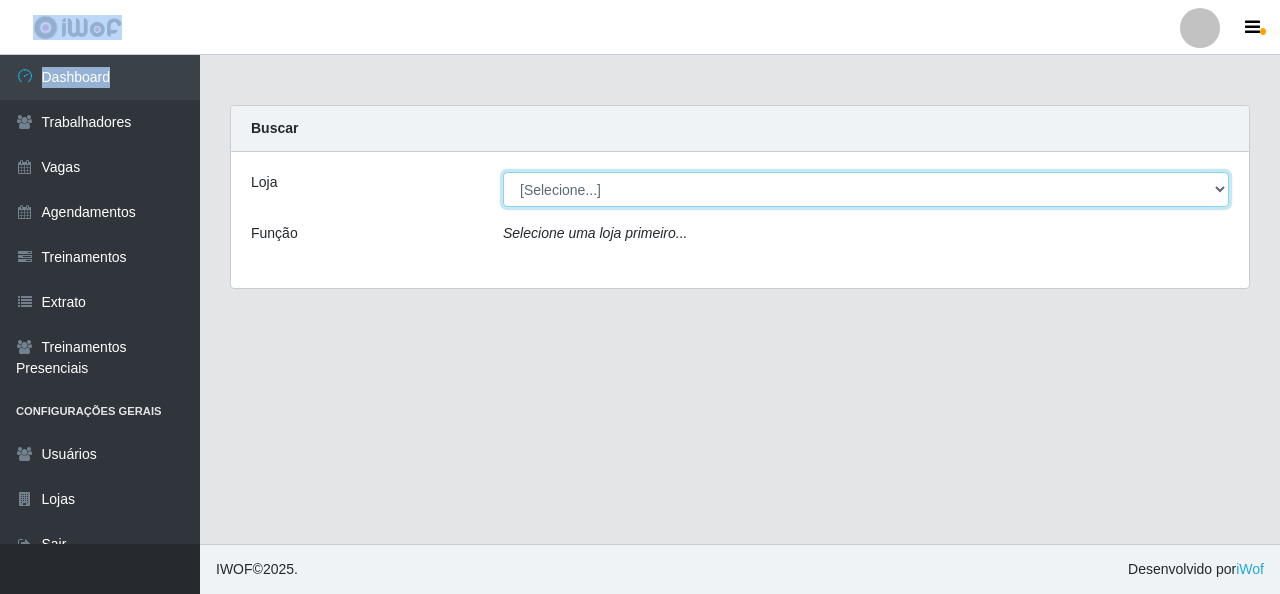 click on "[Selecione...] Rede Econômico - Malvinas Rede Econômico - Prata" at bounding box center (866, 189) 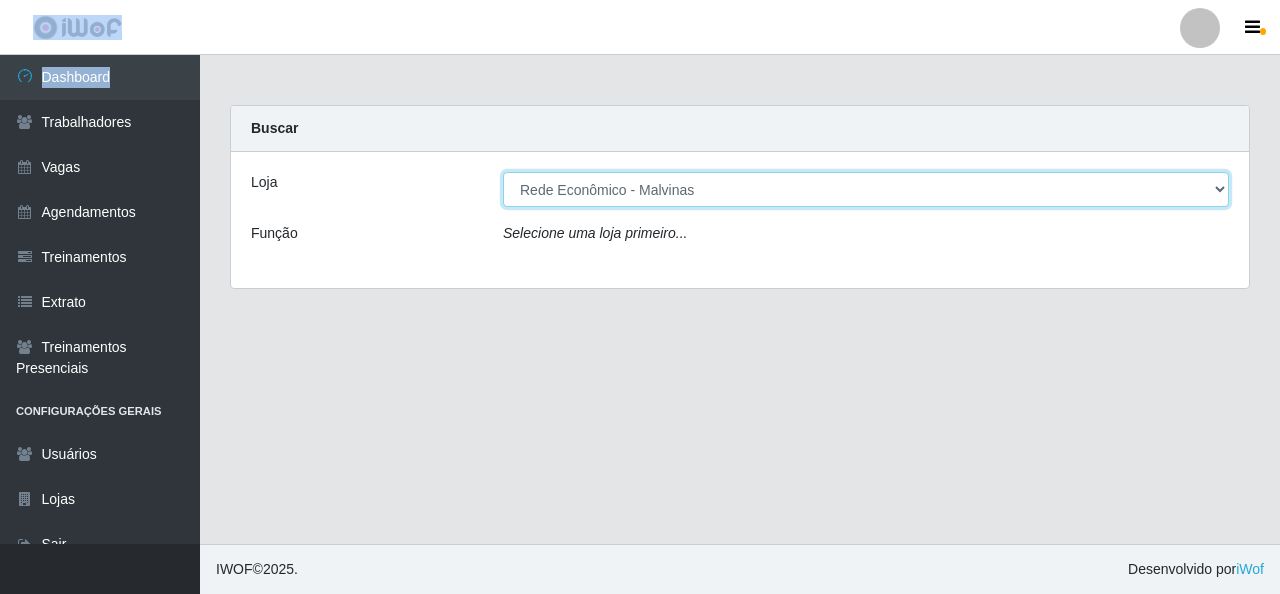 click on "[Selecione...] Rede Econômico - Malvinas Rede Econômico - Prata" at bounding box center [866, 189] 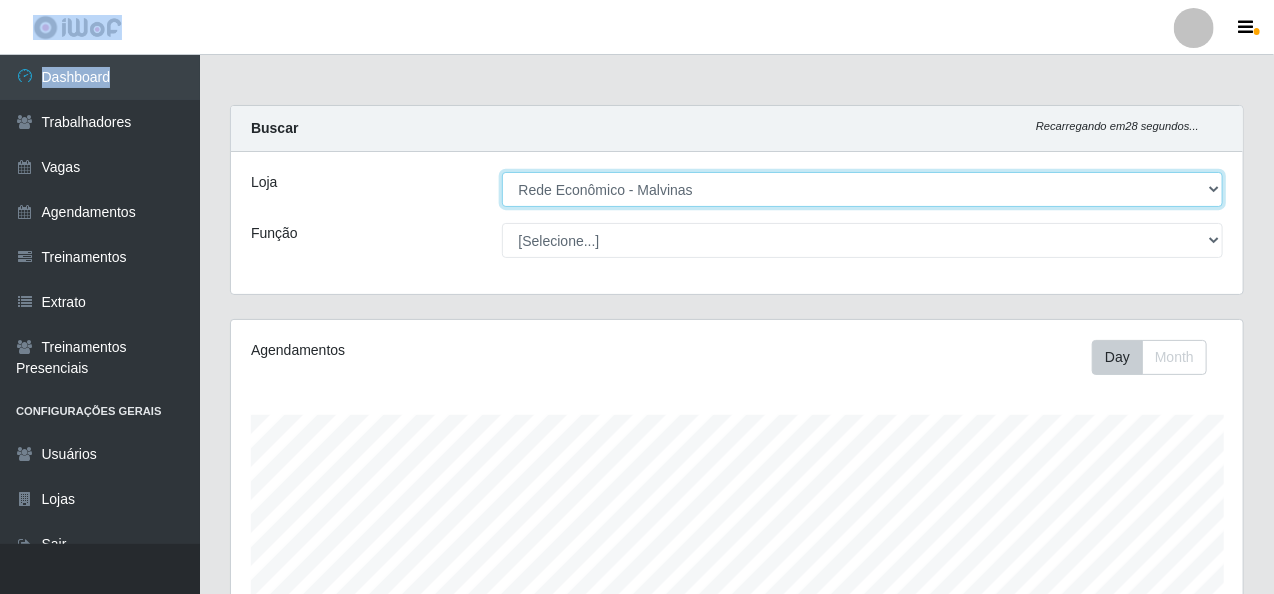 scroll, scrollTop: 999585, scrollLeft: 998987, axis: both 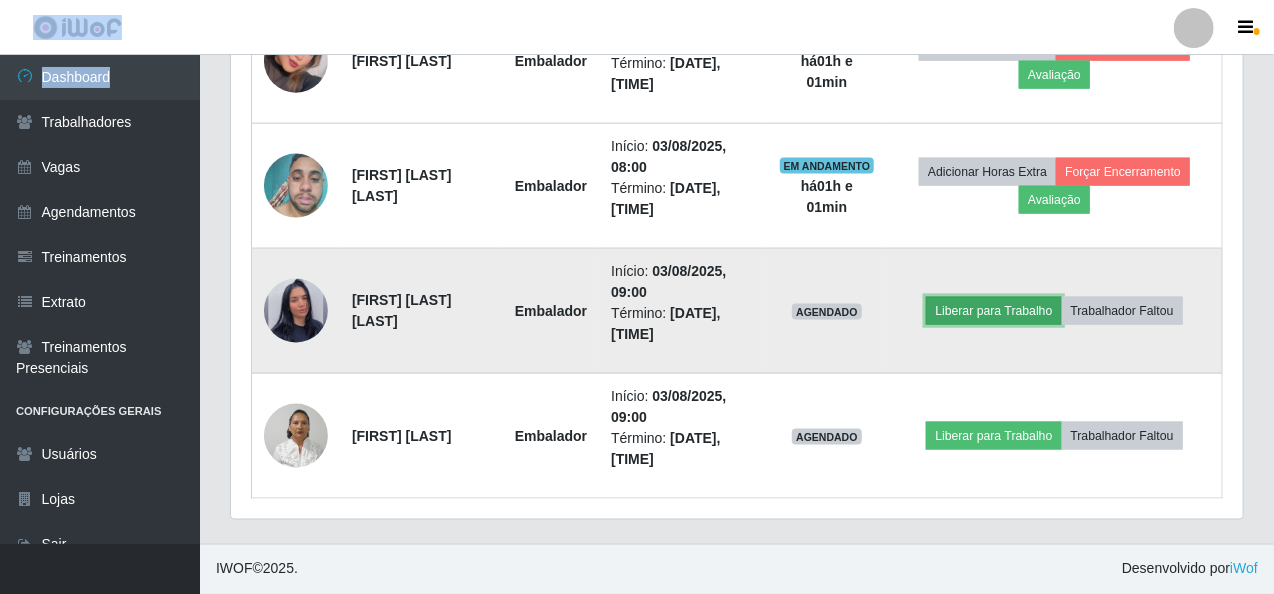 click on "Liberar para Trabalho" at bounding box center (993, 311) 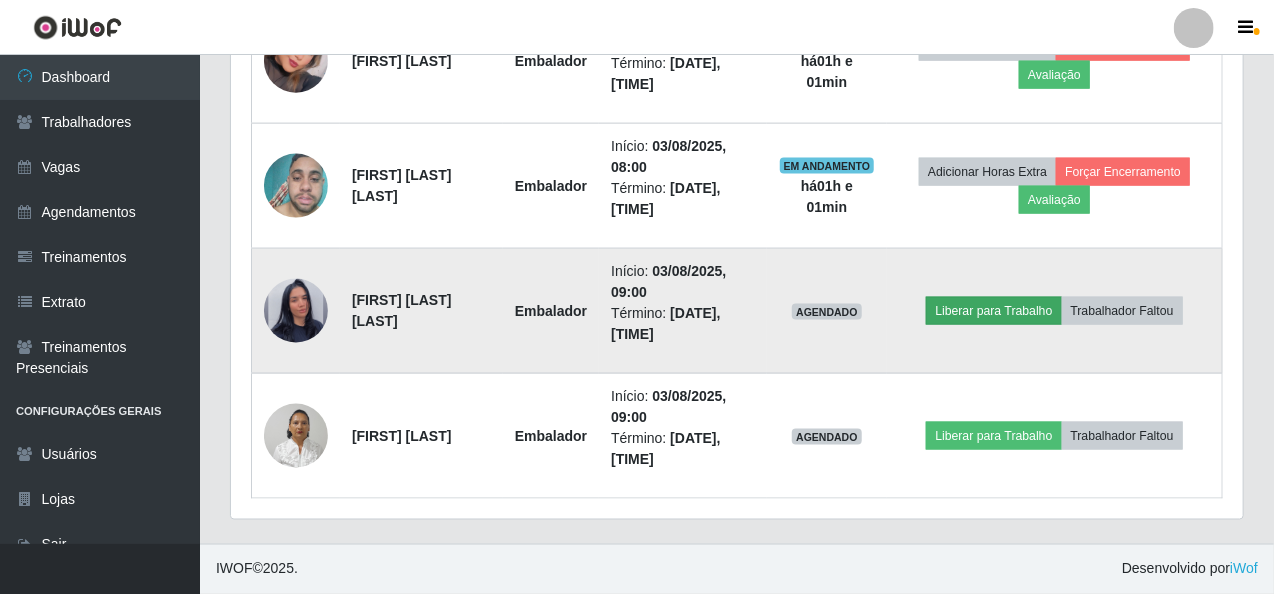 scroll, scrollTop: 999585, scrollLeft: 998996, axis: both 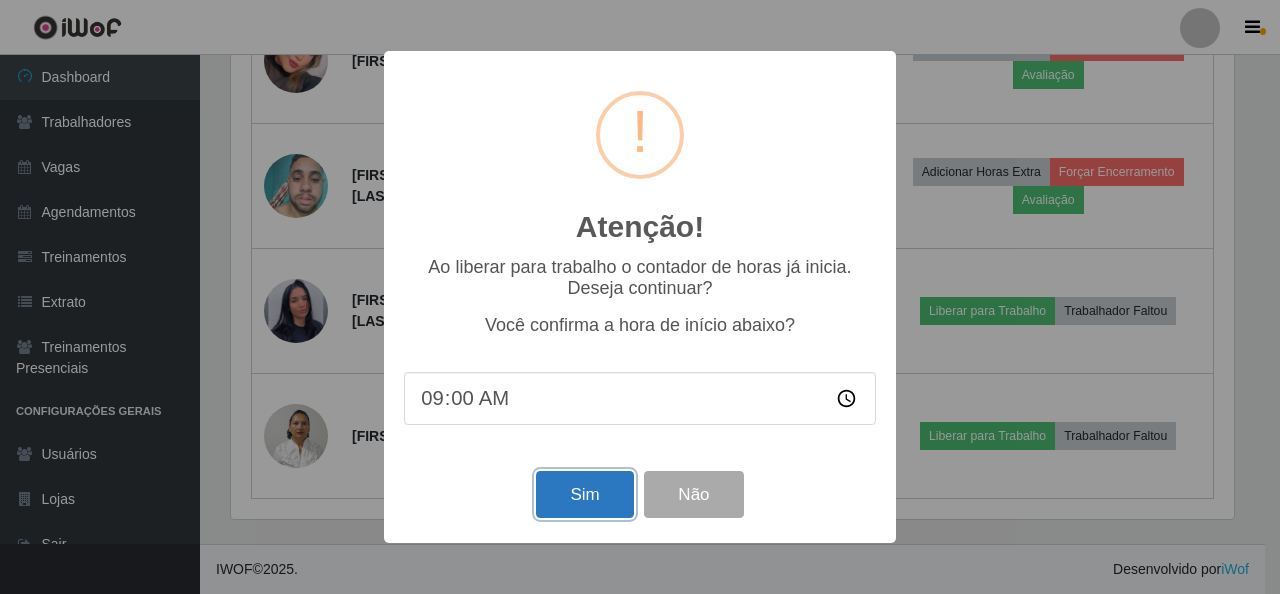 click on "Sim" at bounding box center [584, 494] 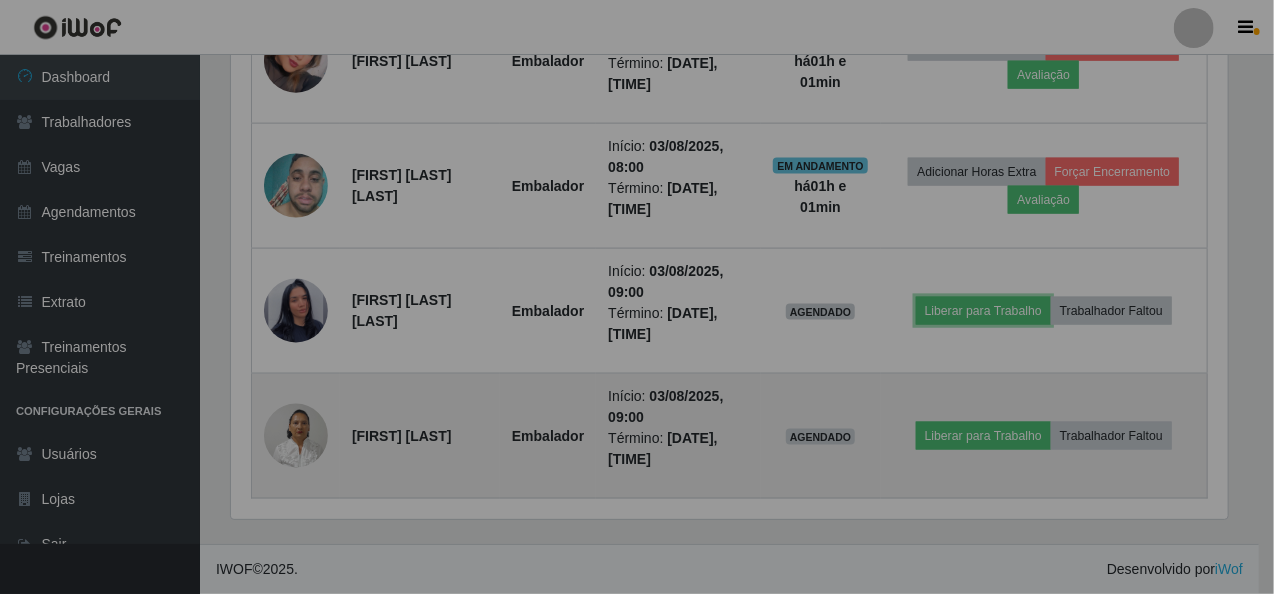 scroll, scrollTop: 999585, scrollLeft: 998987, axis: both 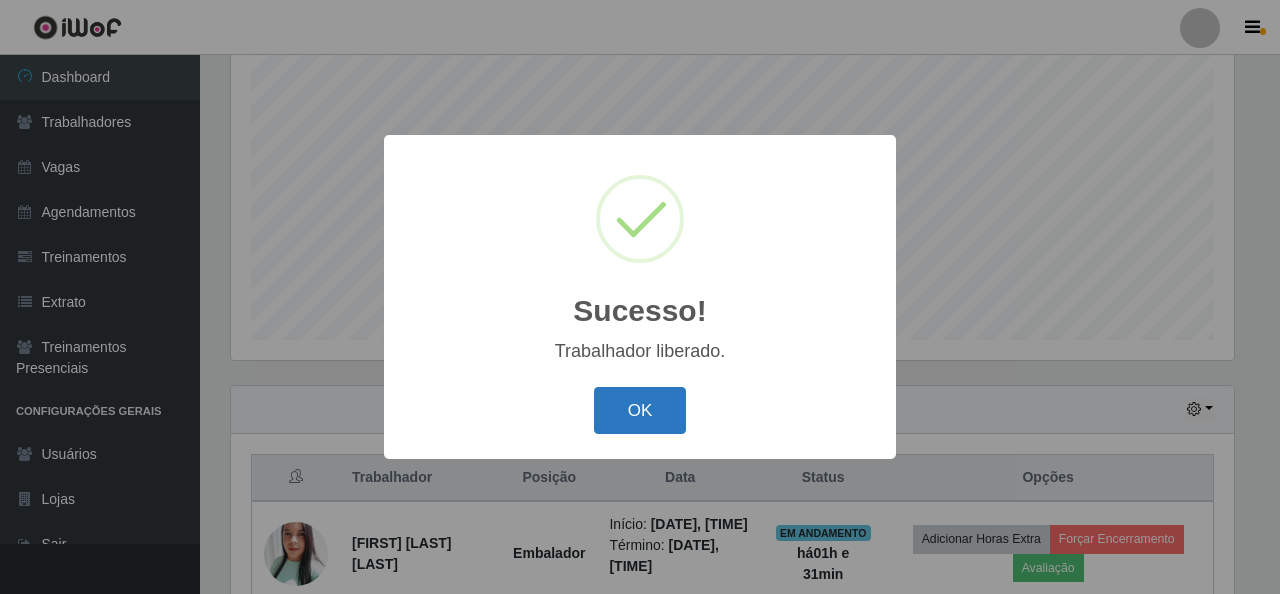 click on "OK" at bounding box center (640, 410) 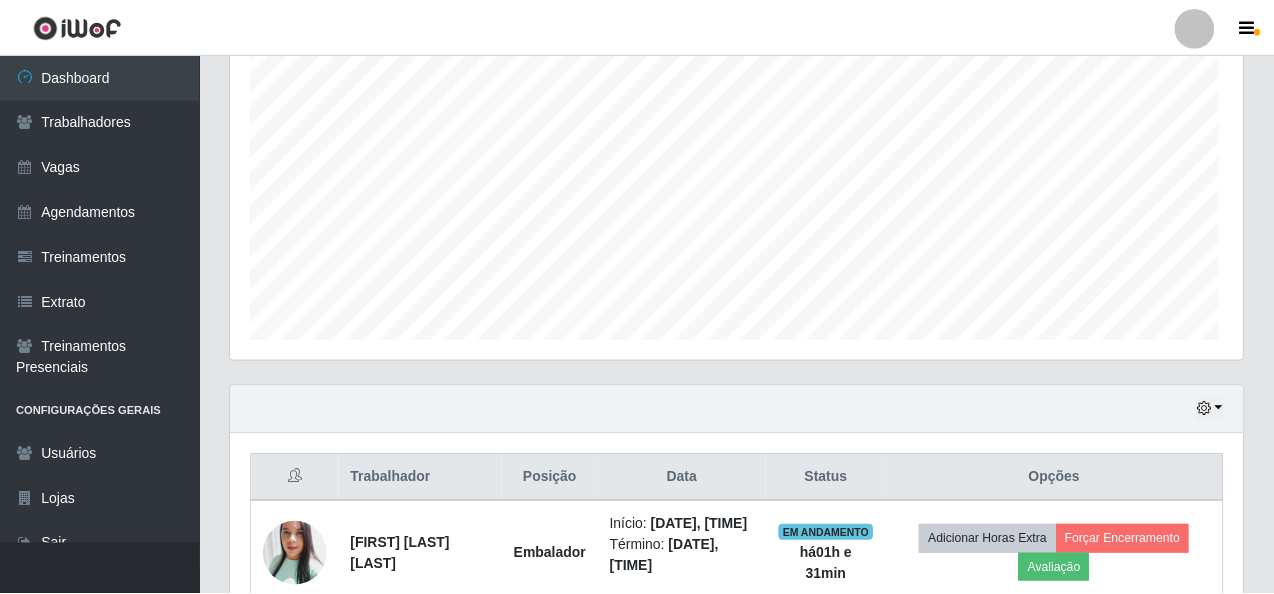 scroll, scrollTop: 412, scrollLeft: 0, axis: vertical 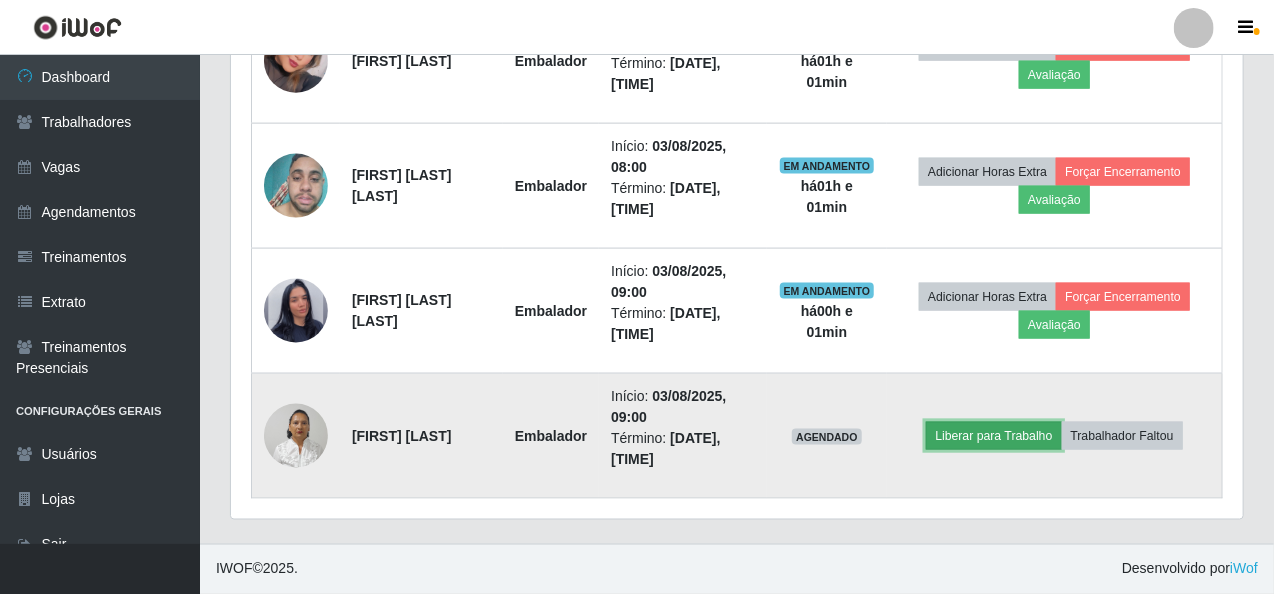 click on "Liberar para Trabalho" at bounding box center (993, 436) 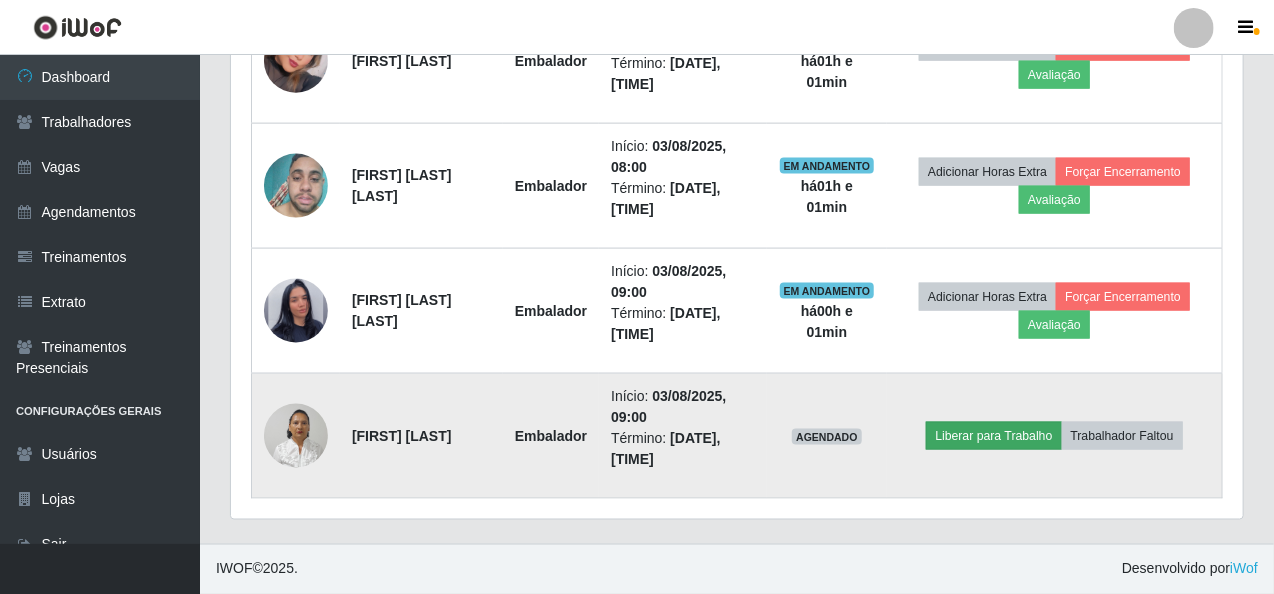 scroll, scrollTop: 999585, scrollLeft: 998996, axis: both 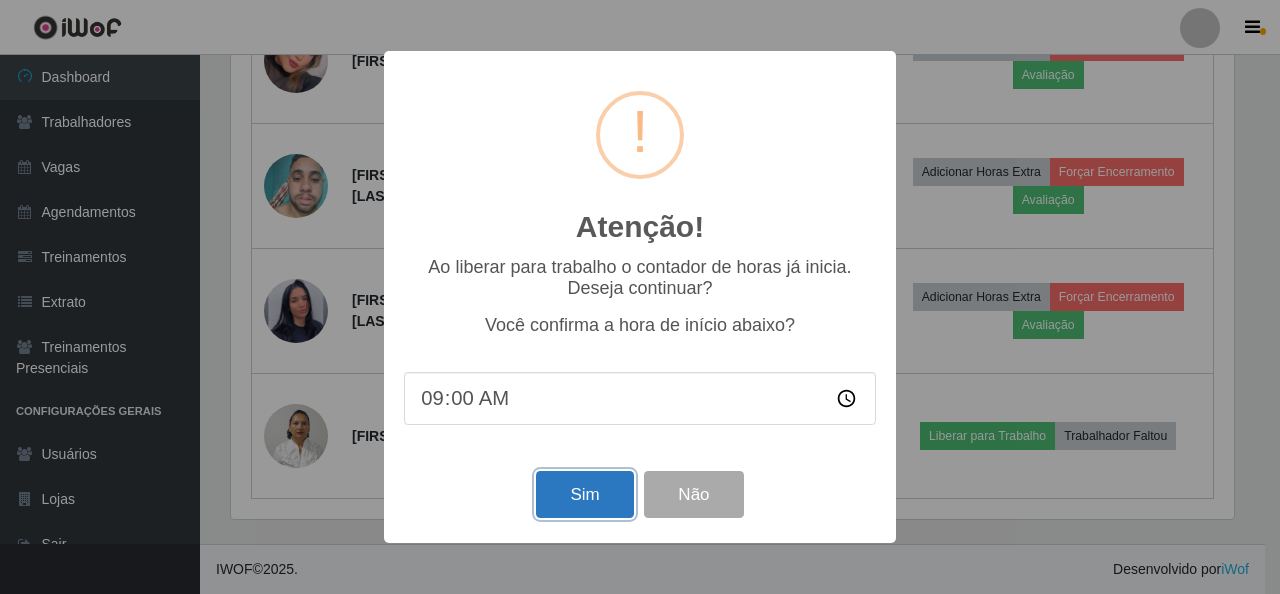 click on "Sim" at bounding box center (584, 494) 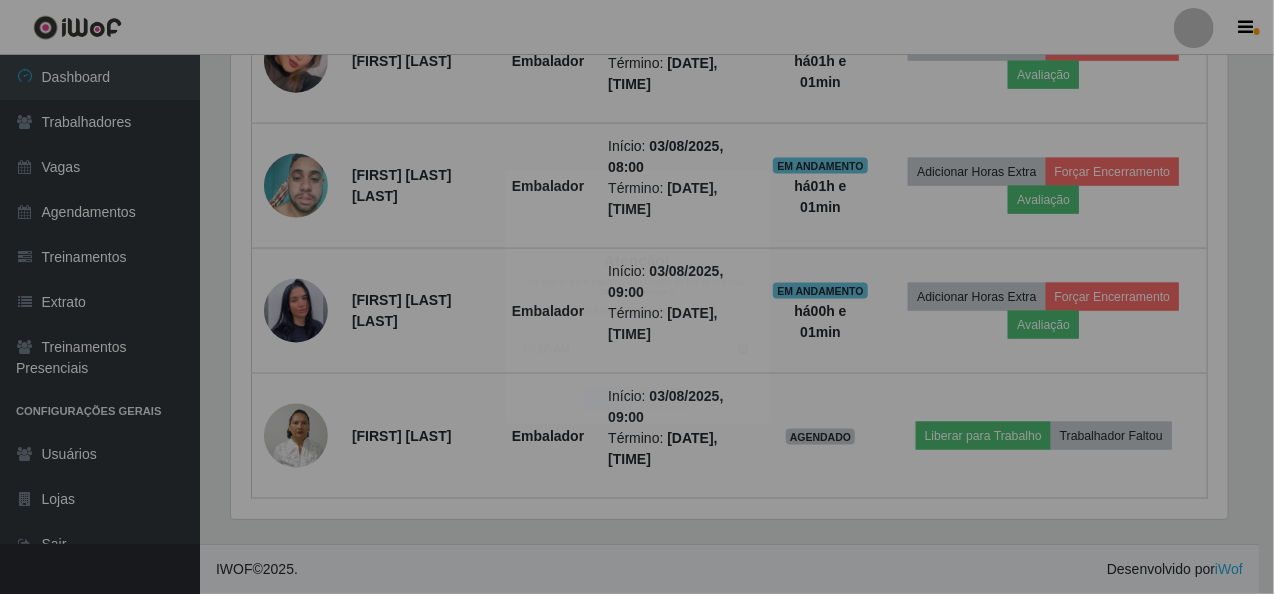 scroll, scrollTop: 999585, scrollLeft: 998987, axis: both 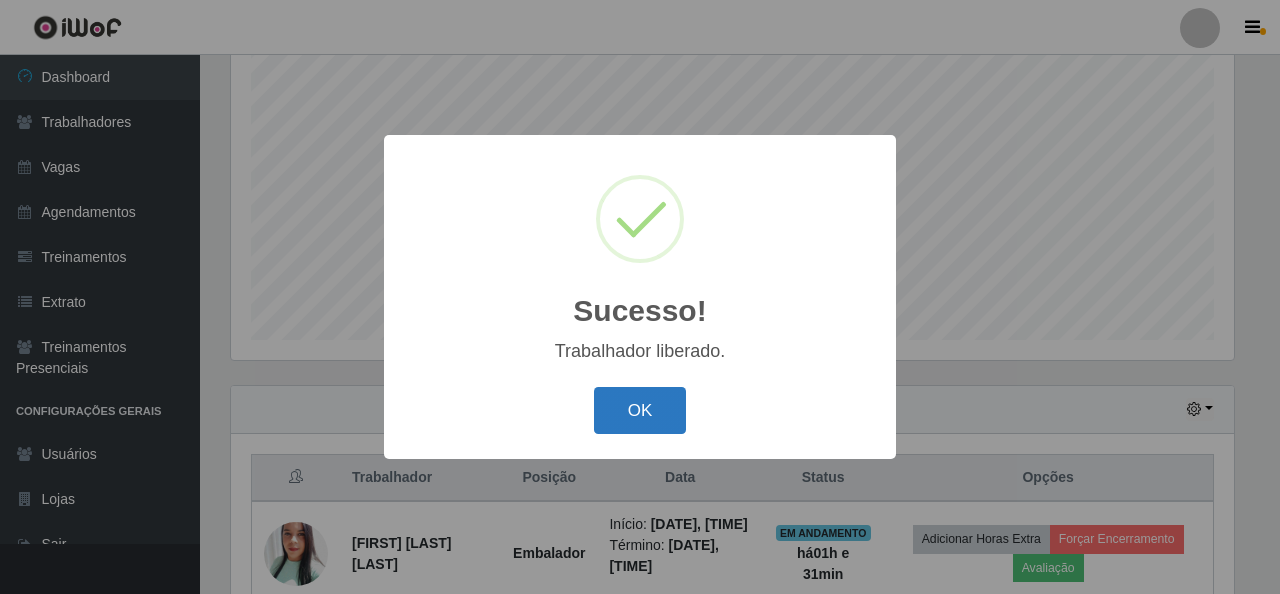 click on "OK" at bounding box center [640, 410] 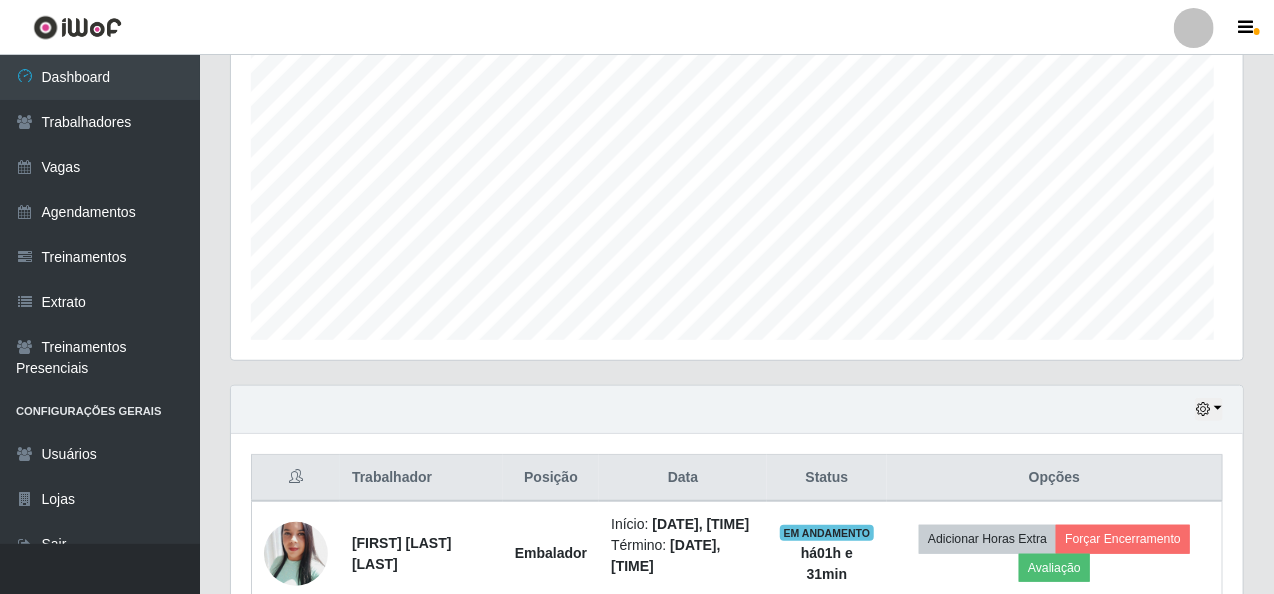 scroll, scrollTop: 999585, scrollLeft: 998987, axis: both 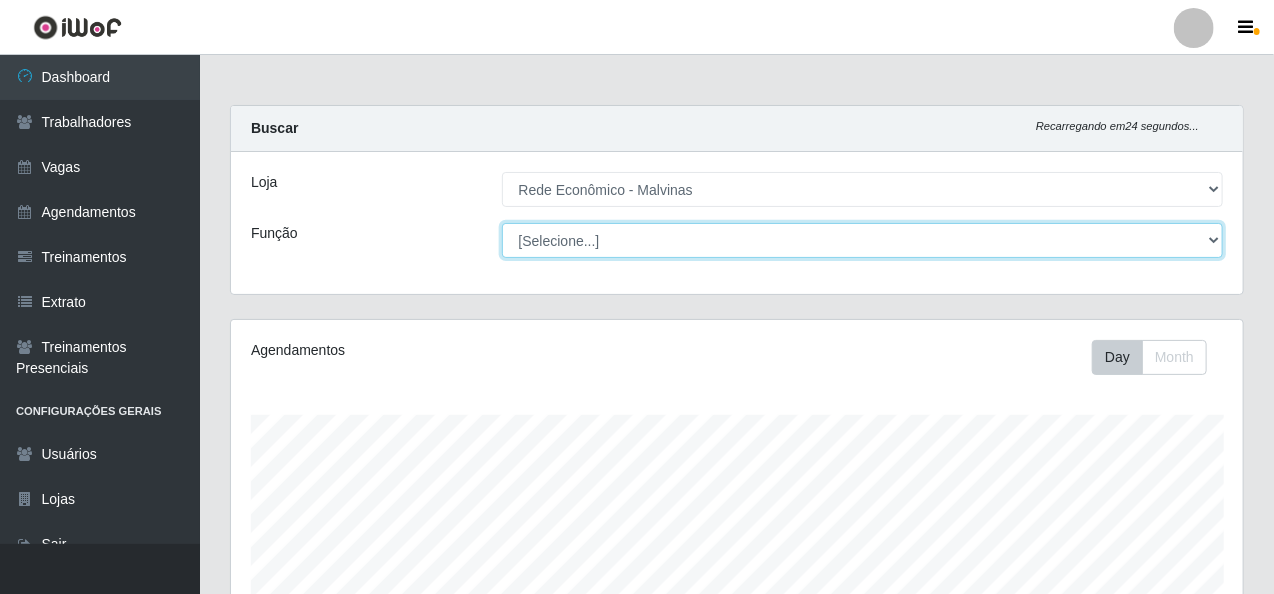 click on "[Selecione...] Embalador Embalador + Embalador ++ Operador de Caixa Operador de Caixa + Operador de Caixa ++ Repositor  Repositor + Repositor ++" at bounding box center [863, 240] 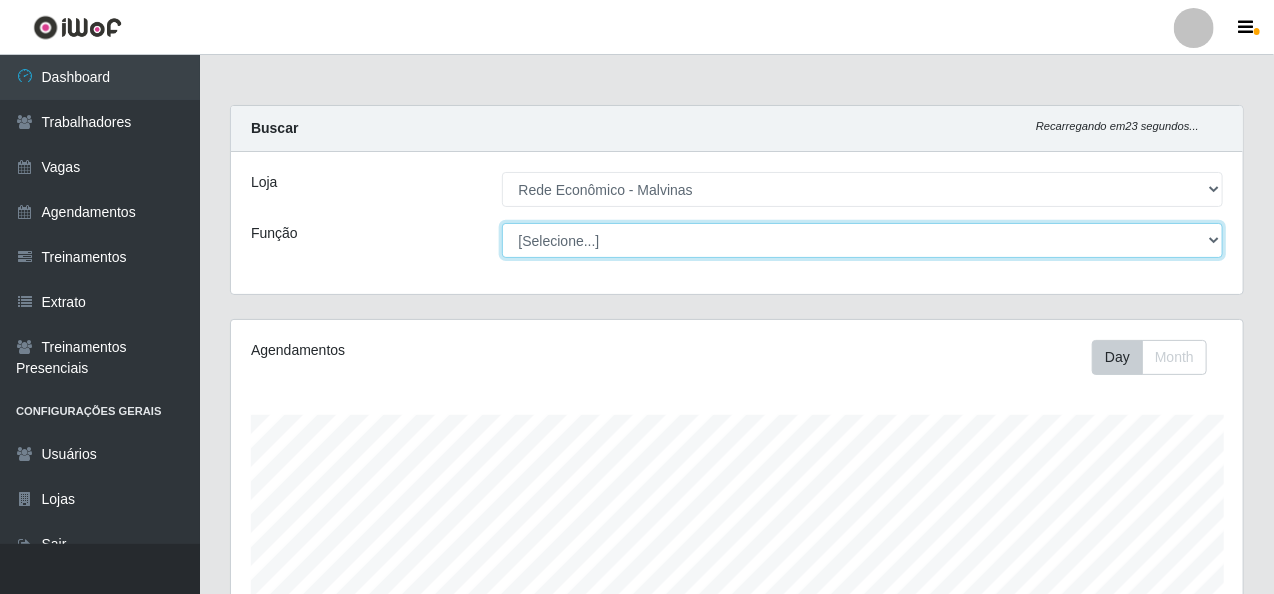 select on "1" 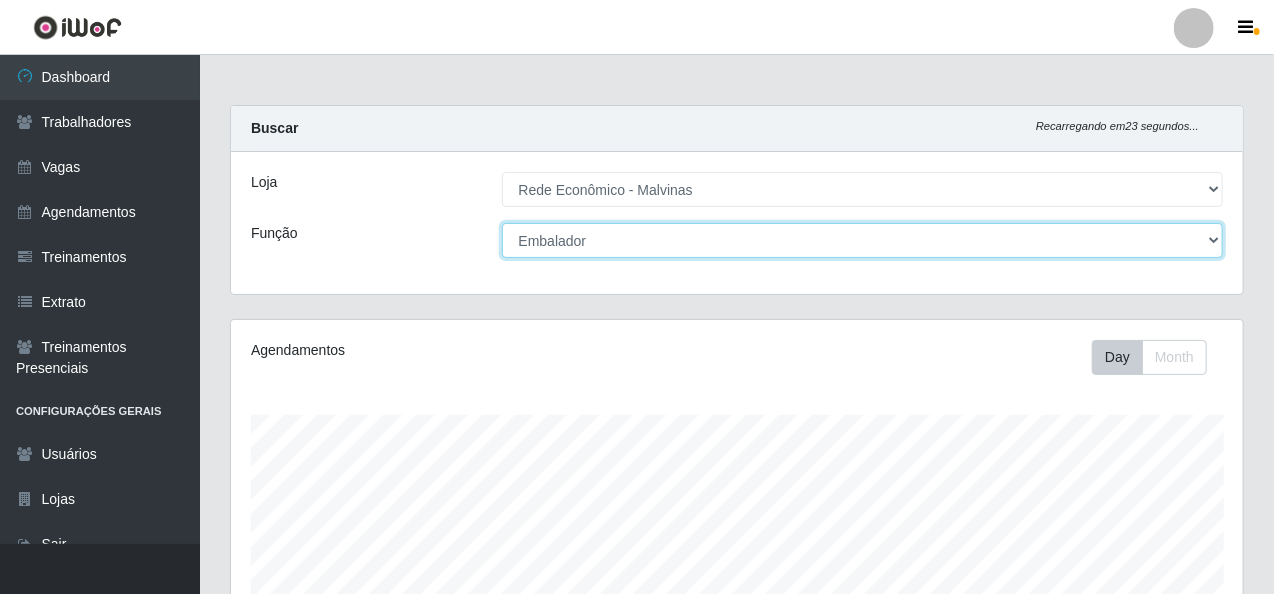 click on "[Selecione...] Embalador Embalador + Embalador ++ Operador de Caixa Operador de Caixa + Operador de Caixa ++ Repositor  Repositor + Repositor ++" at bounding box center (863, 240) 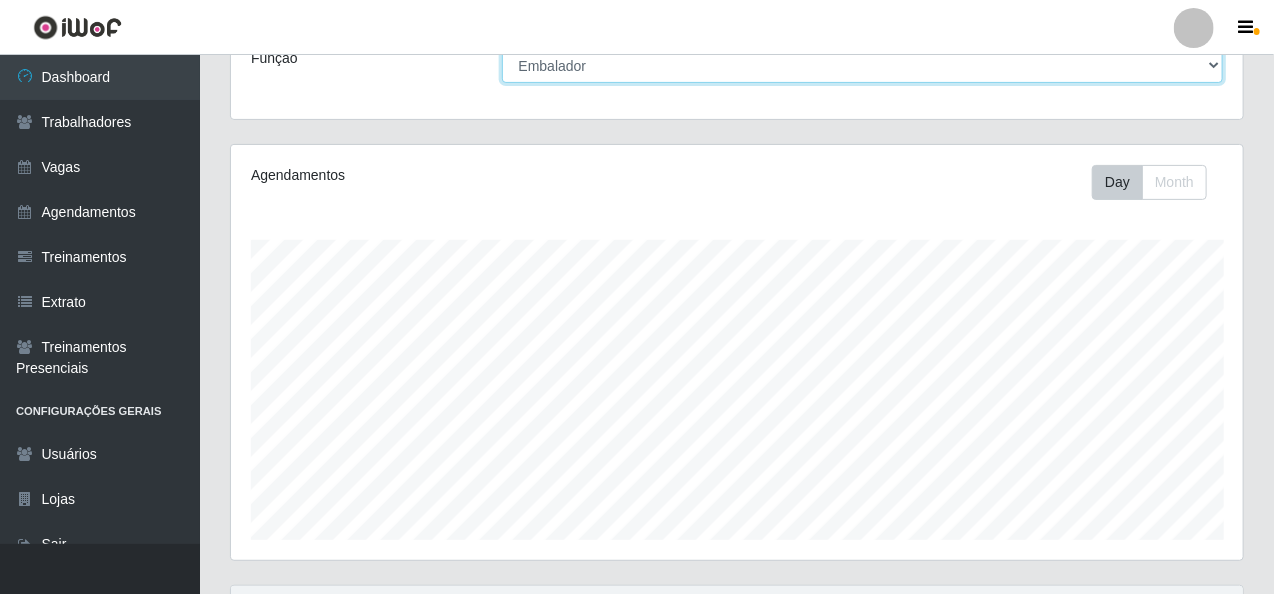 scroll, scrollTop: 0, scrollLeft: 0, axis: both 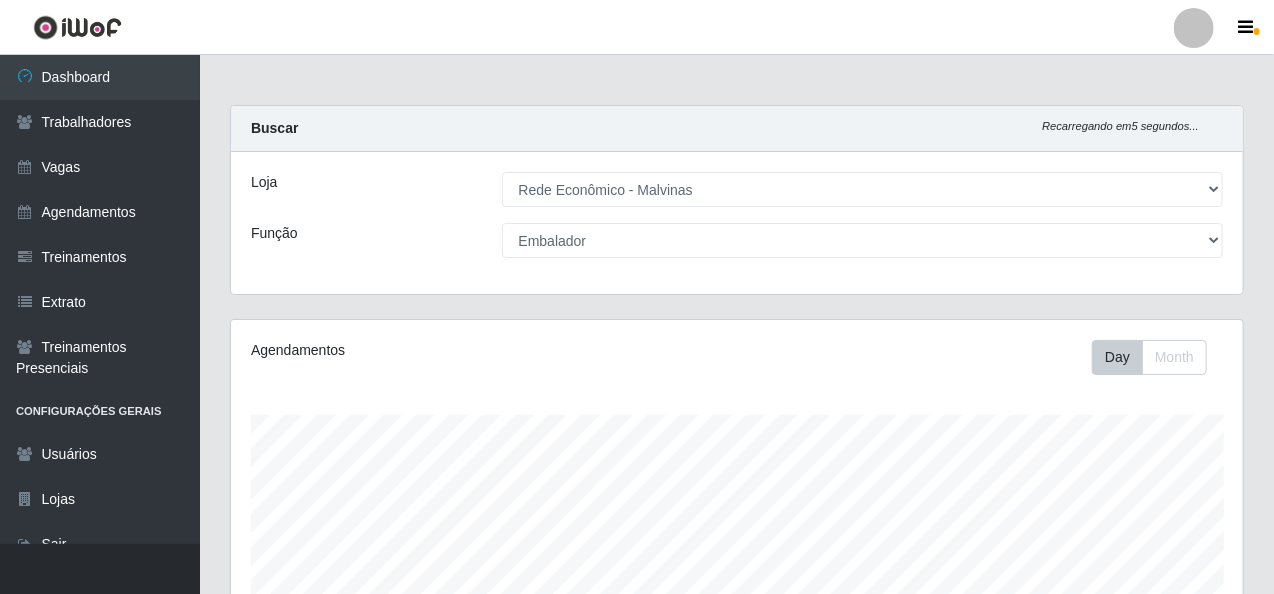 click on "Agendamentos Day Month [DATE] Agendamentos [NUMBER]" at bounding box center (737, 527) 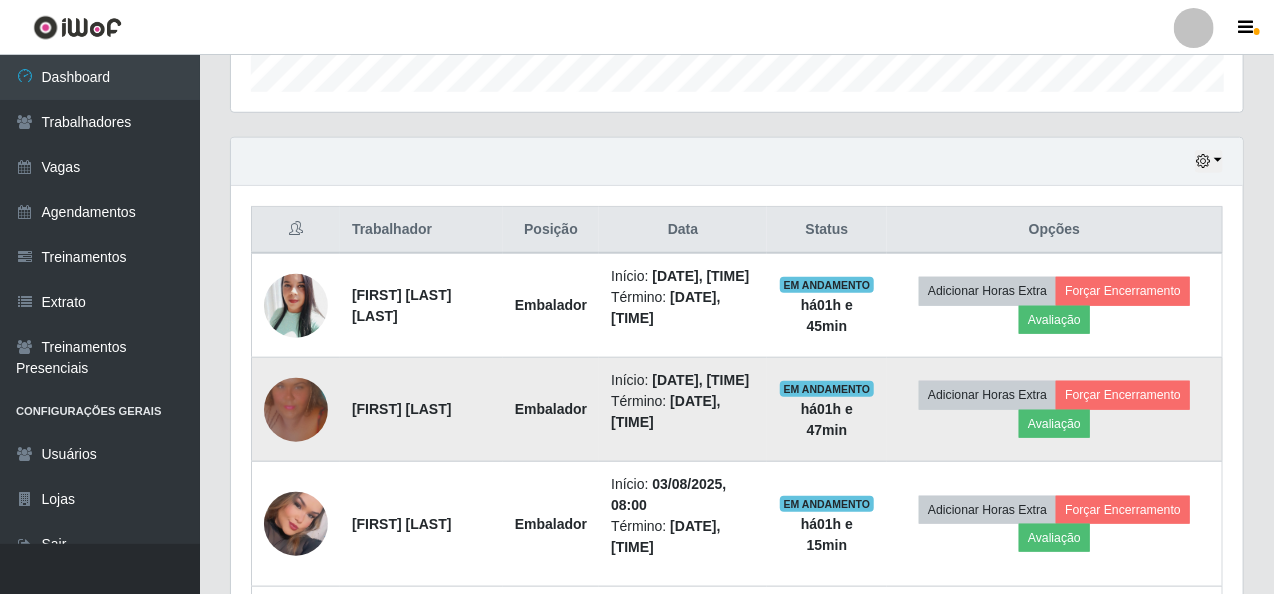 scroll, scrollTop: 624, scrollLeft: 0, axis: vertical 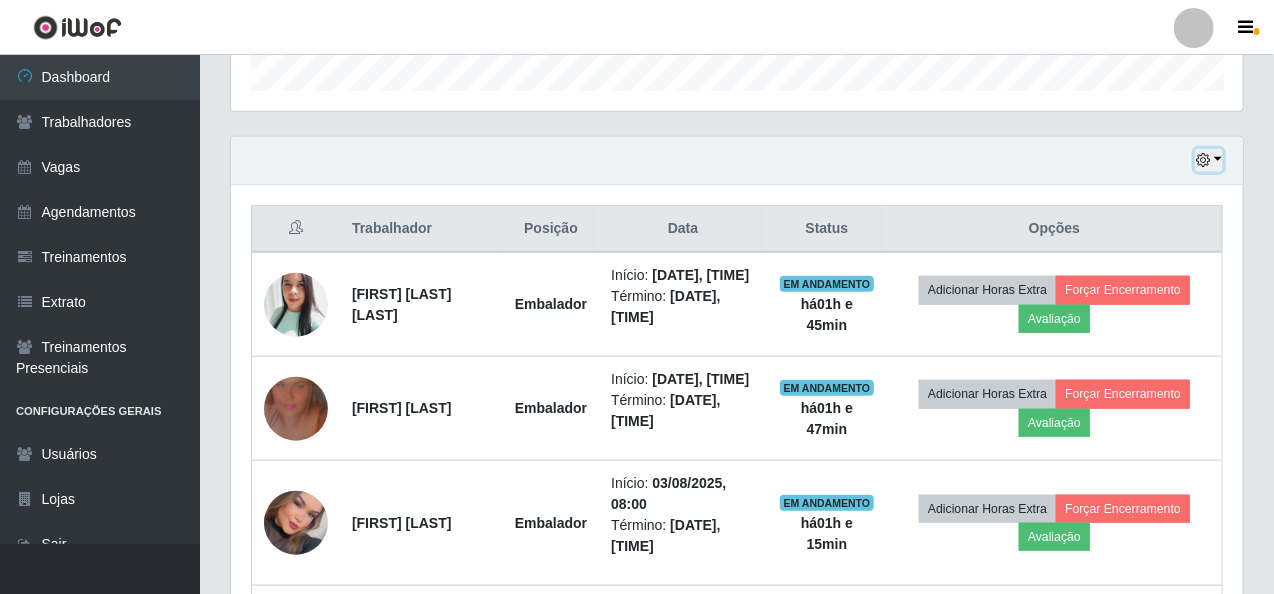 click at bounding box center (1209, 160) 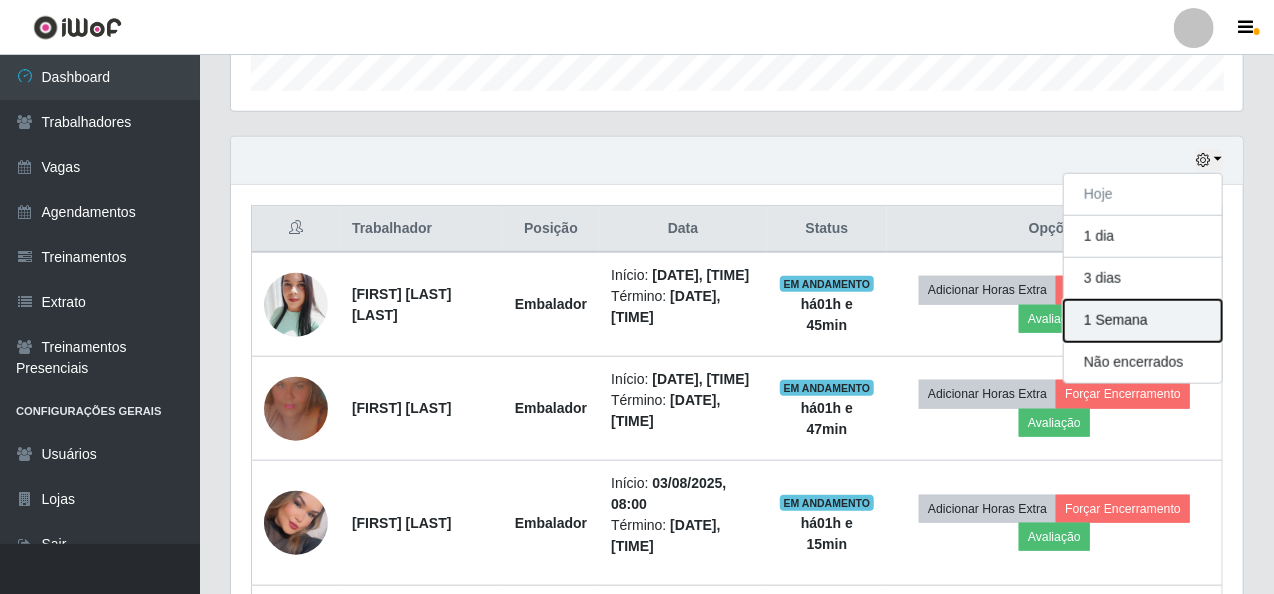 click on "1 Semana" at bounding box center (1143, 321) 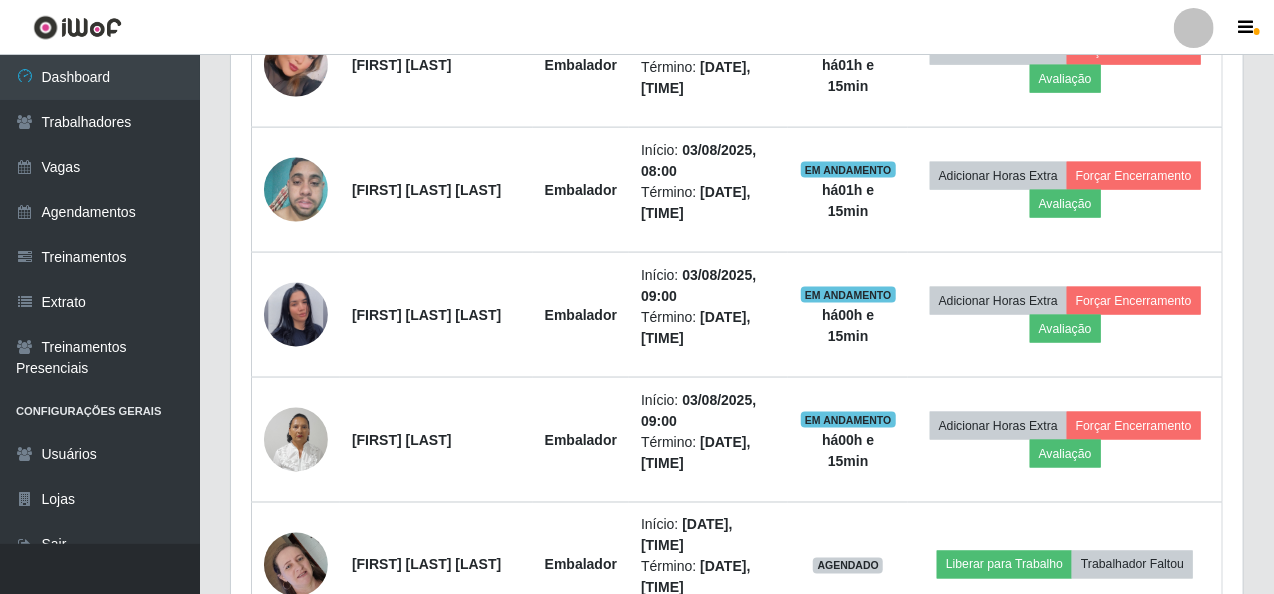 scroll, scrollTop: 324, scrollLeft: 0, axis: vertical 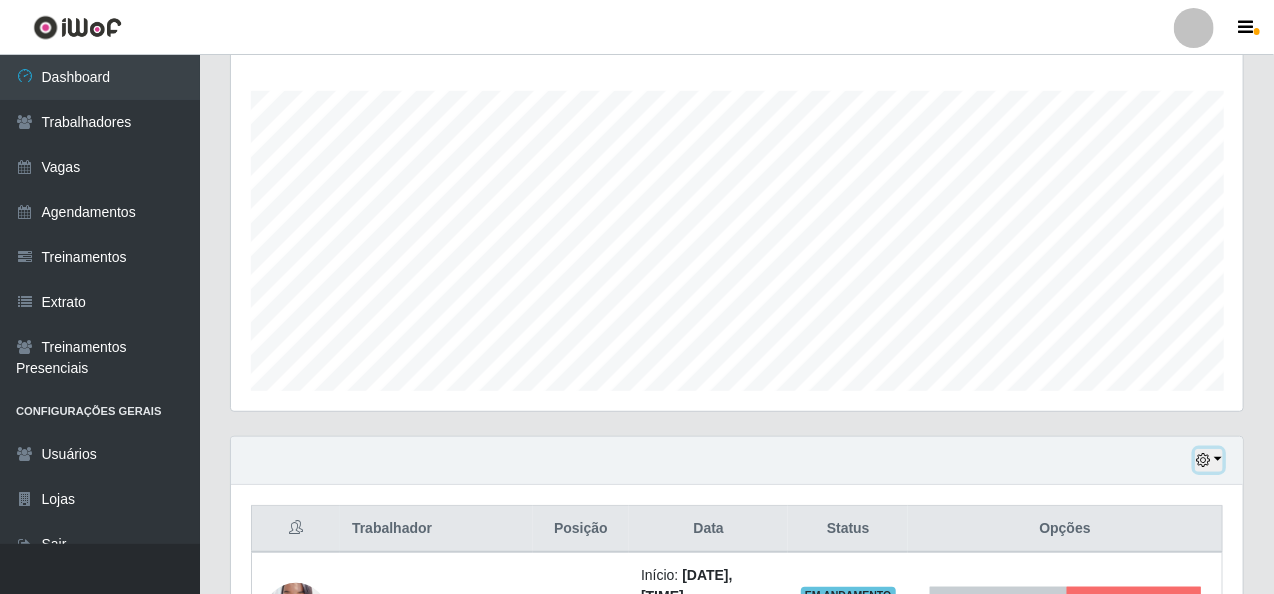click at bounding box center [1209, 460] 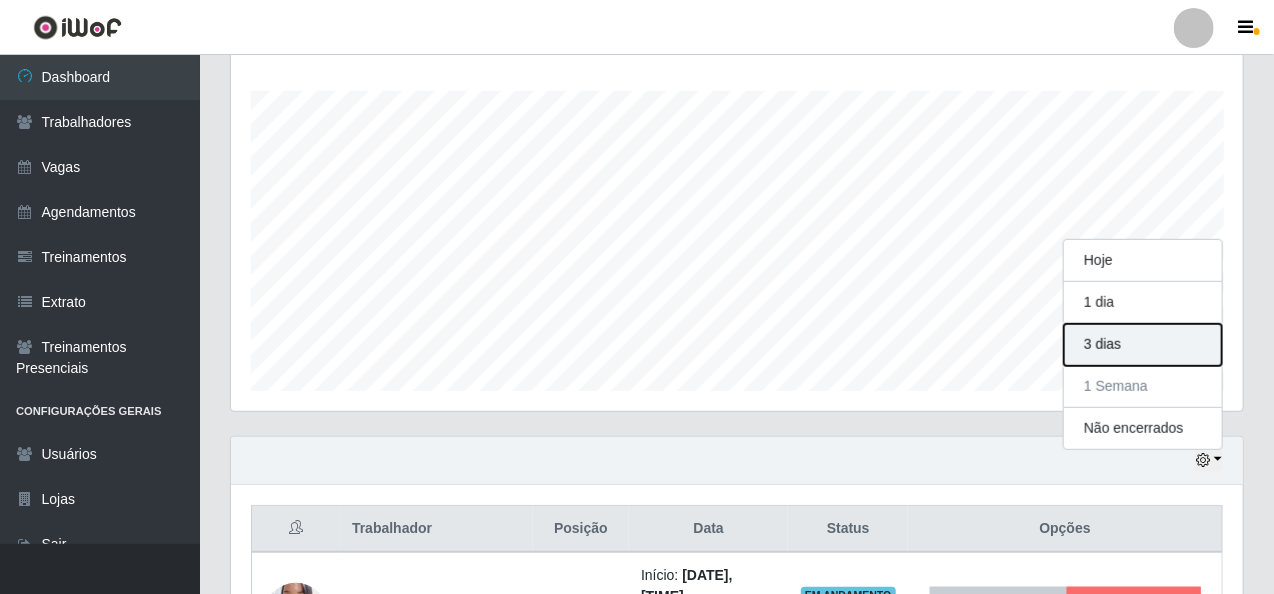 click on "3 dias" at bounding box center (1143, 345) 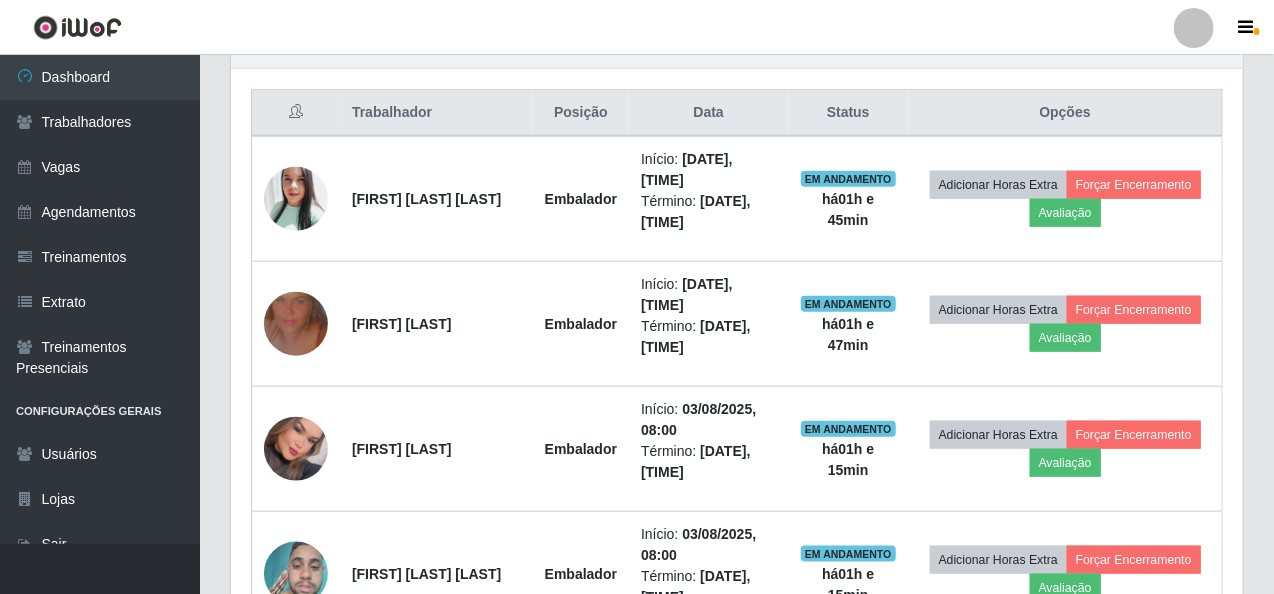 scroll, scrollTop: 420, scrollLeft: 0, axis: vertical 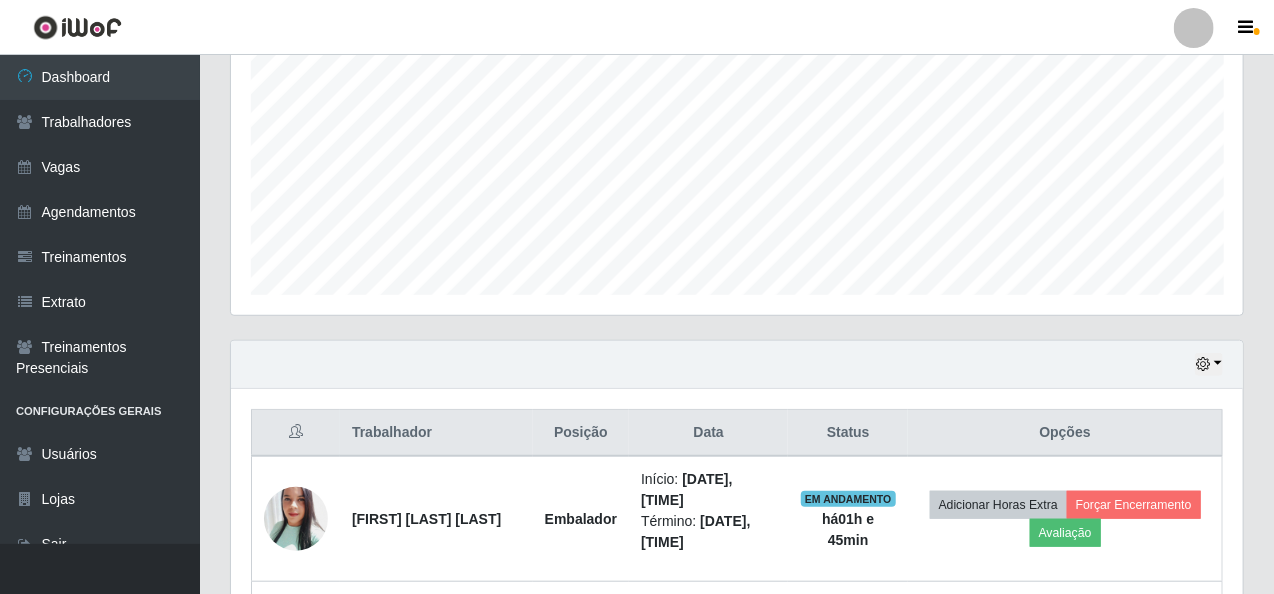 click on "Hoje 1 dia 3 dias 1 Semana Não encerrados" at bounding box center [737, 365] 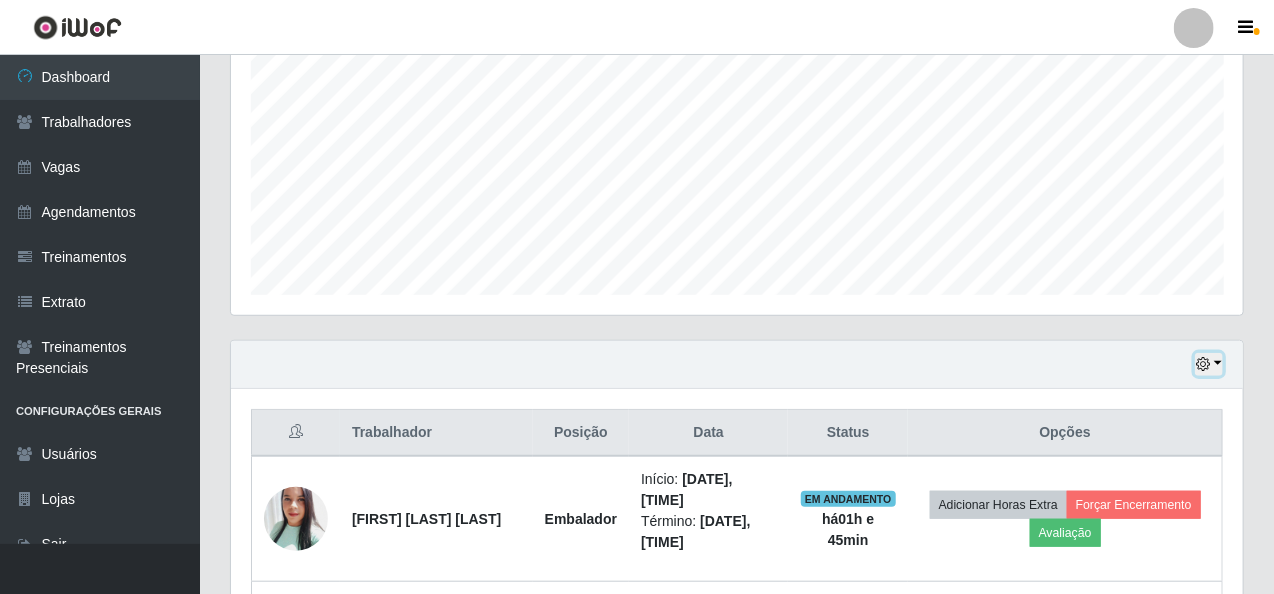 click at bounding box center [1209, 364] 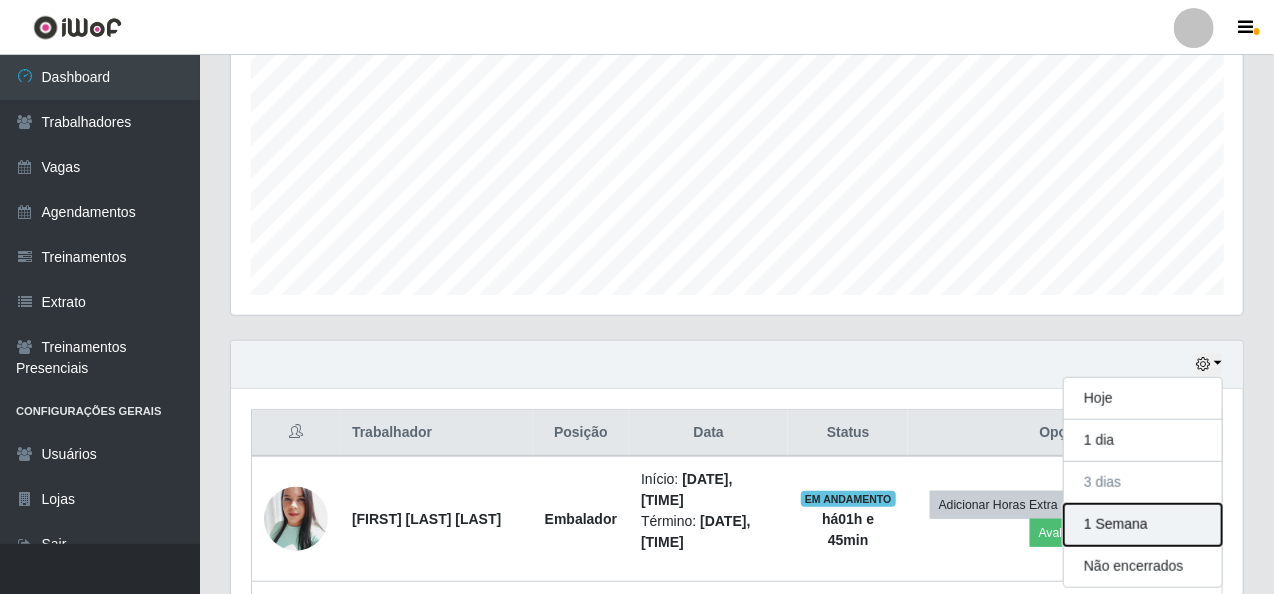 click on "1 Semana" at bounding box center (1143, 525) 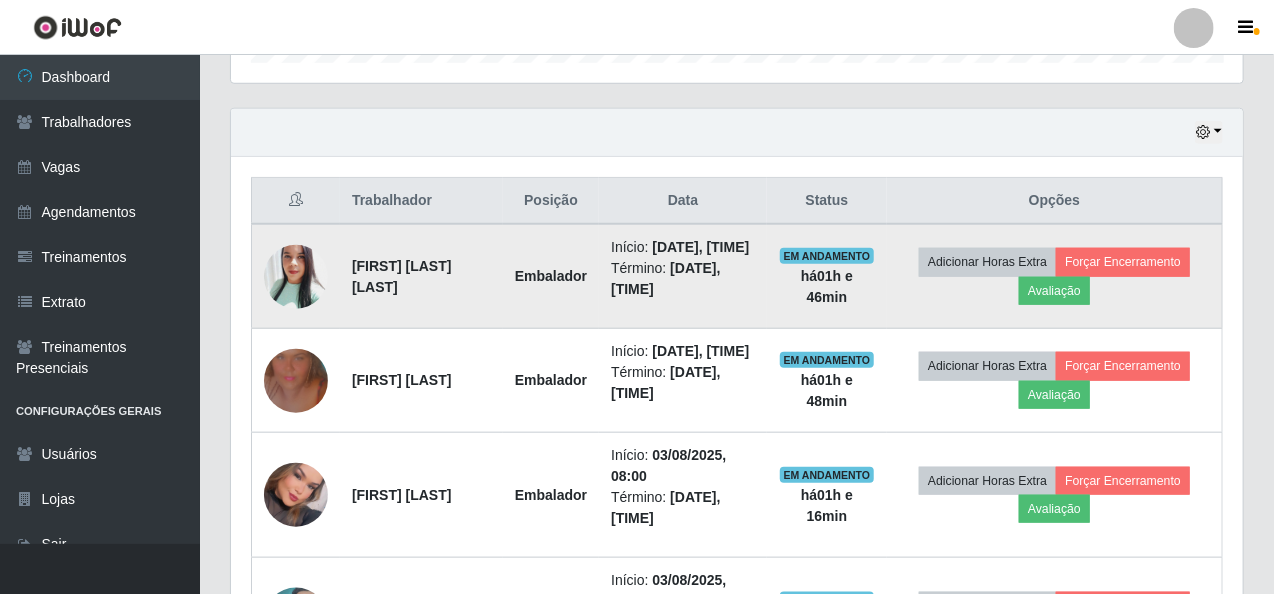 scroll, scrollTop: 324, scrollLeft: 0, axis: vertical 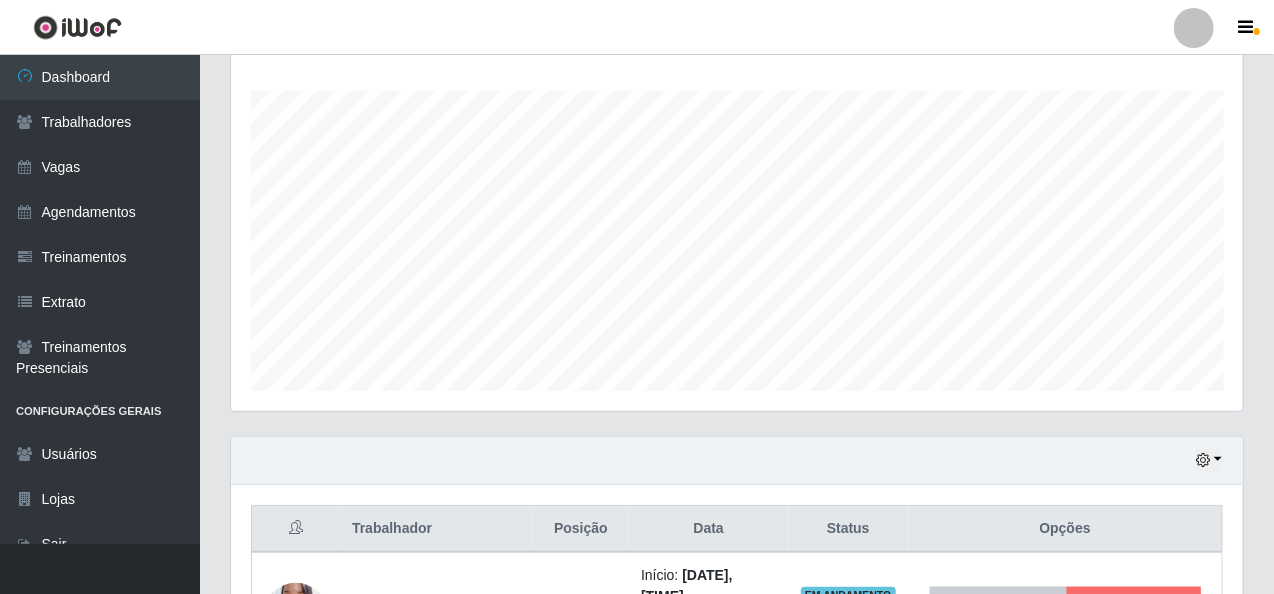 click on "Hoje 1 dia 3 dias 1 Semana Não encerrados" at bounding box center (737, 461) 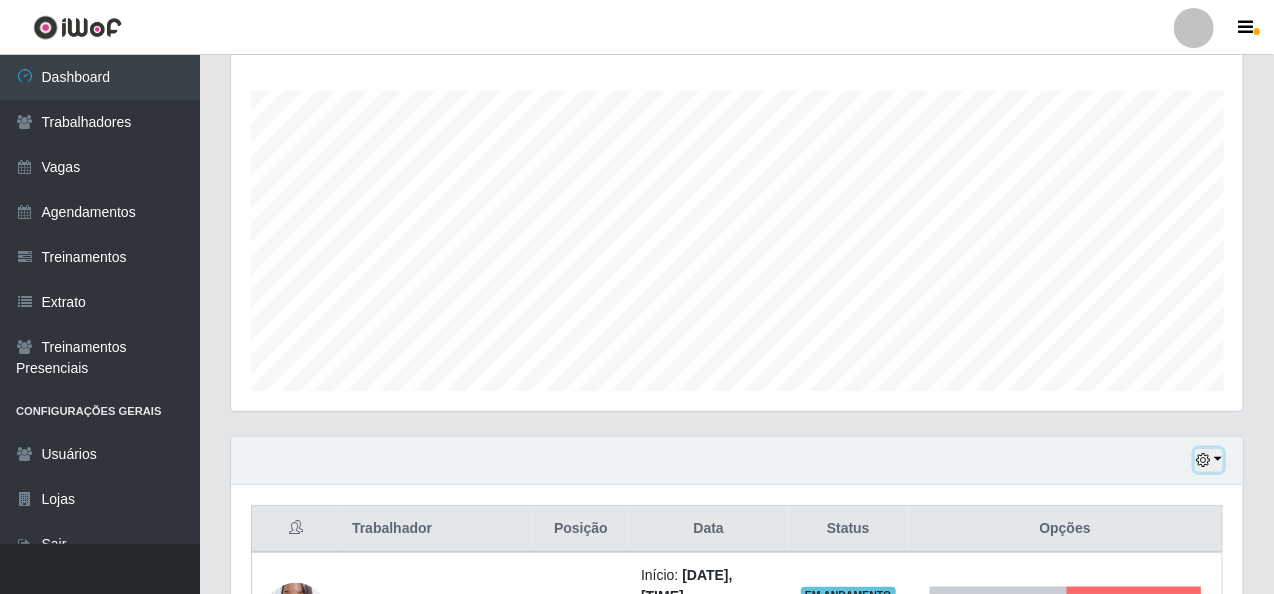 click at bounding box center (1209, 460) 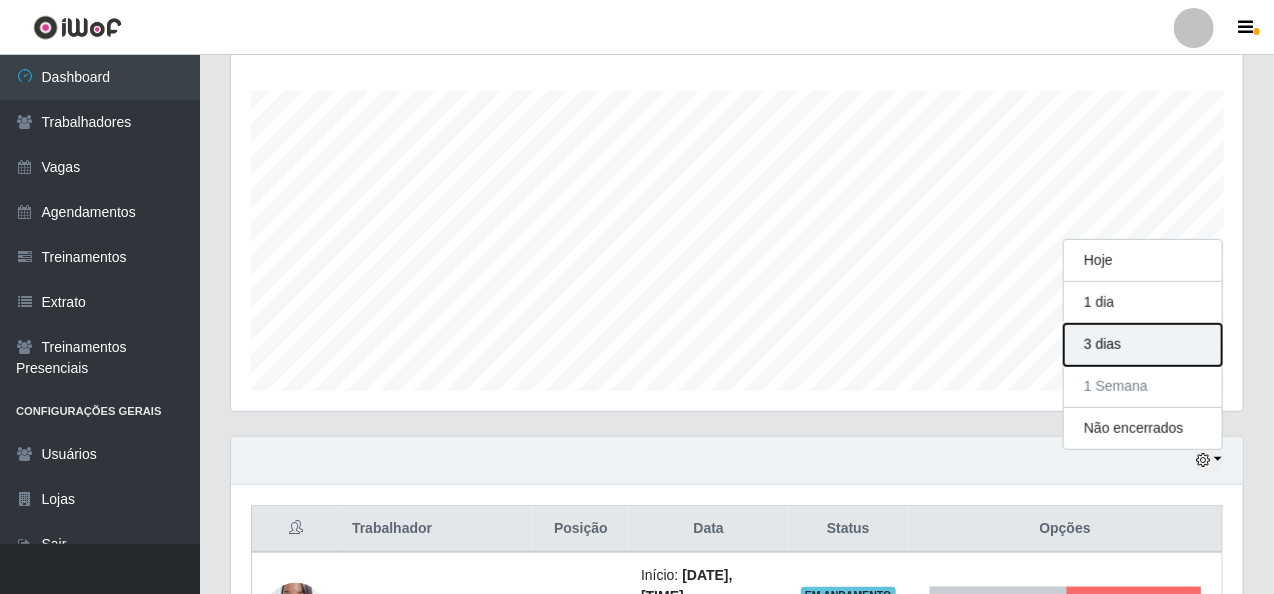 click on "3 dias" at bounding box center (1143, 345) 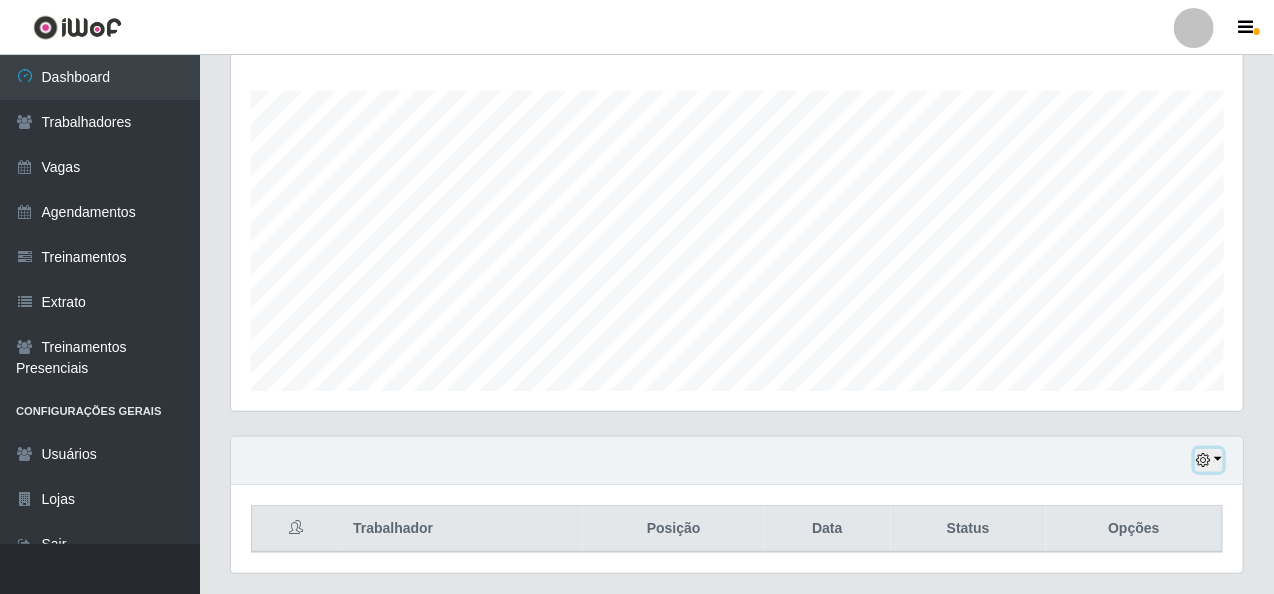 click at bounding box center (1209, 460) 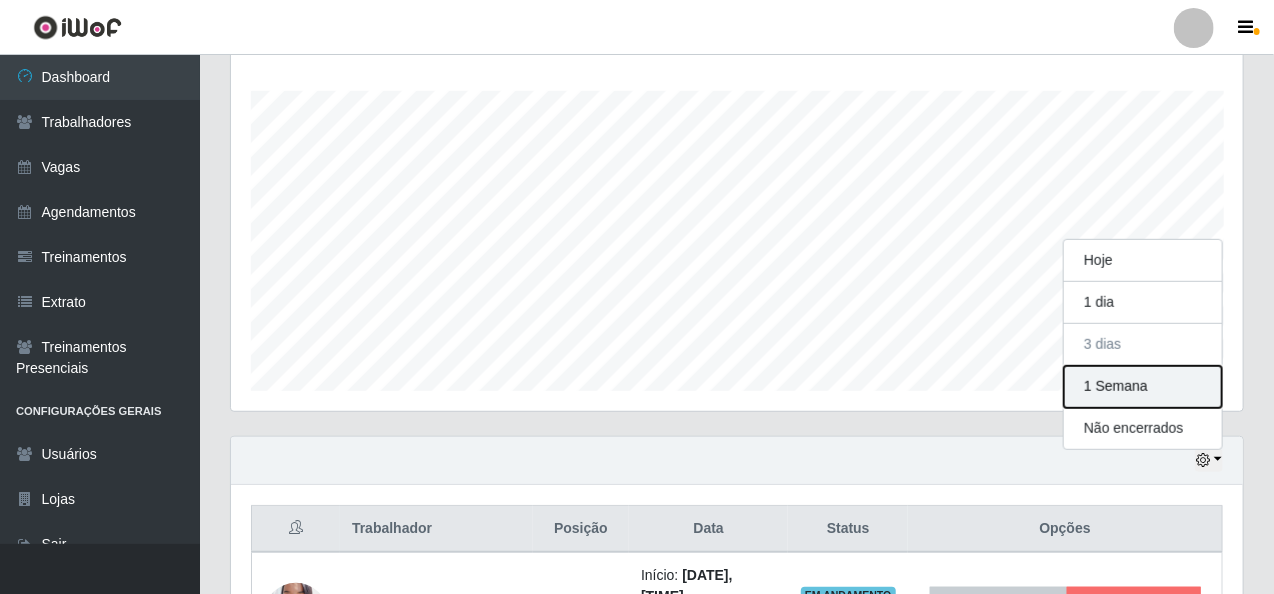 click on "1 Semana" at bounding box center (1143, 387) 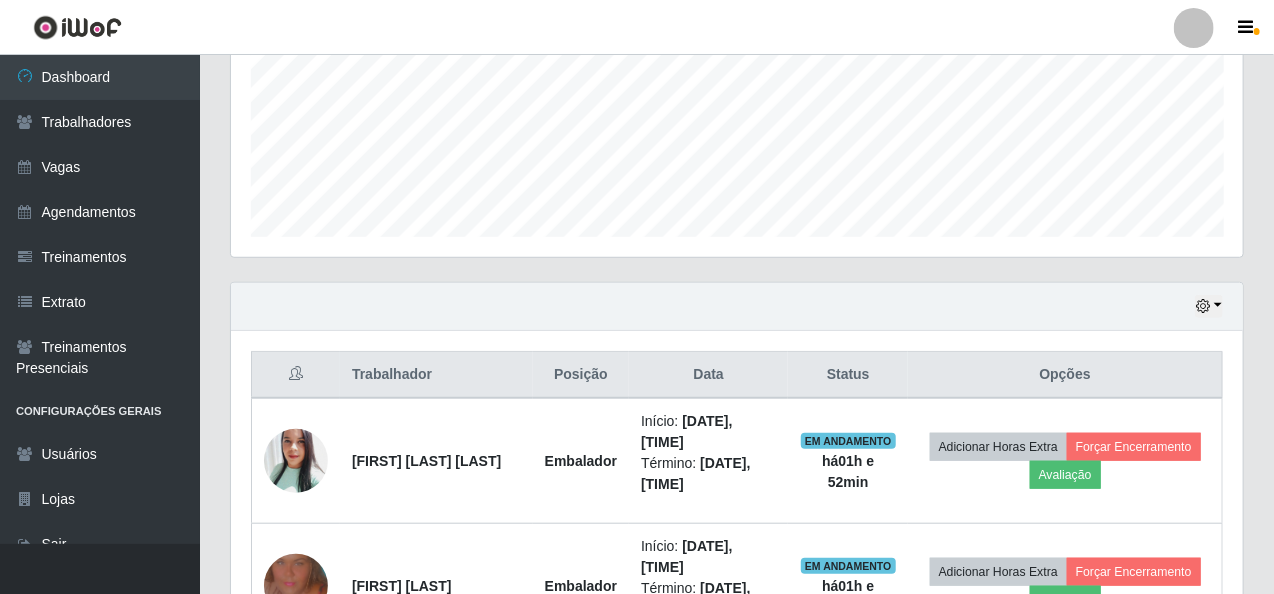 scroll, scrollTop: 467, scrollLeft: 0, axis: vertical 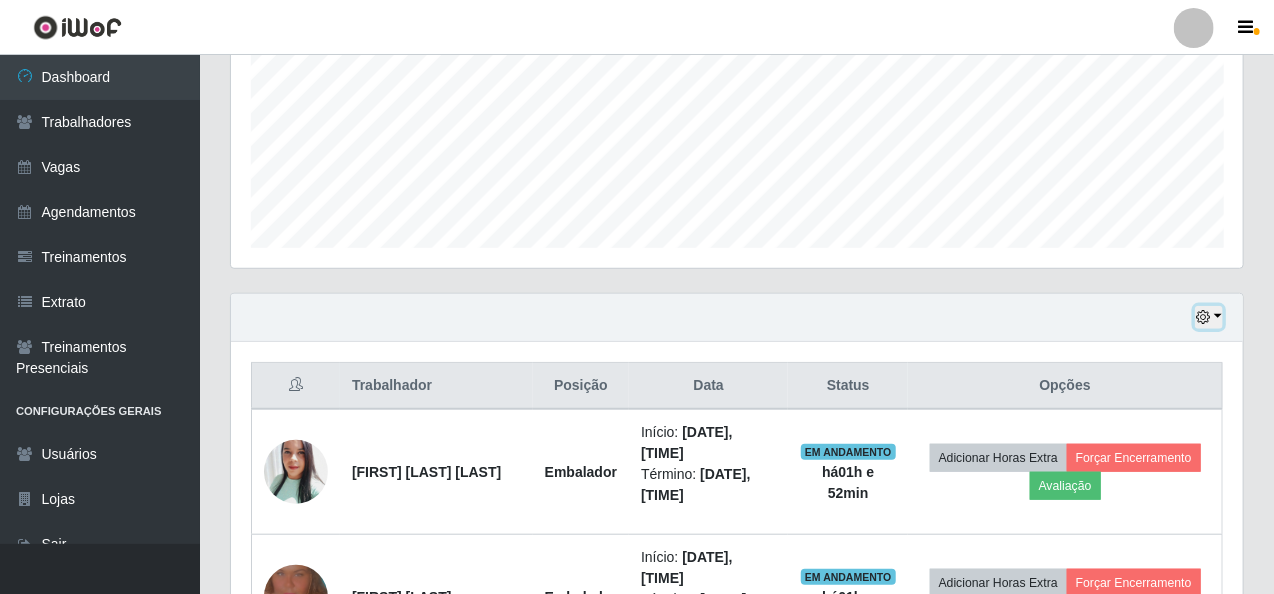 click at bounding box center (1209, 317) 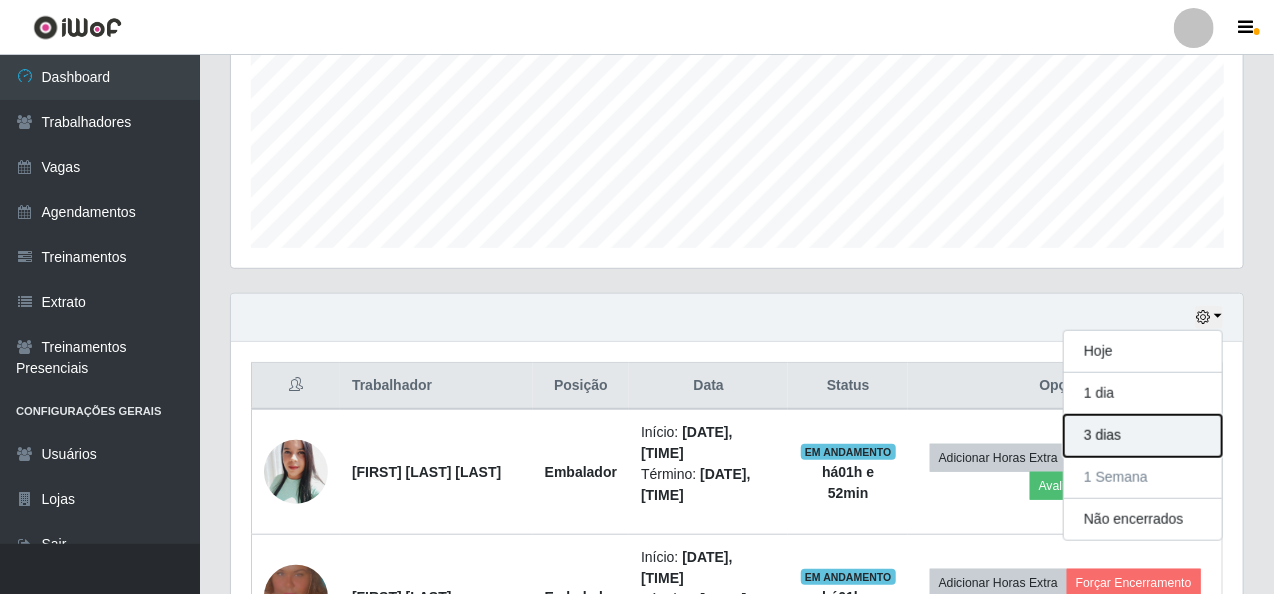 click on "3 dias" at bounding box center (1143, 436) 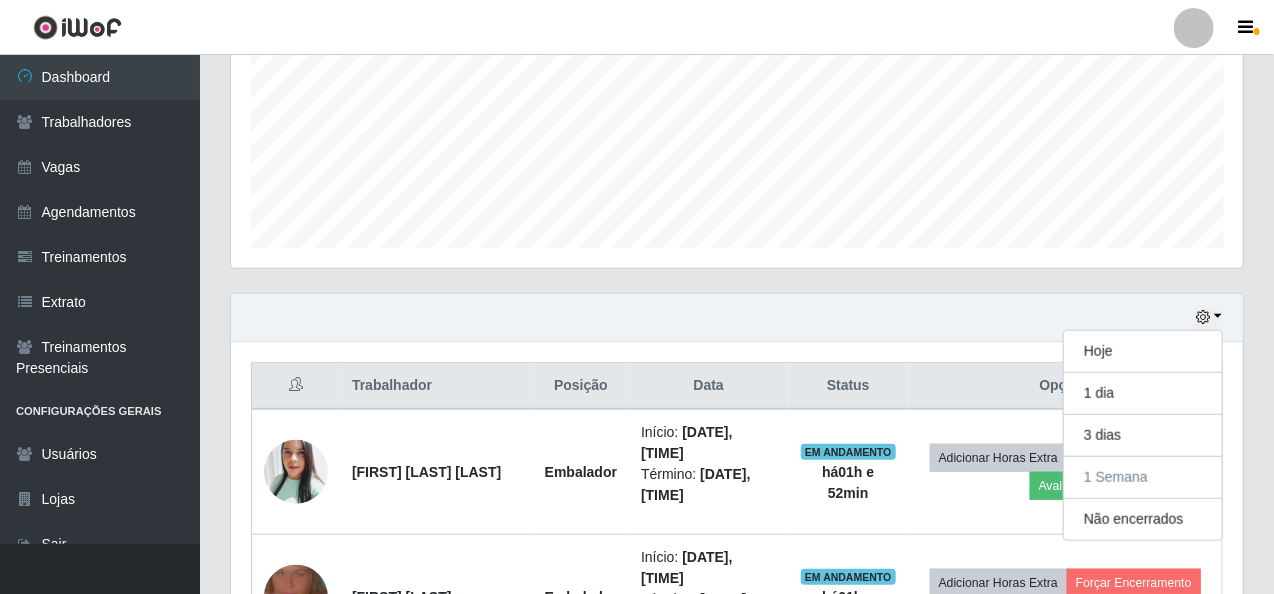 scroll, scrollTop: 375, scrollLeft: 0, axis: vertical 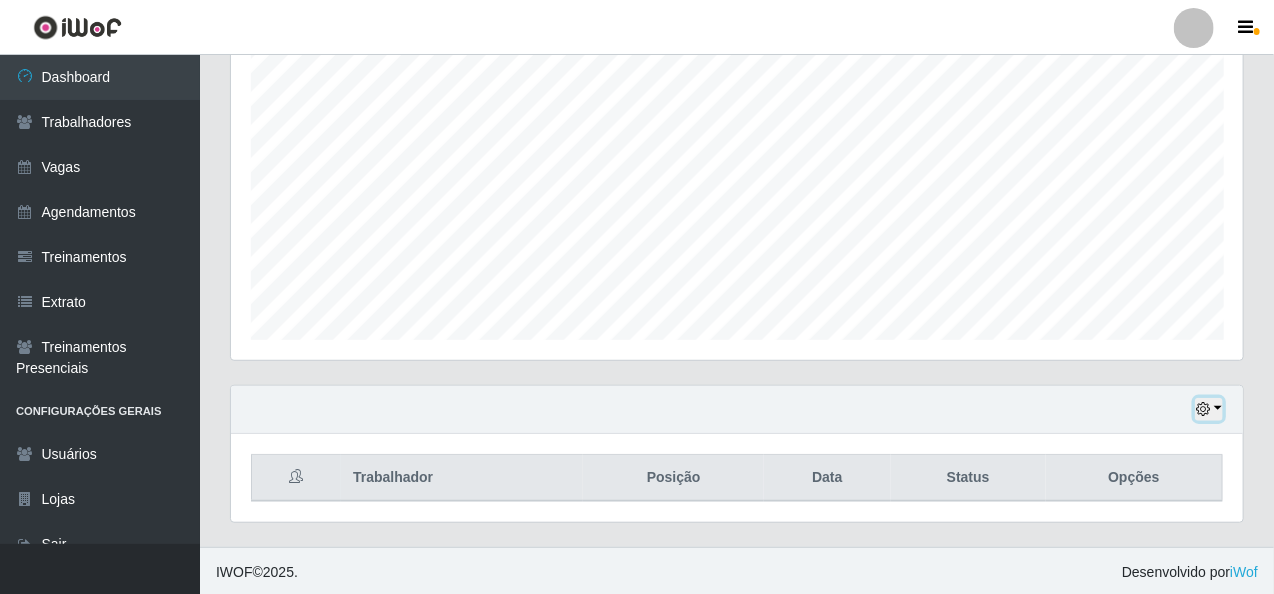 click at bounding box center [1209, 409] 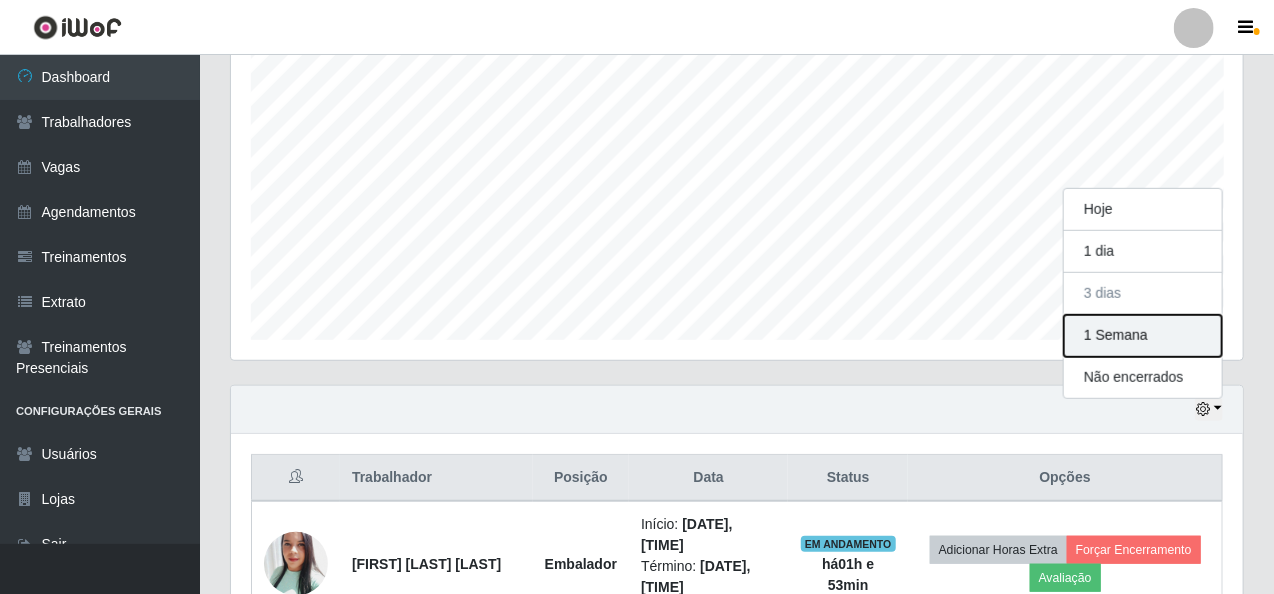 click on "1 Semana" at bounding box center (1143, 336) 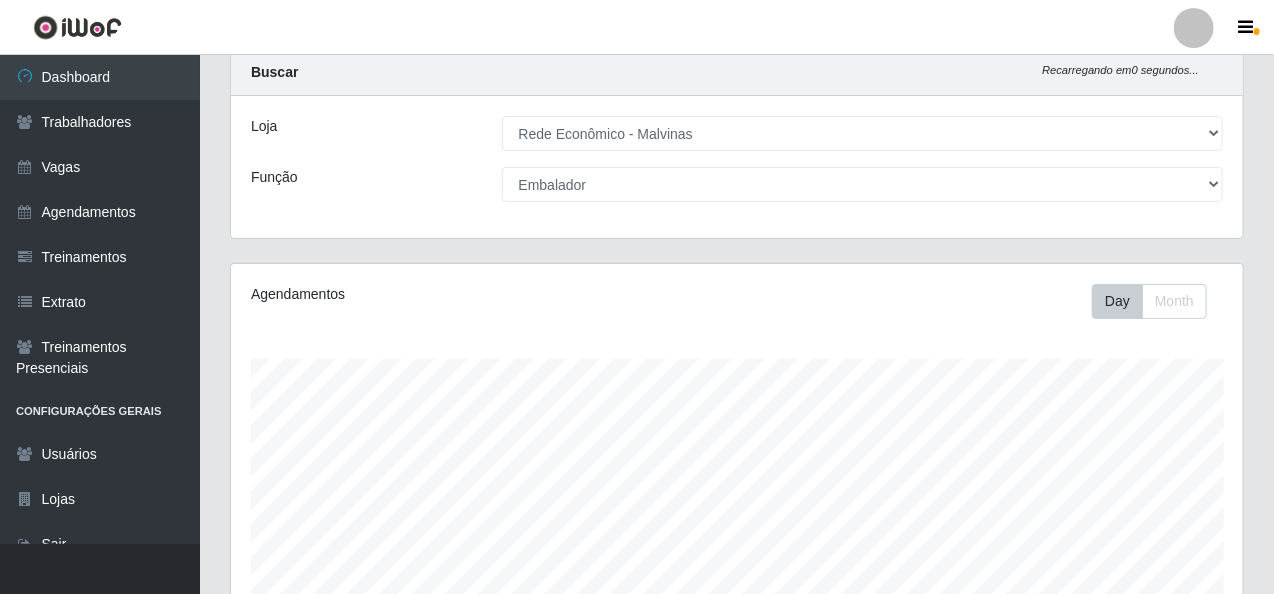 scroll, scrollTop: 0, scrollLeft: 0, axis: both 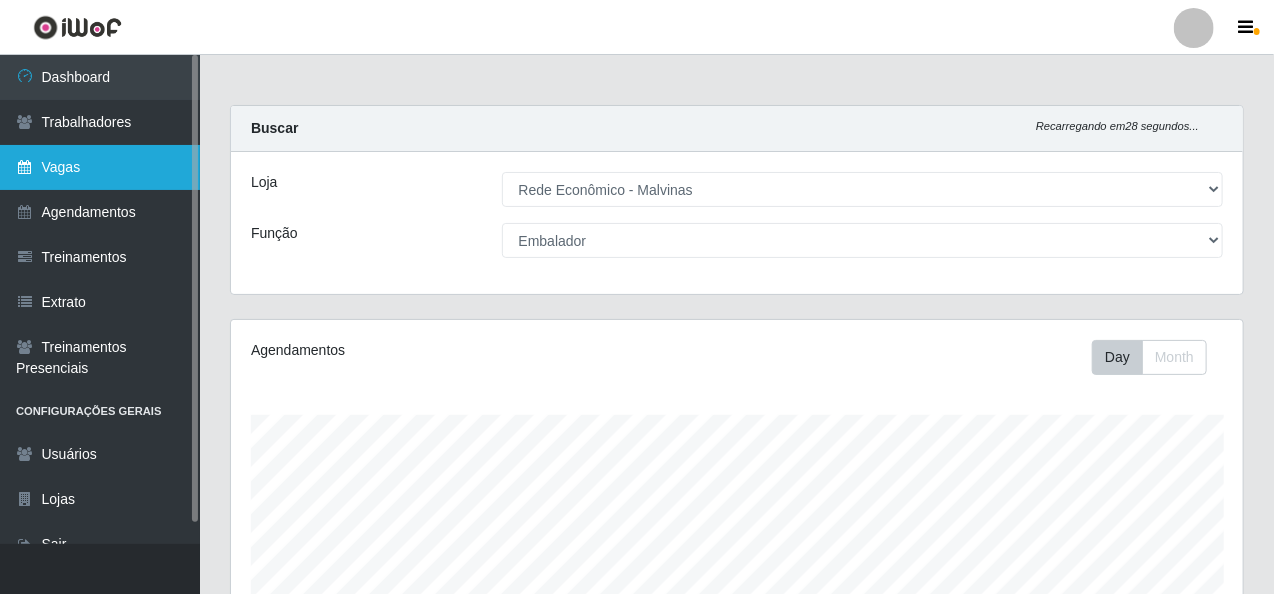 click on "Vagas" at bounding box center (100, 167) 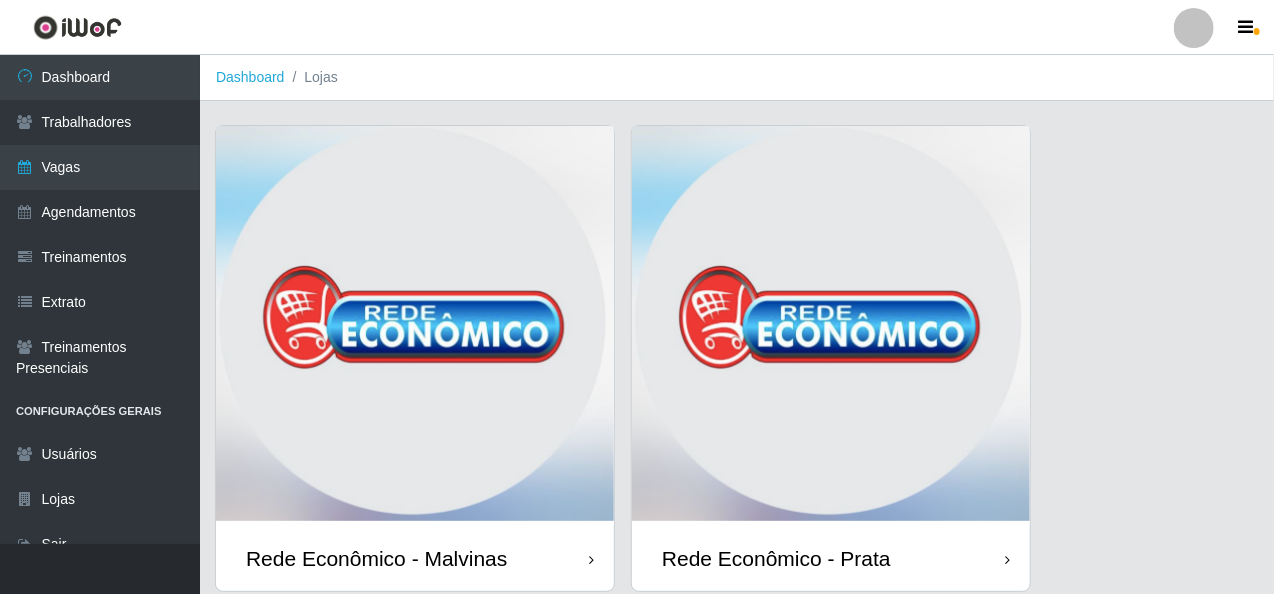 click at bounding box center [415, 326] 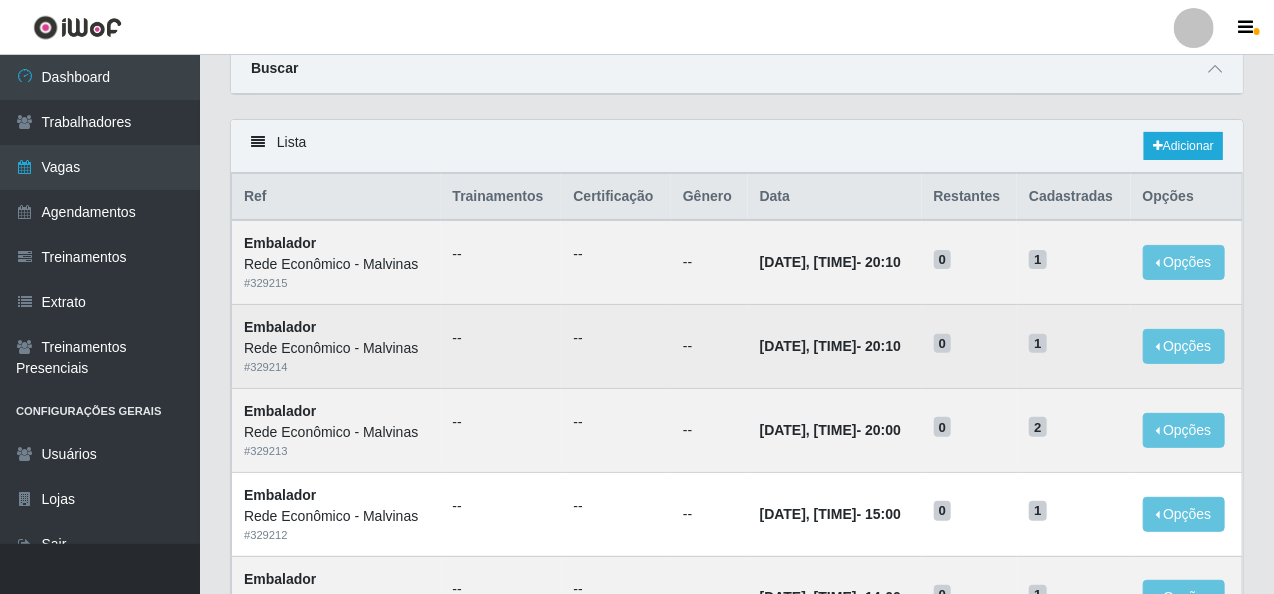 scroll, scrollTop: 0, scrollLeft: 0, axis: both 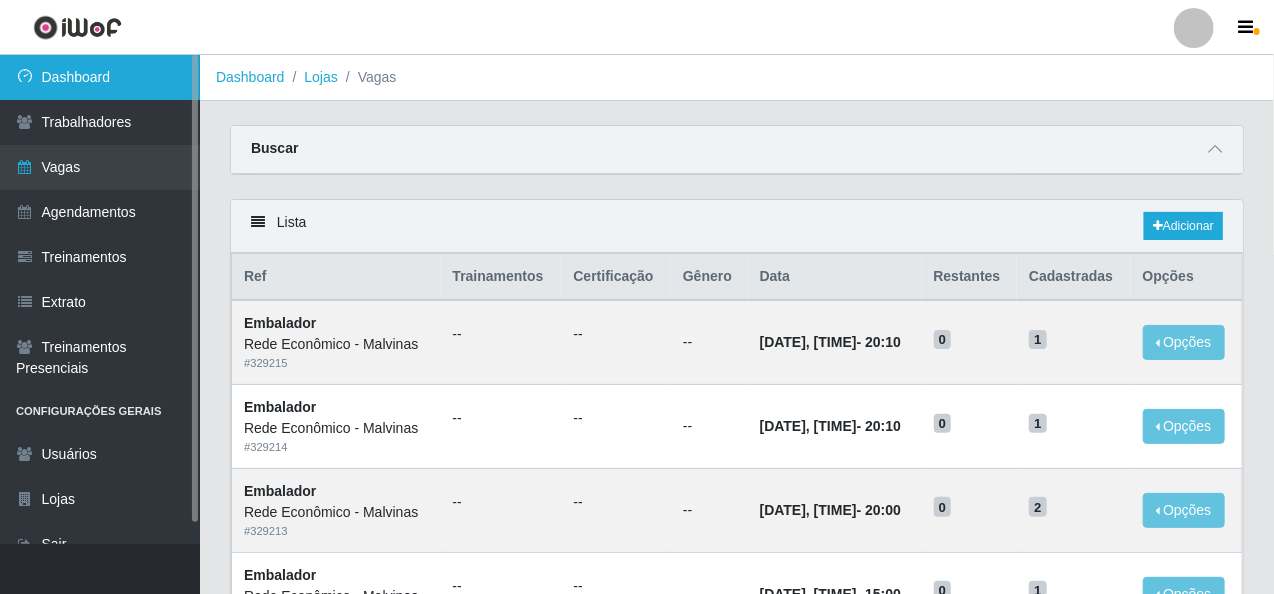 click on "Dashboard" at bounding box center [100, 77] 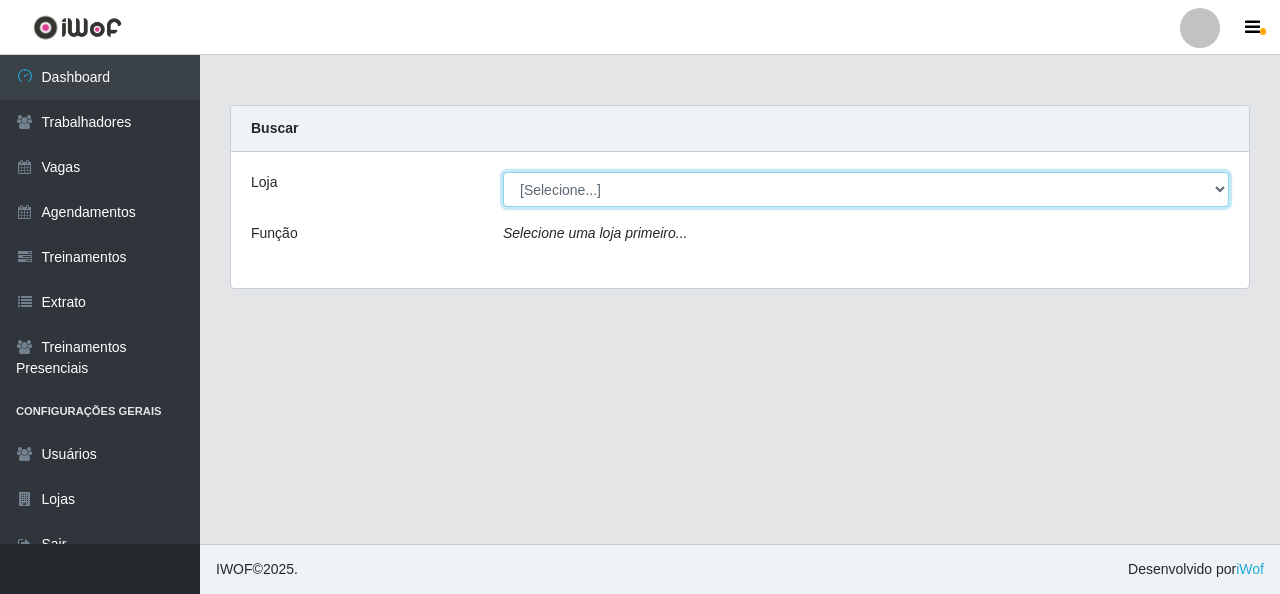 click on "[Selecione...] Rede Econômico - Malvinas Rede Econômico - Prata" at bounding box center [866, 189] 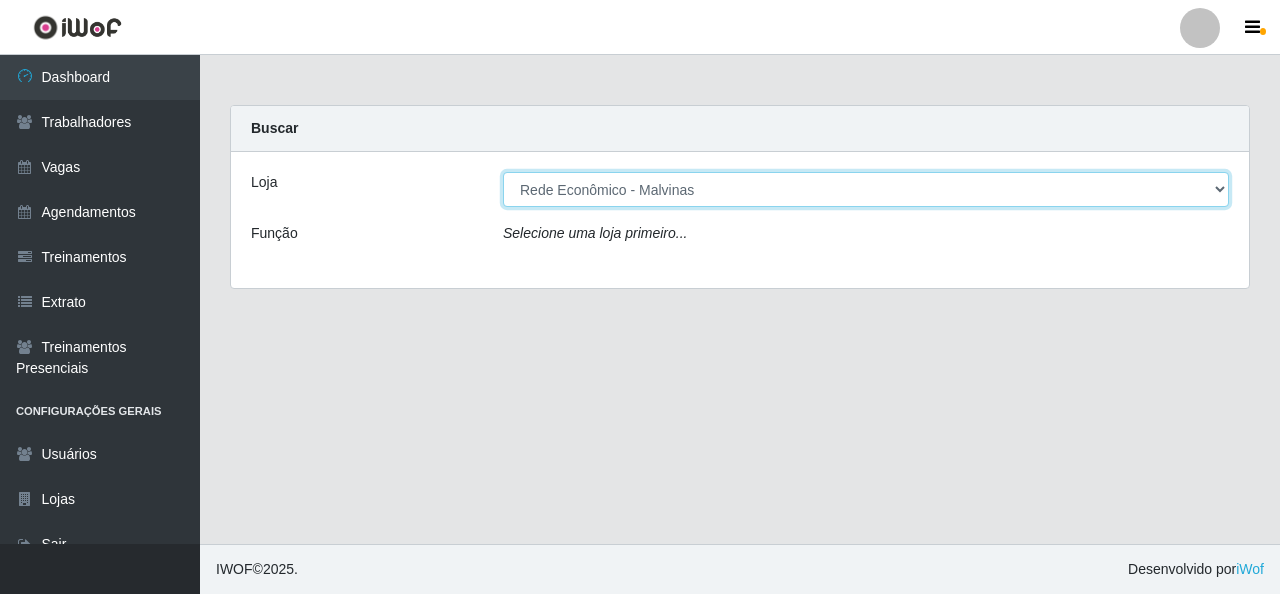 click on "[Selecione...] Rede Econômico - Malvinas Rede Econômico - Prata" at bounding box center [866, 189] 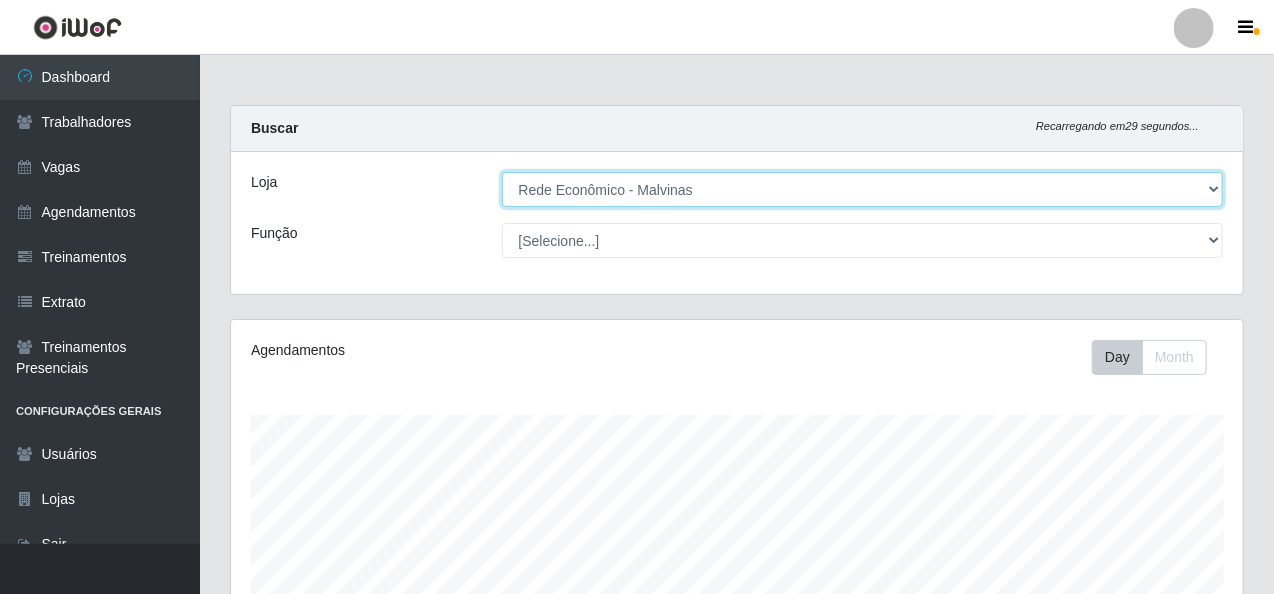 scroll, scrollTop: 999585, scrollLeft: 998987, axis: both 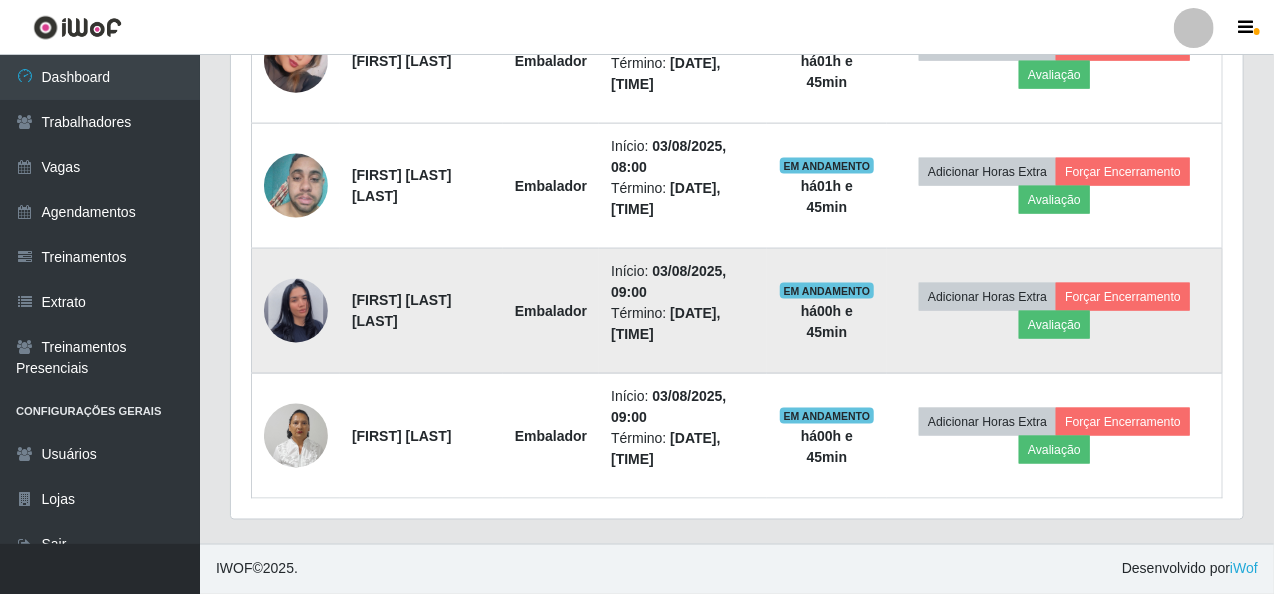 click at bounding box center (296, 311) 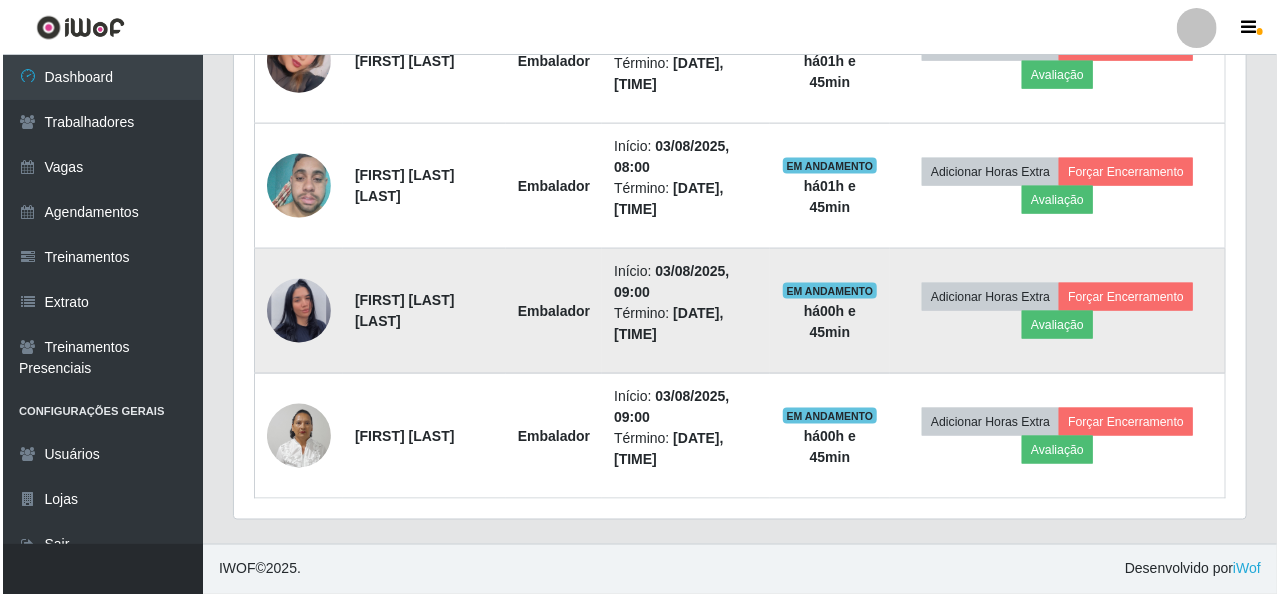 scroll, scrollTop: 415, scrollLeft: 1004, axis: both 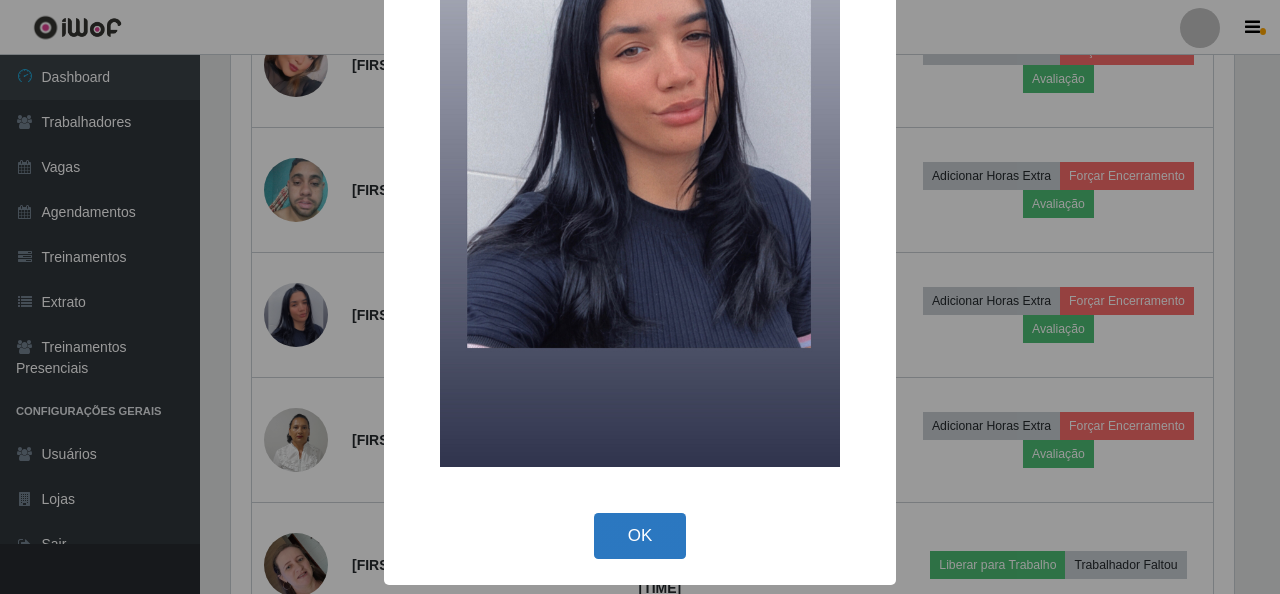 click on "OK" at bounding box center [640, 536] 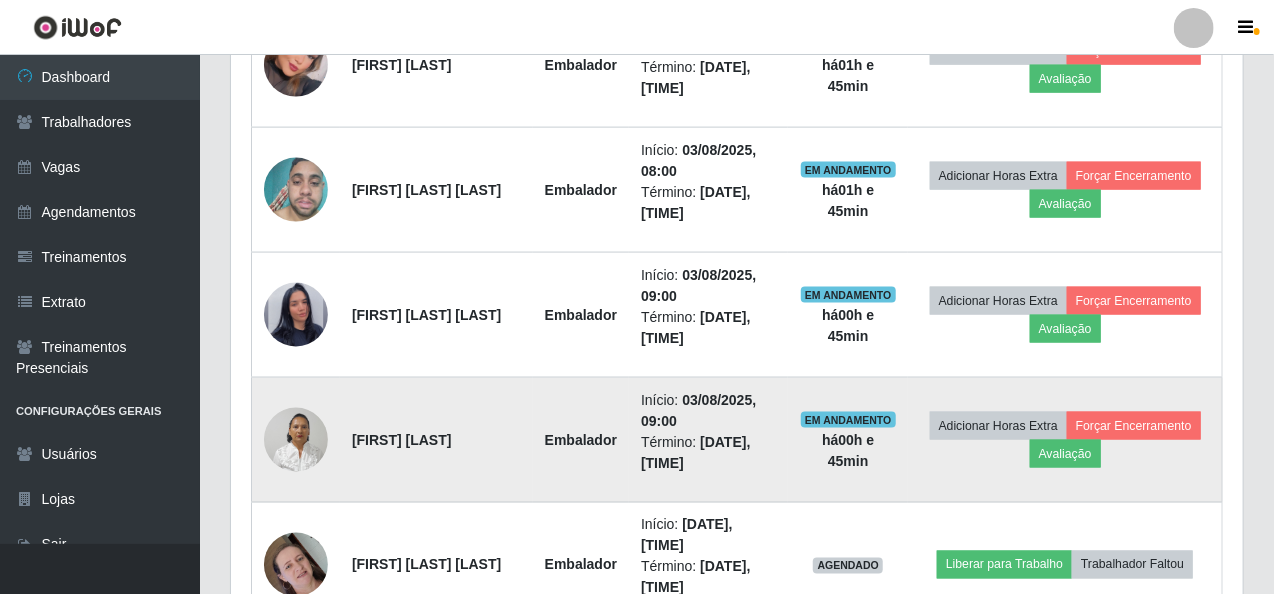 scroll, scrollTop: 999585, scrollLeft: 998987, axis: both 